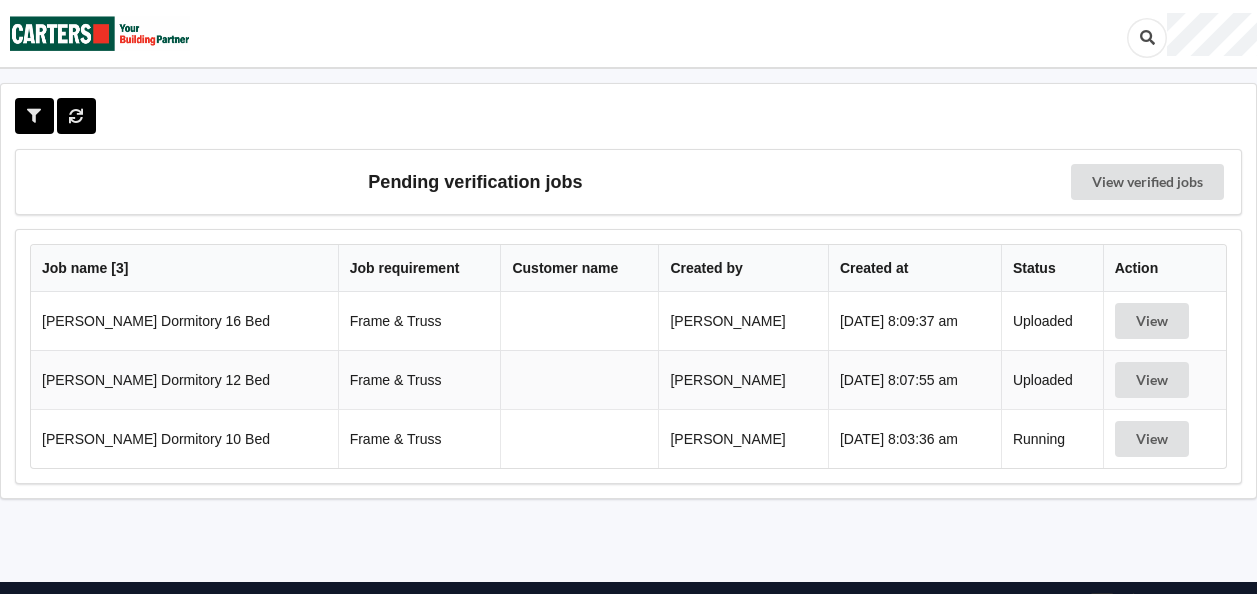 scroll, scrollTop: 0, scrollLeft: 0, axis: both 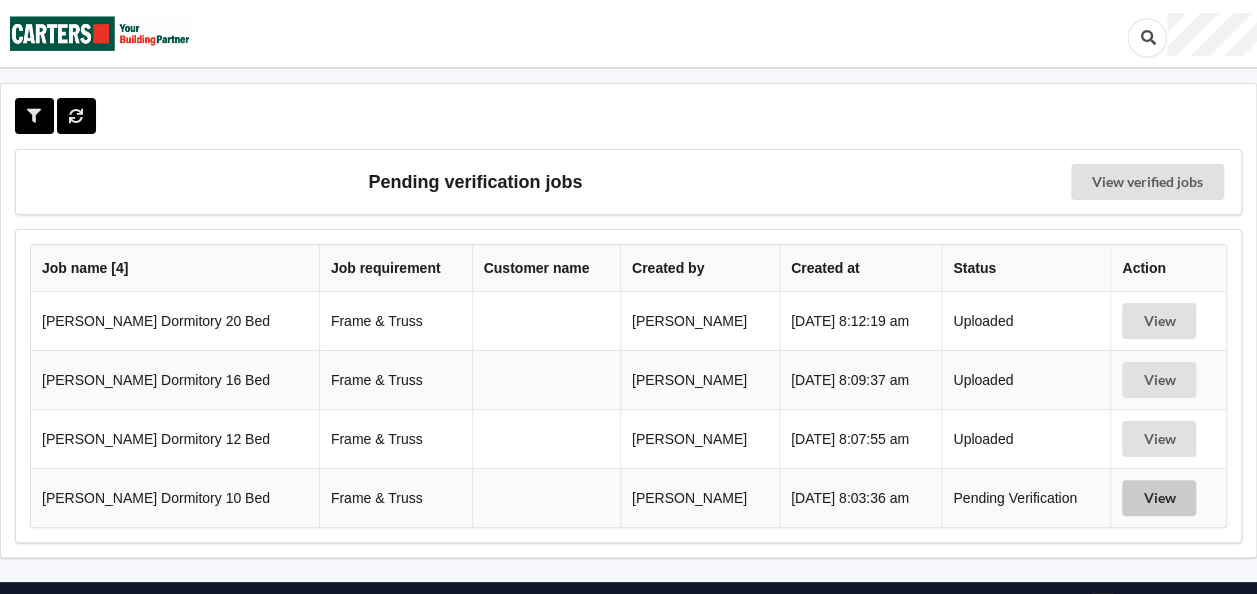 click on "View" at bounding box center (1159, 498) 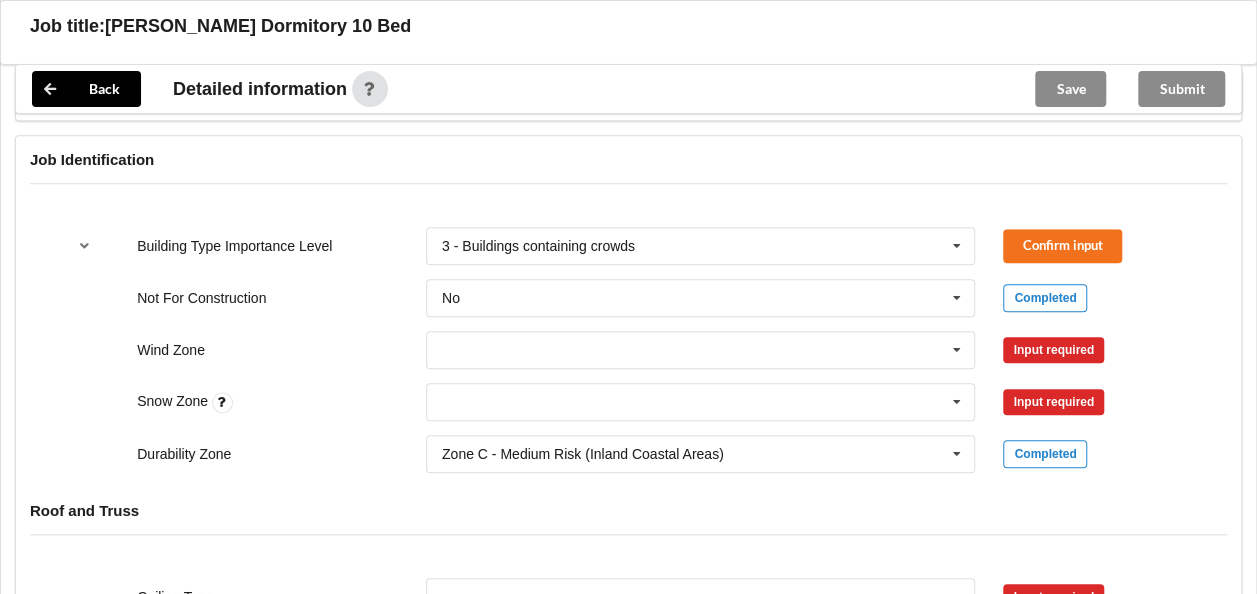 scroll, scrollTop: 800, scrollLeft: 0, axis: vertical 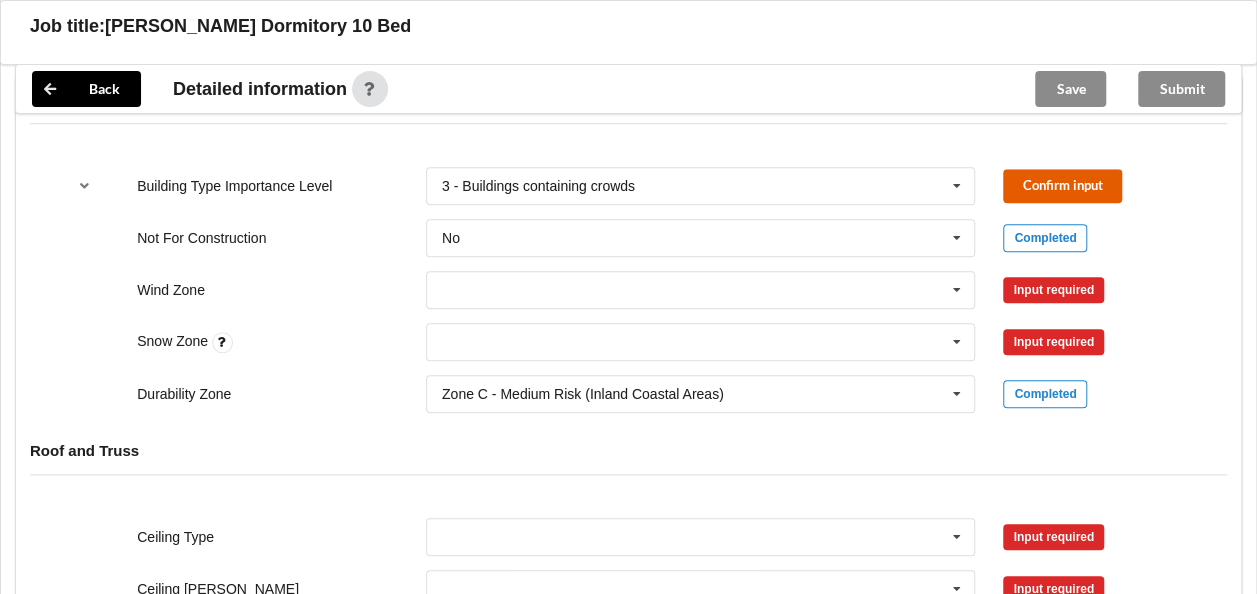 click on "Confirm input" at bounding box center [1062, 185] 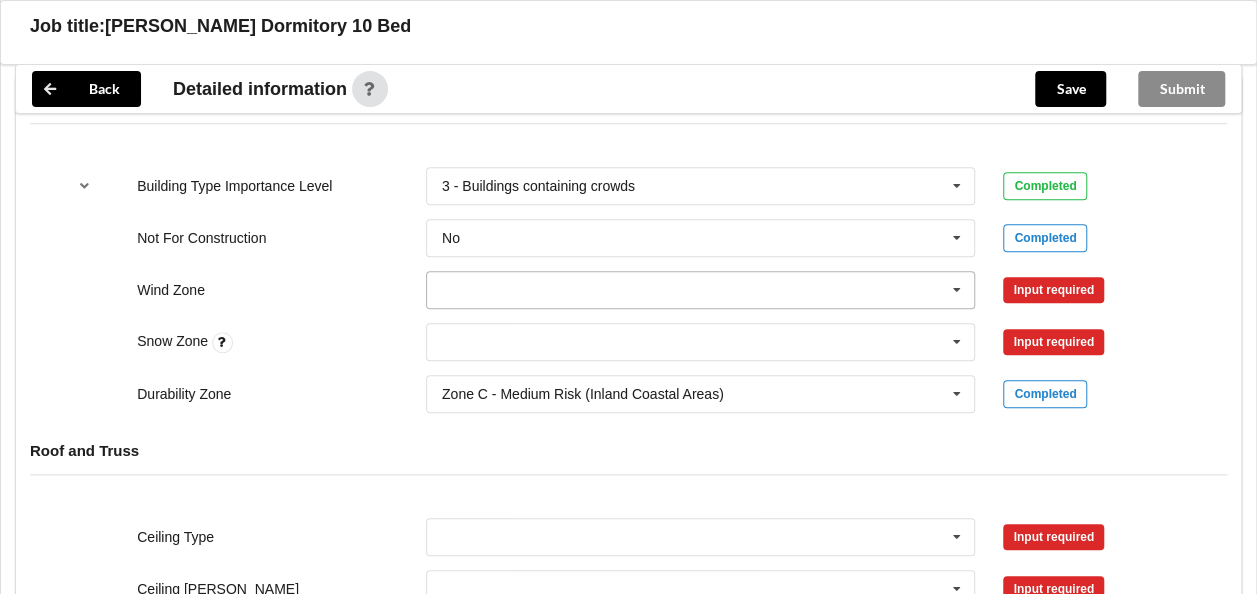 click at bounding box center [957, 290] 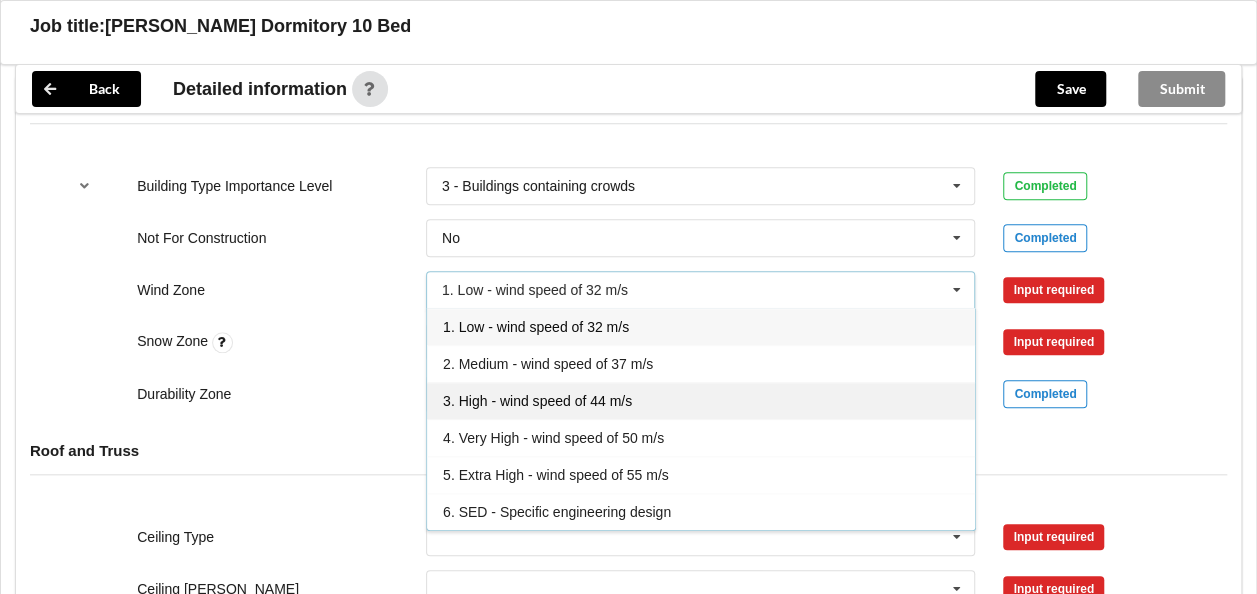 click on "3. High - wind speed of 44 m/s" at bounding box center (537, 401) 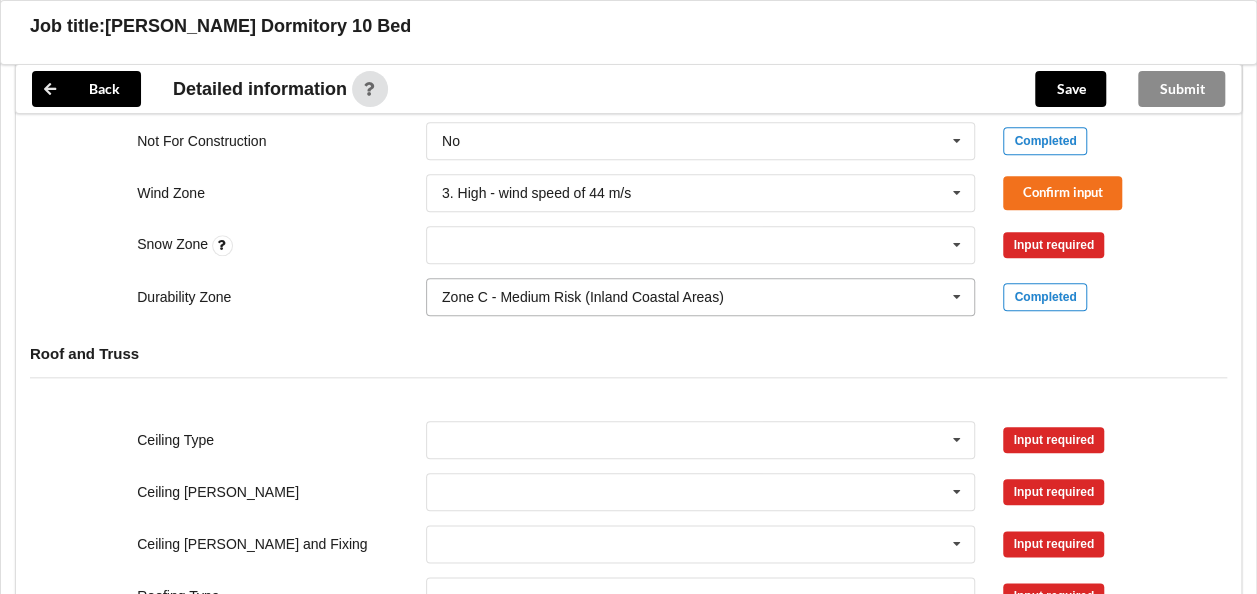 scroll, scrollTop: 900, scrollLeft: 0, axis: vertical 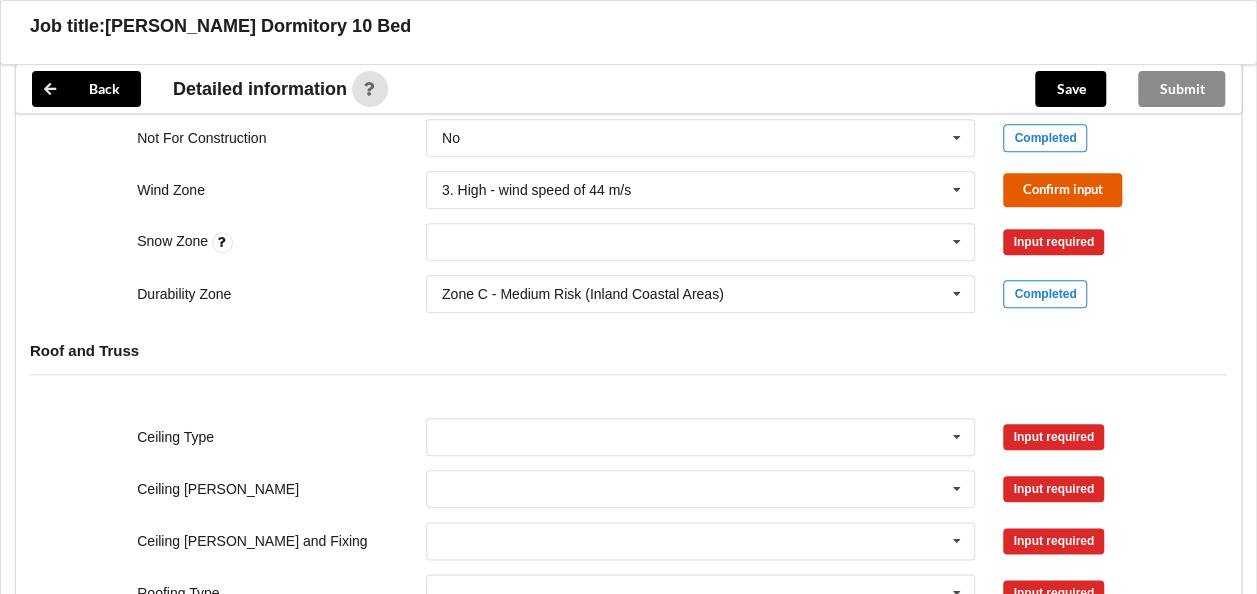 click on "Confirm input" at bounding box center (1062, 189) 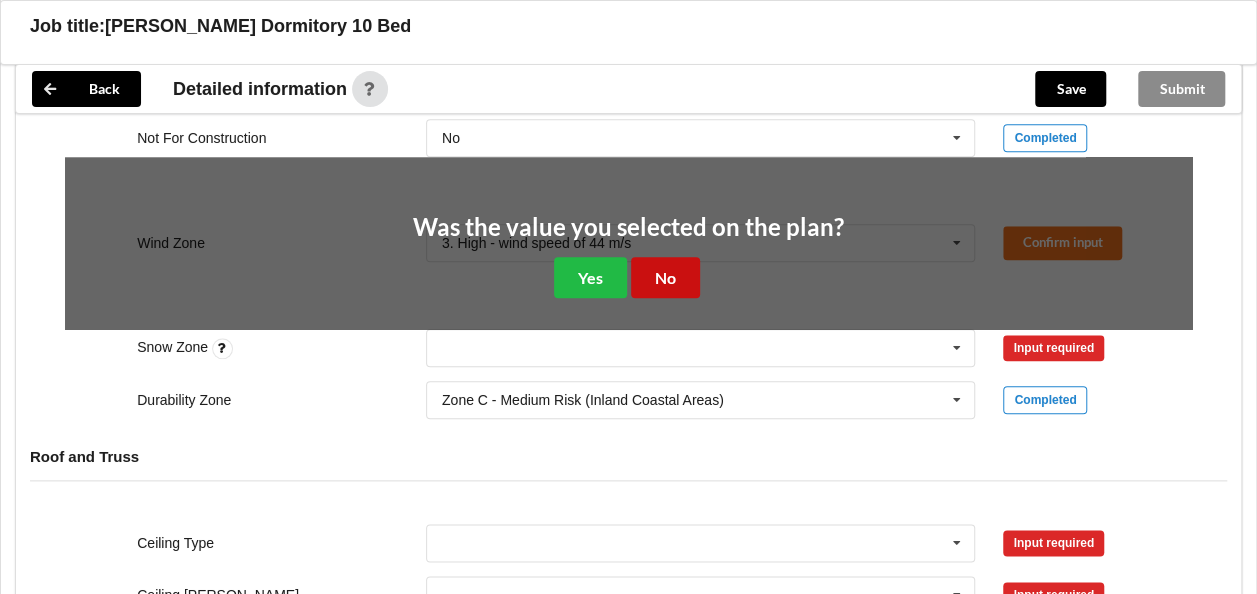 click on "No" at bounding box center (665, 277) 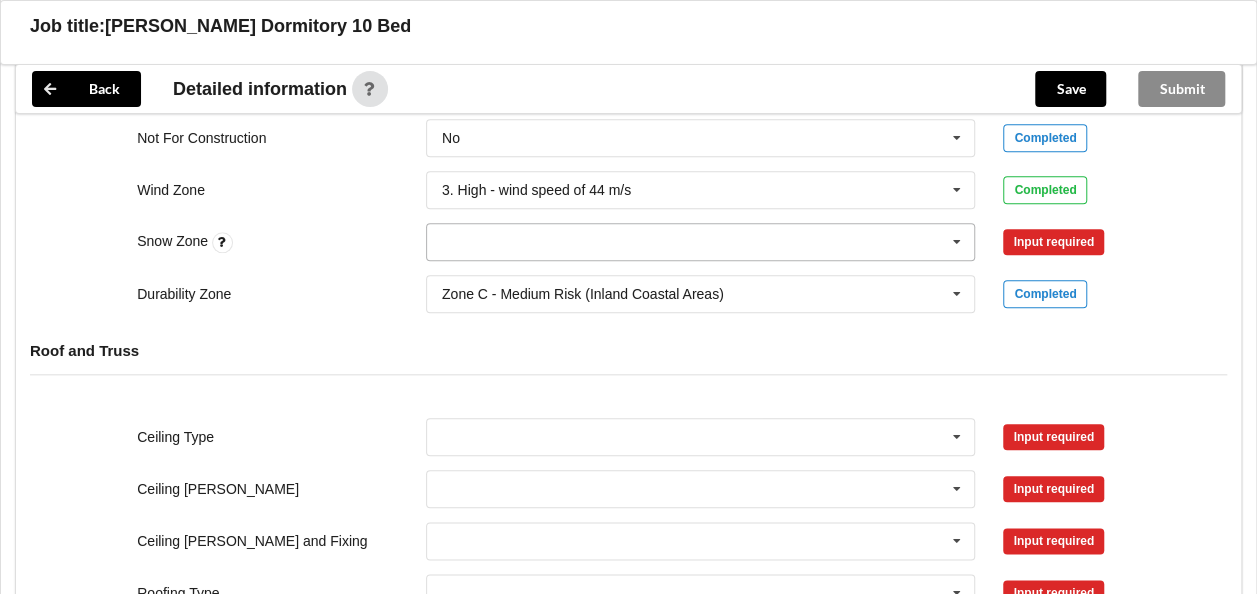 click at bounding box center [702, 242] 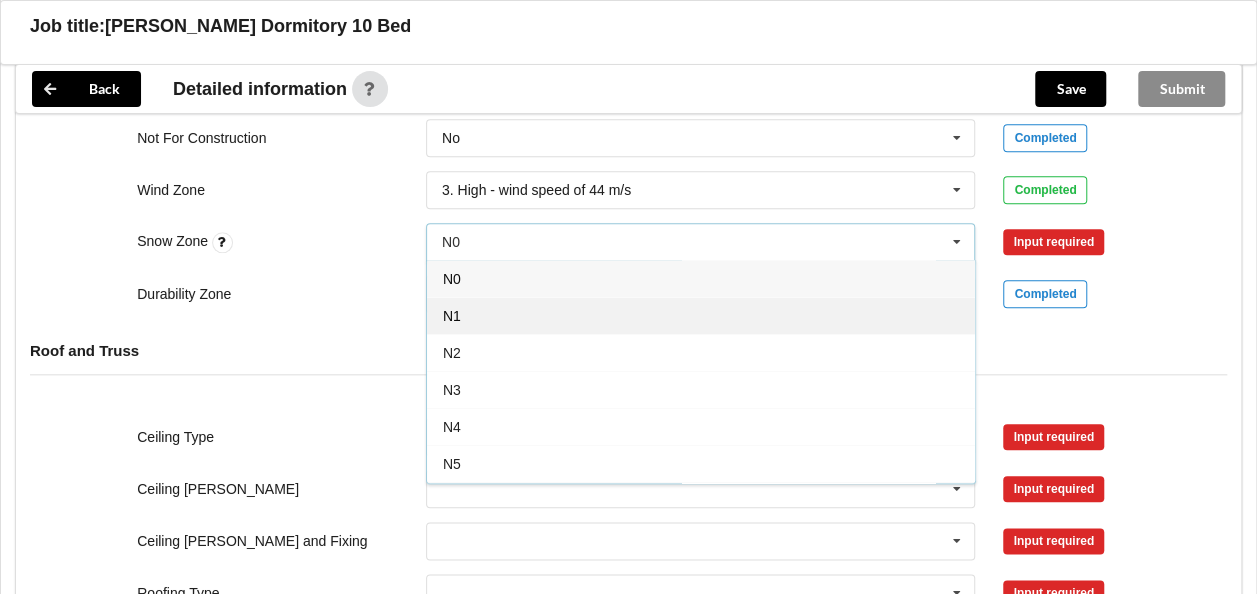 click on "N1" at bounding box center (701, 315) 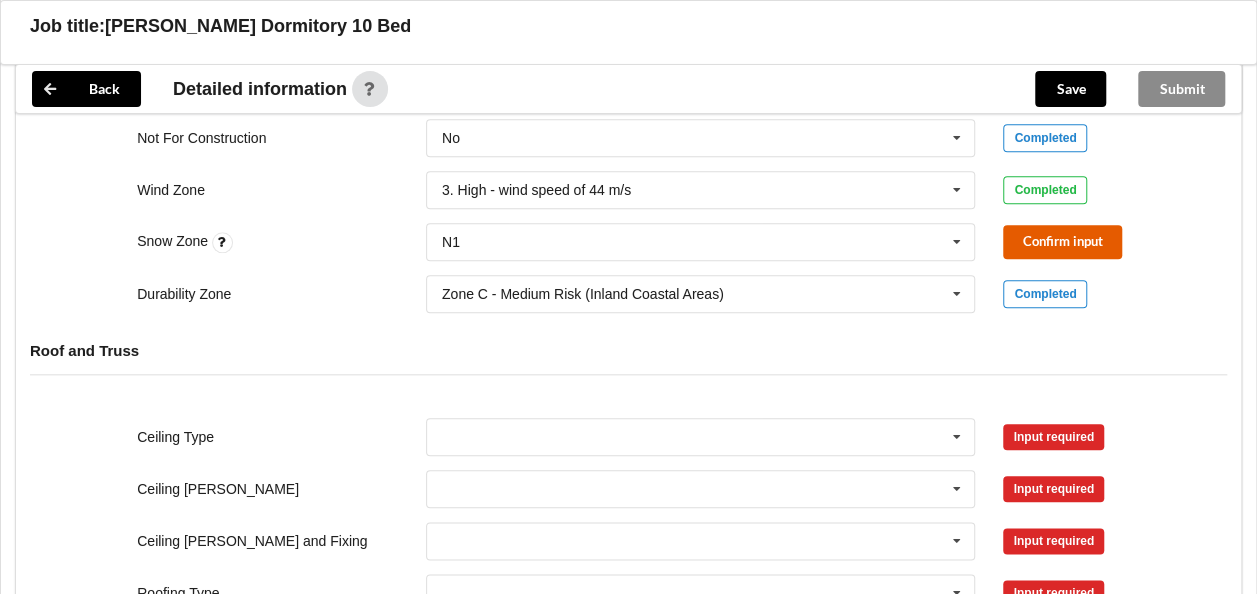 click on "Confirm input" at bounding box center (1062, 241) 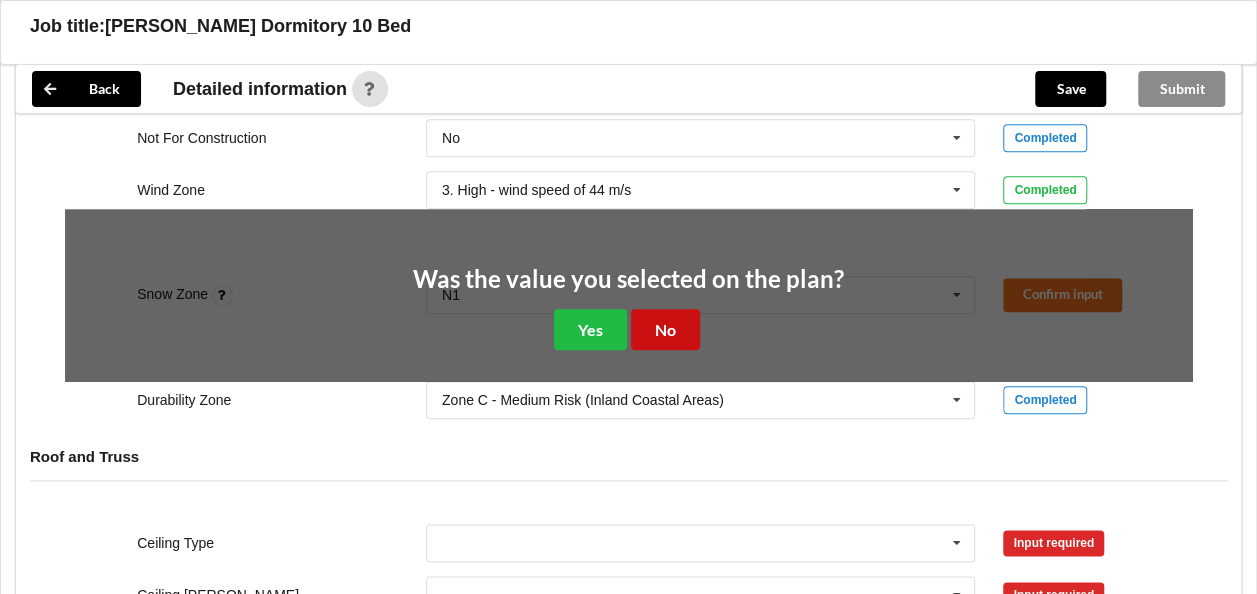 click on "No" at bounding box center (665, 329) 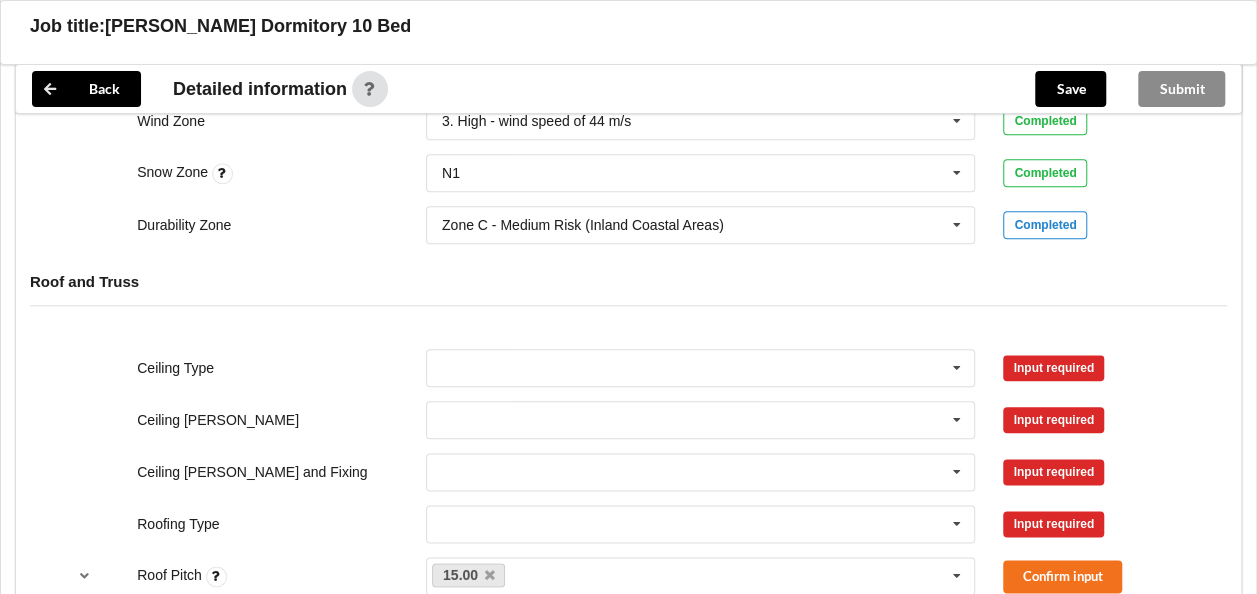 scroll, scrollTop: 1100, scrollLeft: 0, axis: vertical 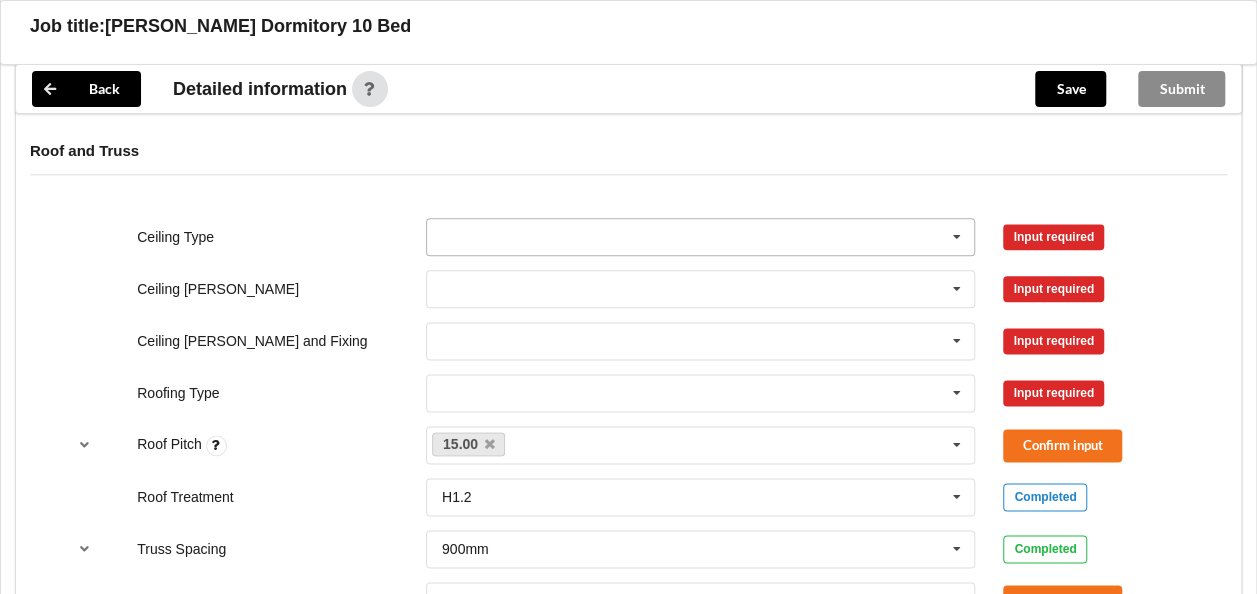 click at bounding box center (957, 237) 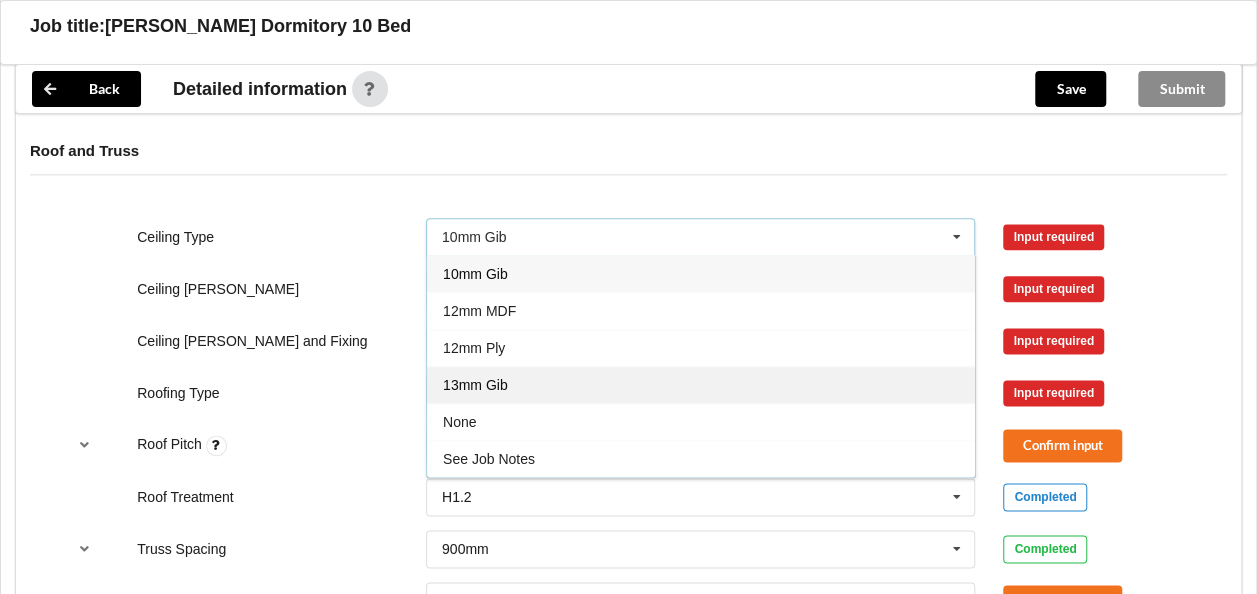 click on "13mm Gib" at bounding box center [475, 385] 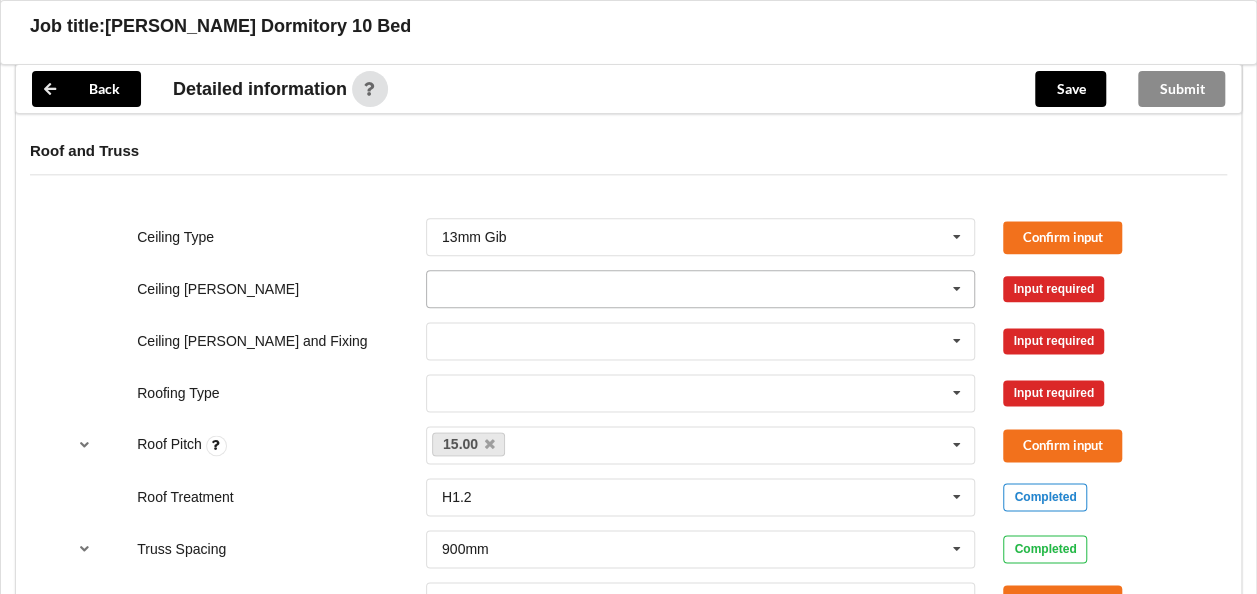 click at bounding box center [957, 289] 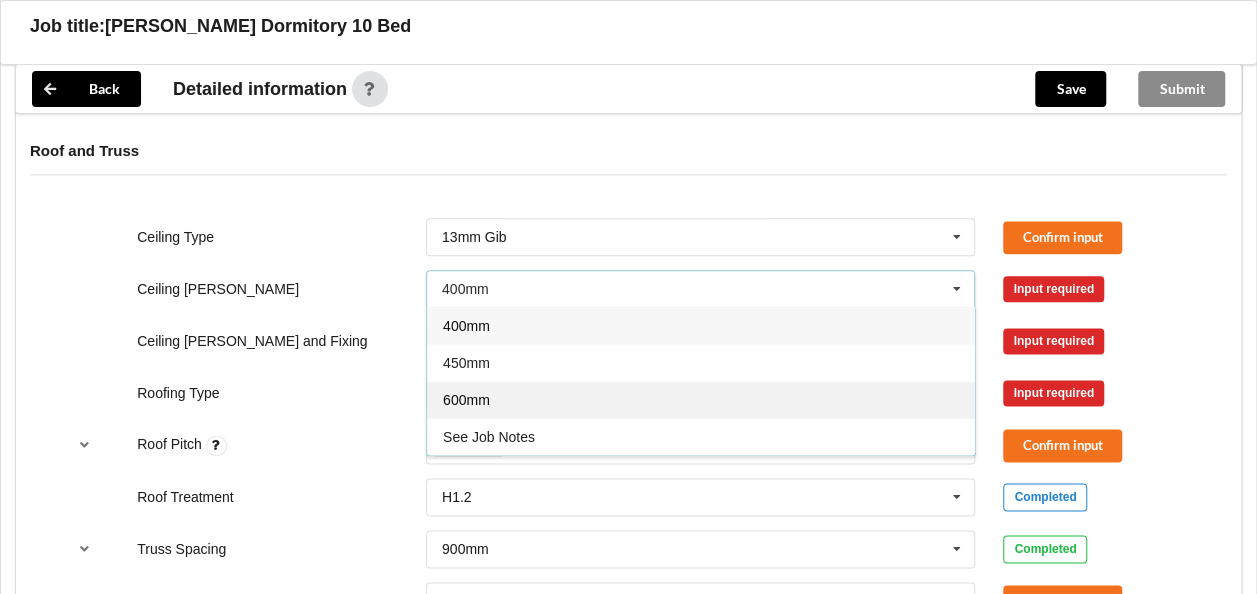 click on "600mm" at bounding box center [466, 400] 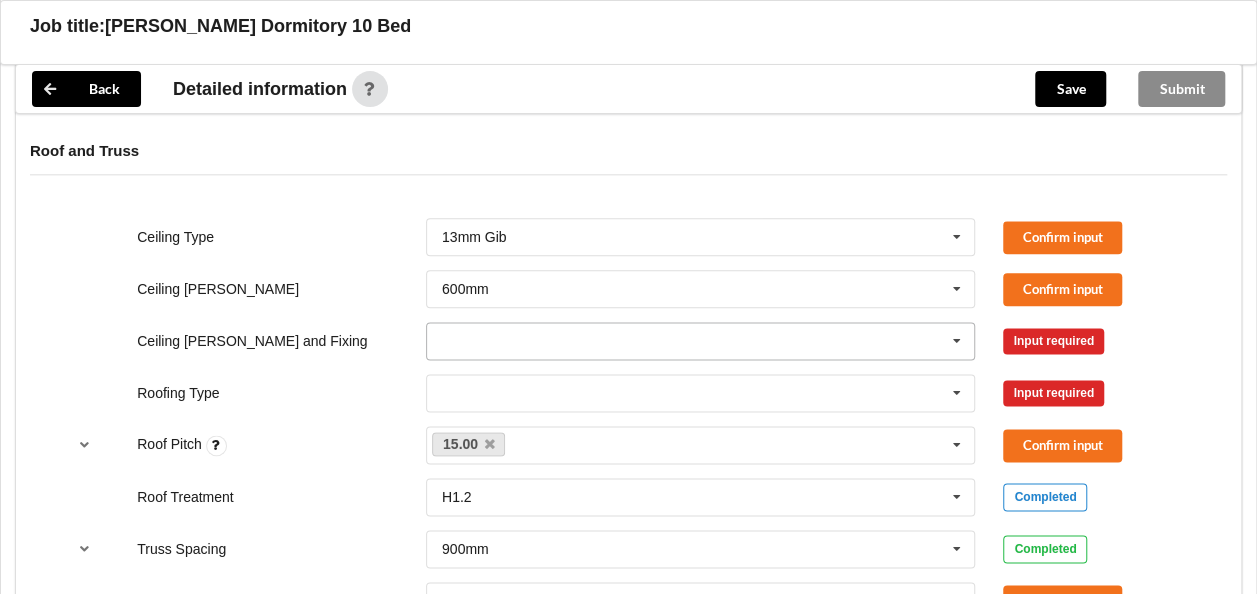 click at bounding box center (957, 341) 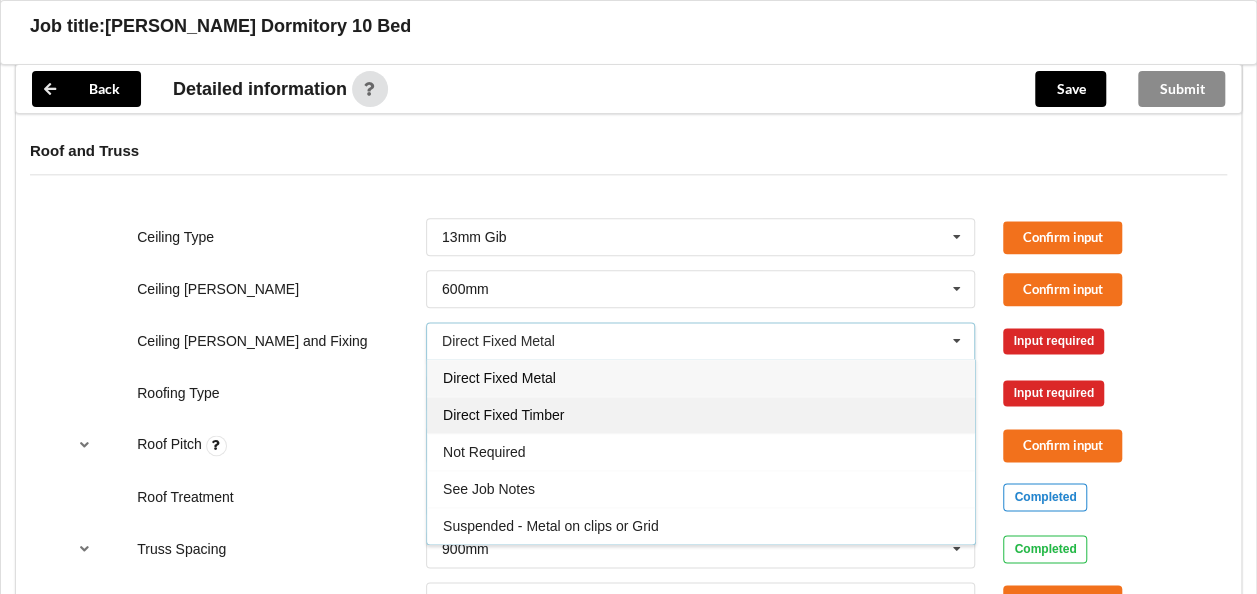 click on "Direct Fixed Timber" at bounding box center (701, 414) 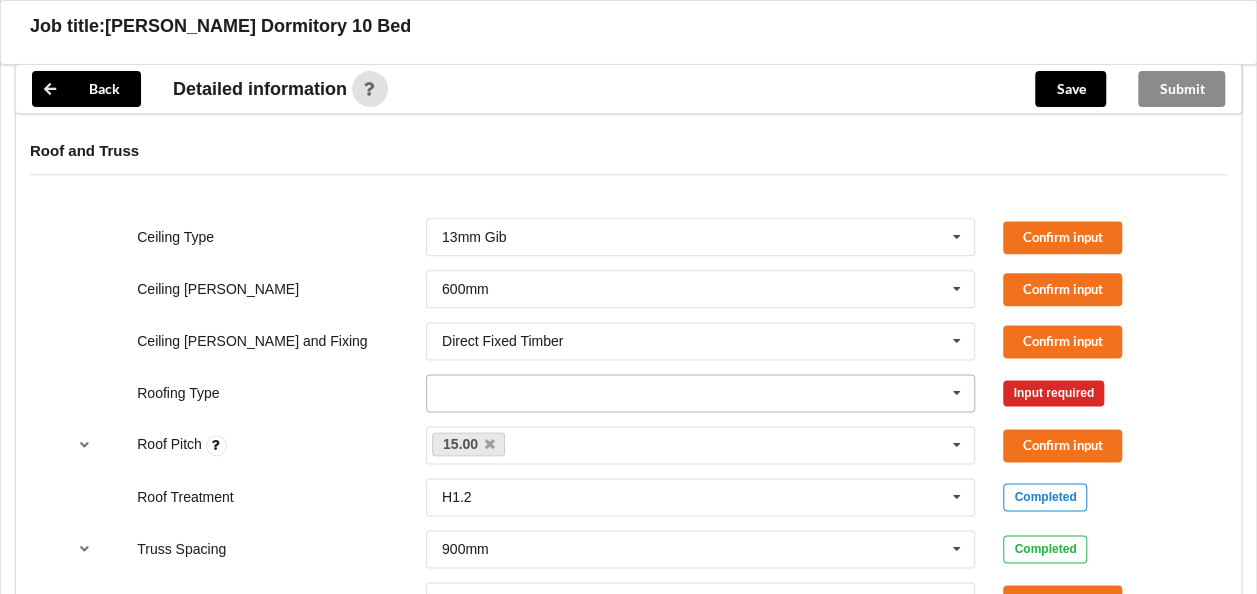 click at bounding box center [702, 393] 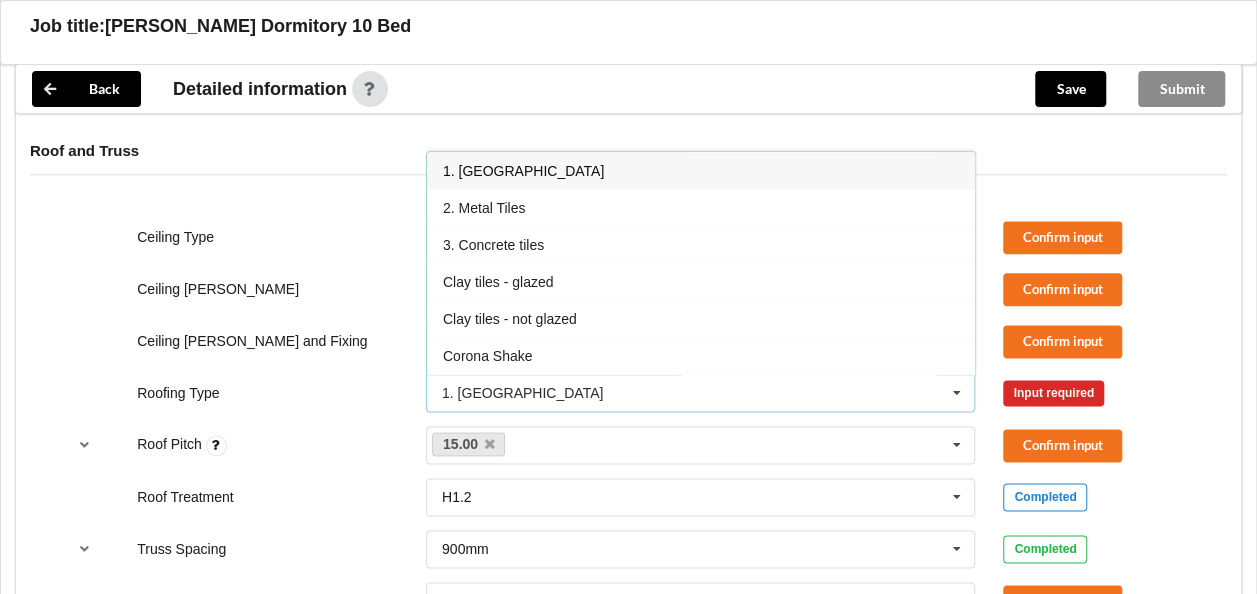 click on "1. [GEOGRAPHIC_DATA]" at bounding box center [701, 170] 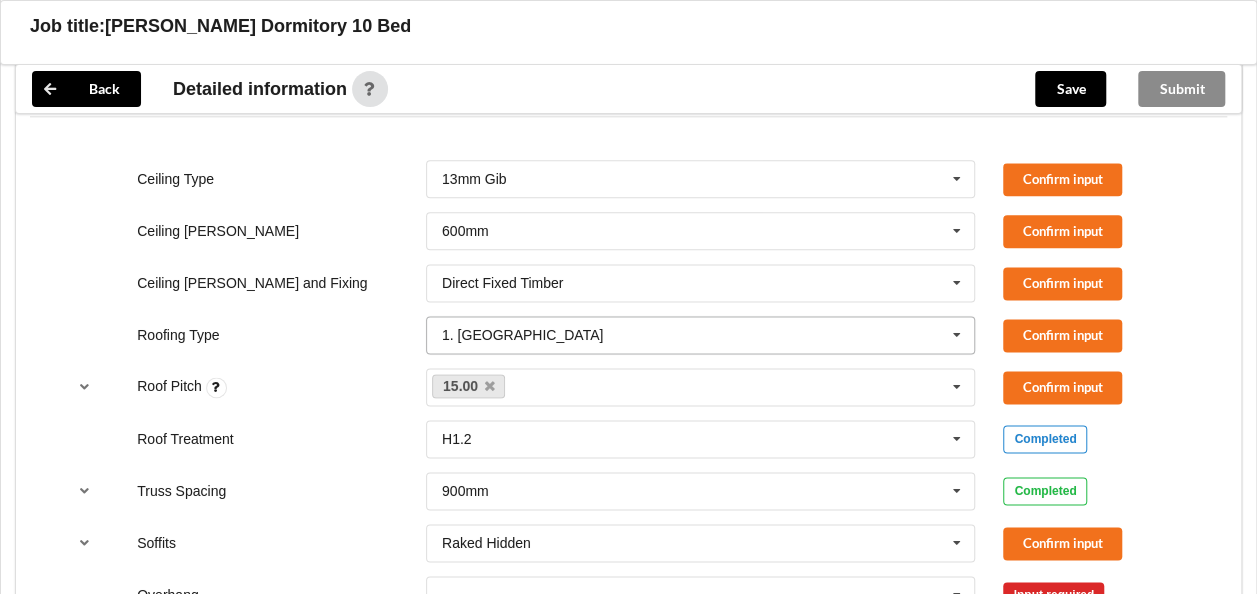 scroll, scrollTop: 1200, scrollLeft: 0, axis: vertical 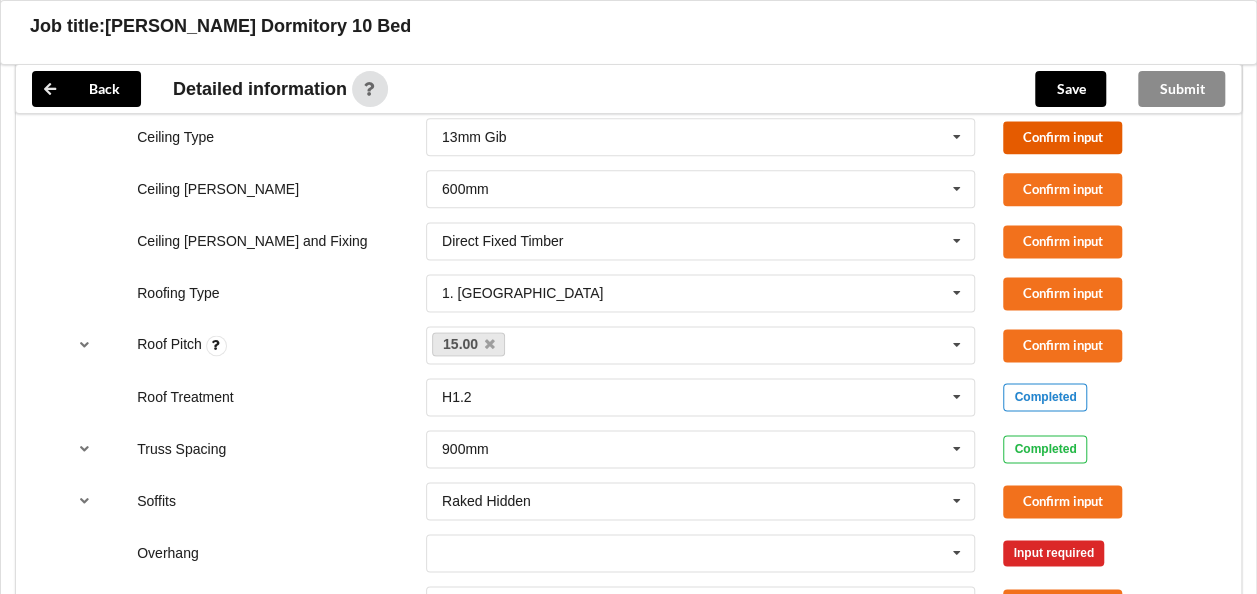 click on "Confirm input" at bounding box center [1062, 137] 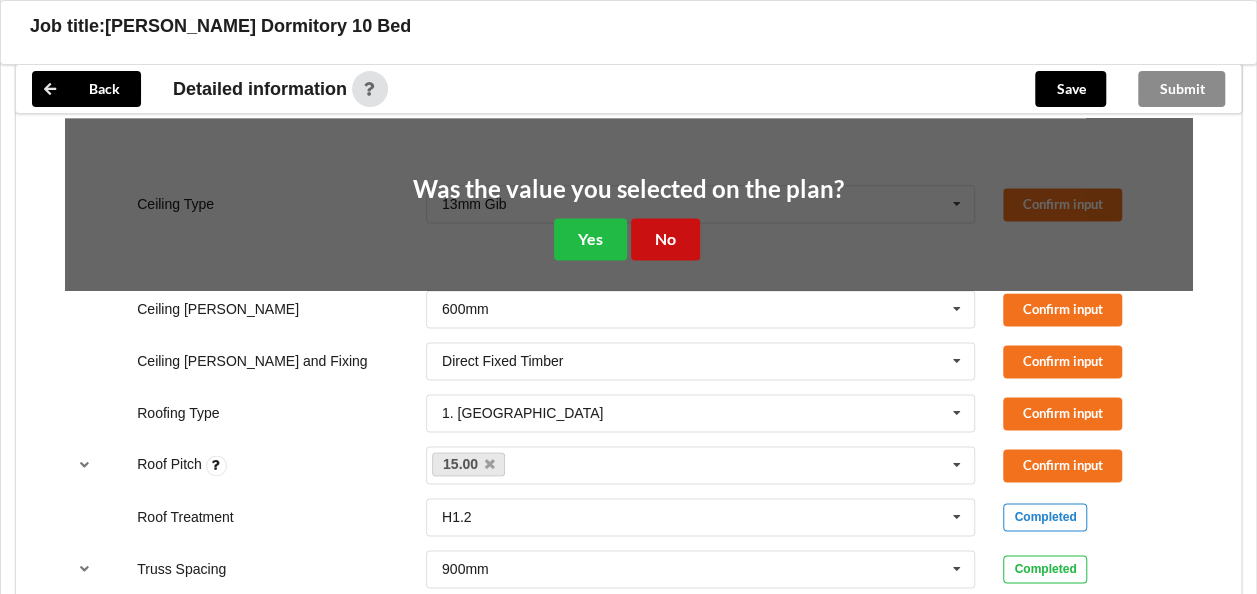 click on "No" at bounding box center (665, 238) 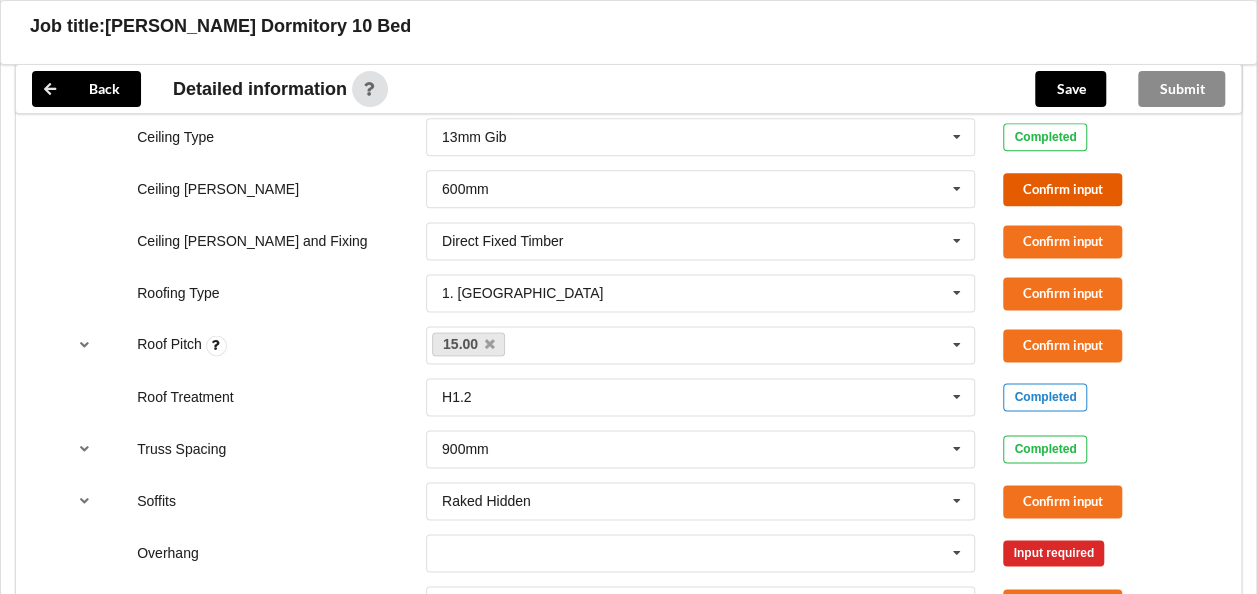 click on "Confirm input" at bounding box center (1062, 189) 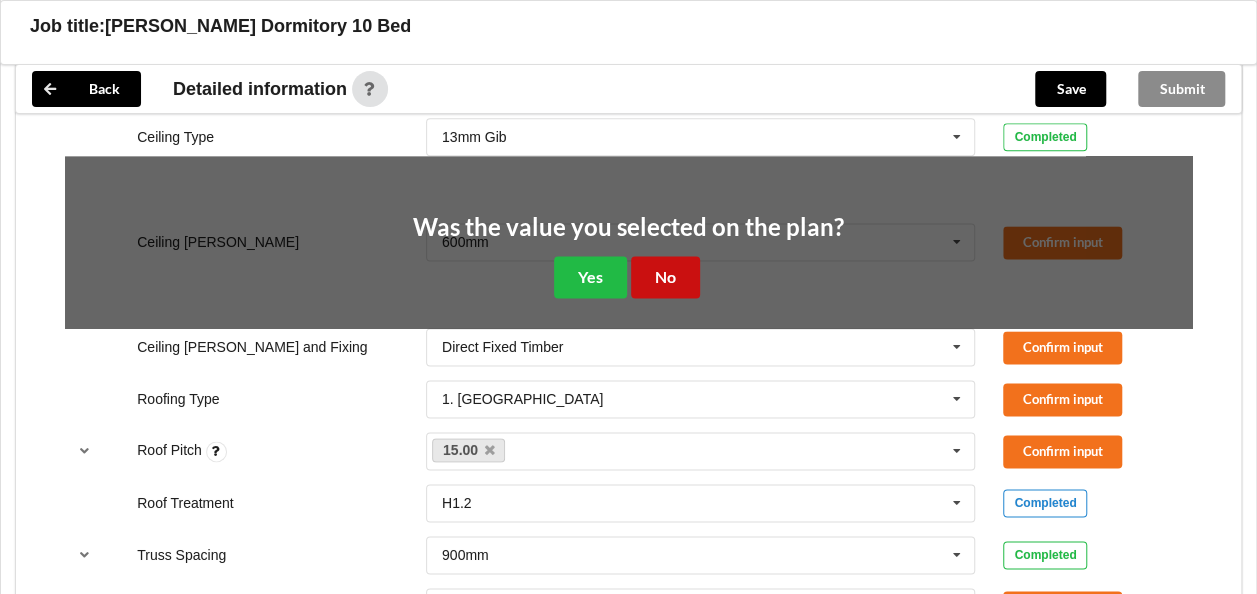 click on "No" at bounding box center [665, 276] 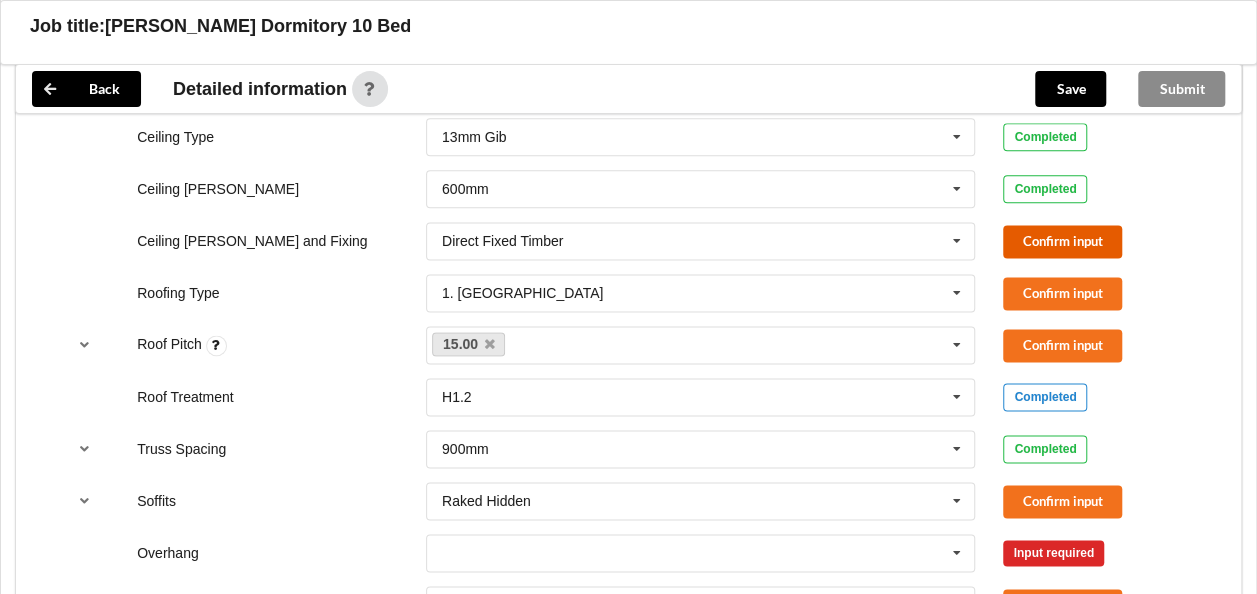 click on "Confirm input" at bounding box center (1062, 241) 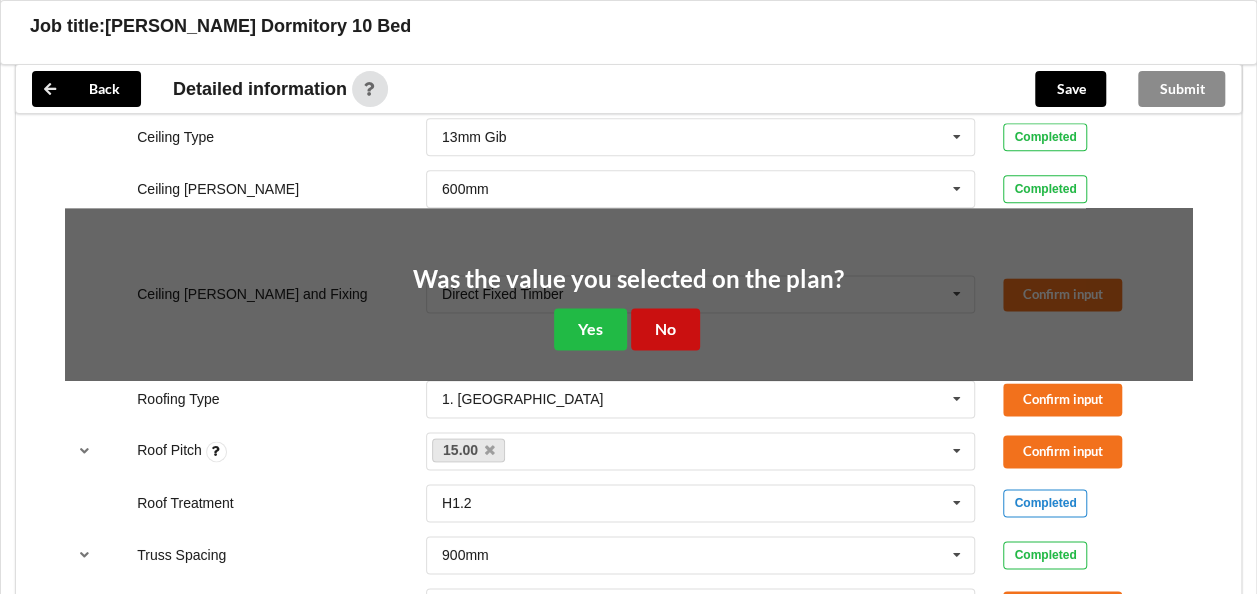 click on "No" at bounding box center [665, 328] 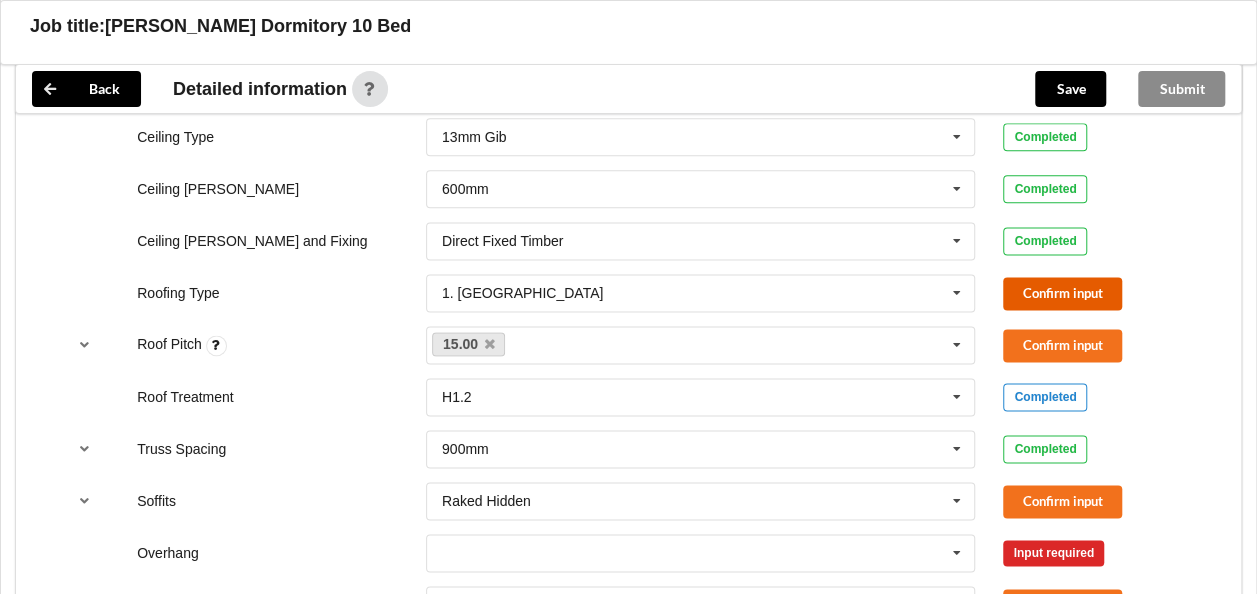 click on "Confirm input" at bounding box center (1062, 293) 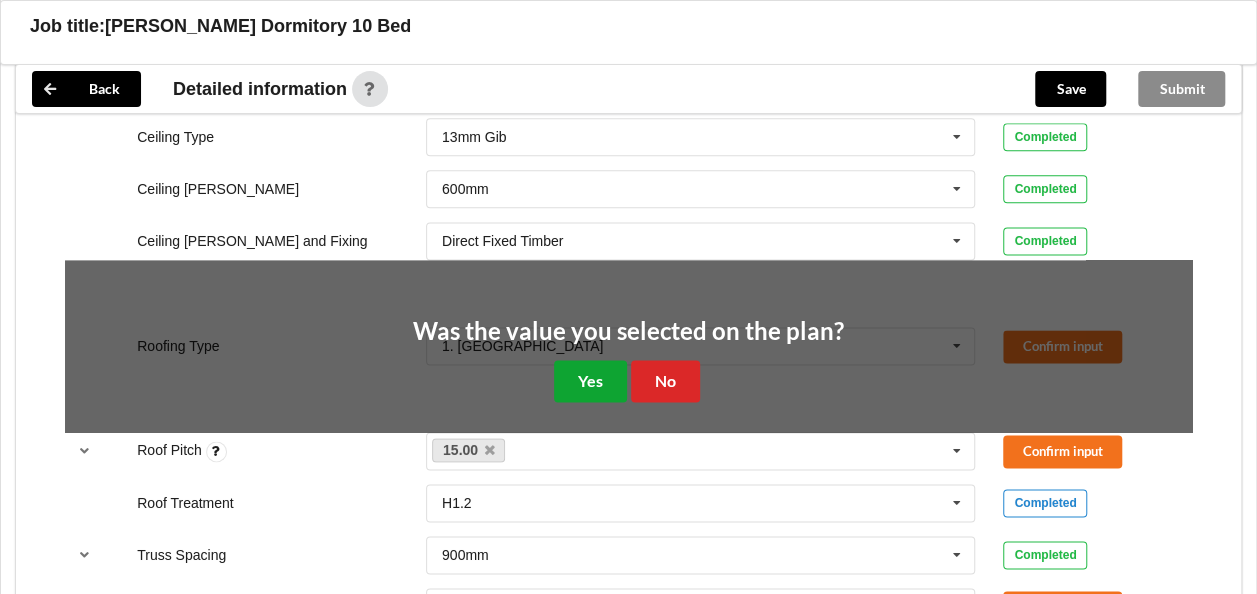 click on "Yes" at bounding box center (590, 380) 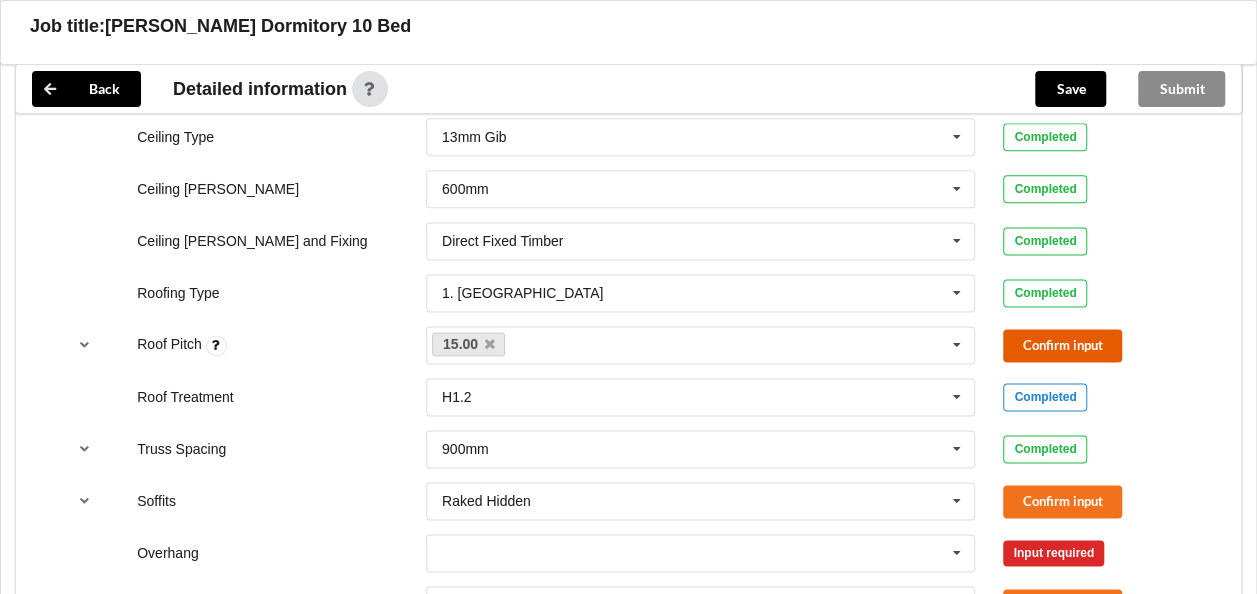 click on "Confirm input" at bounding box center [1062, 345] 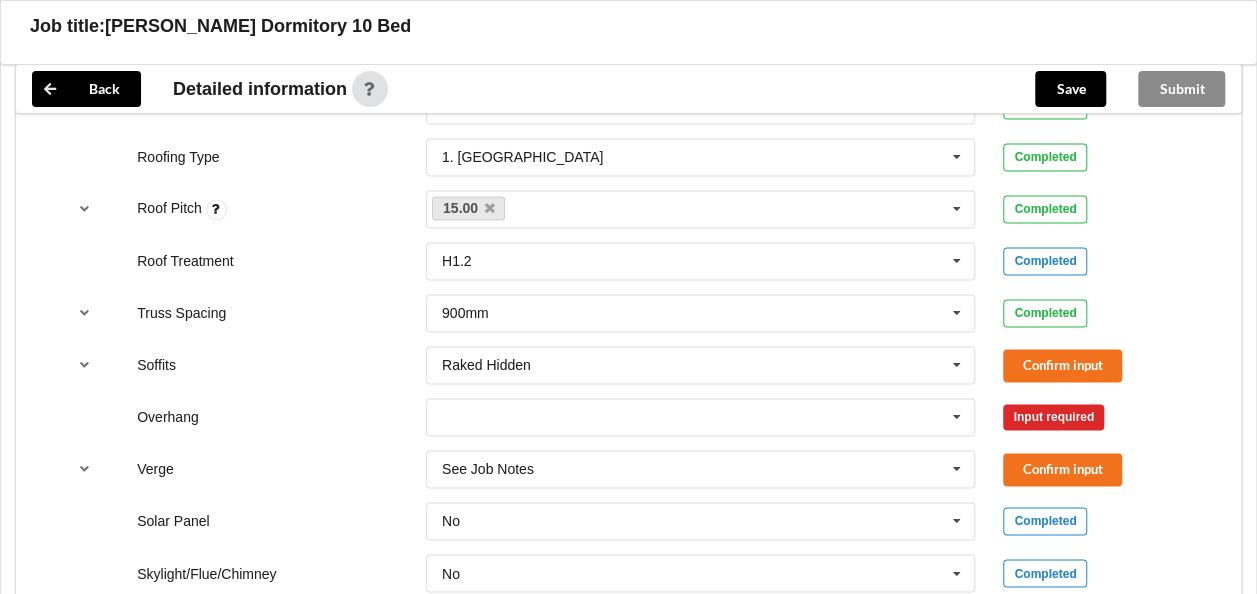 scroll, scrollTop: 1400, scrollLeft: 0, axis: vertical 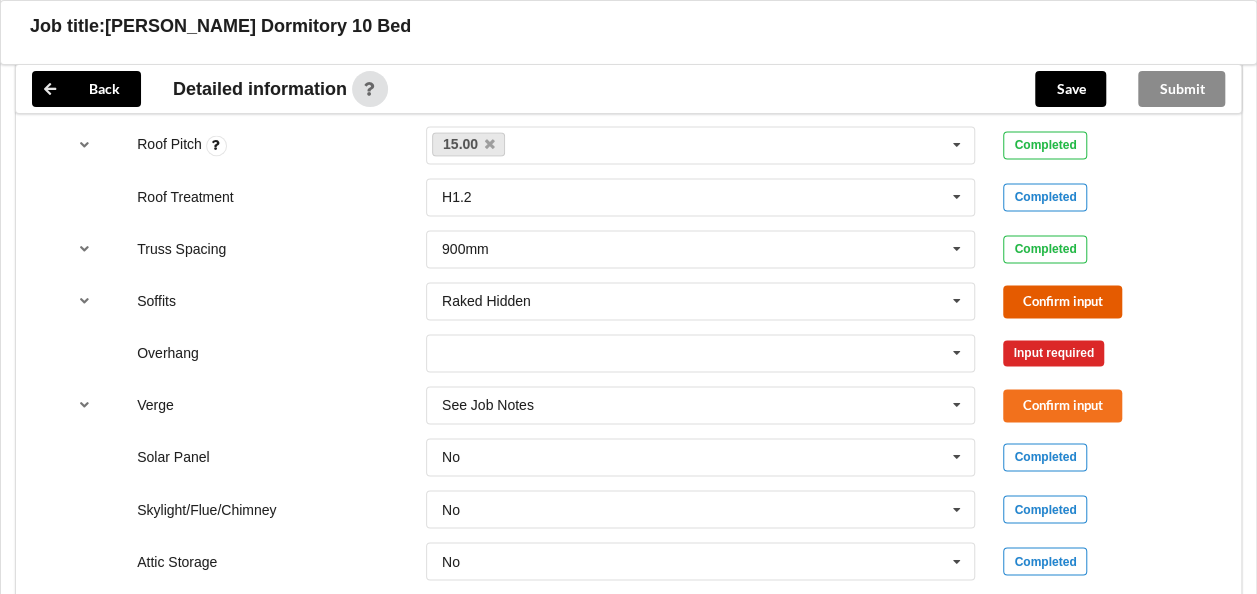 click on "Confirm input" at bounding box center [1062, 301] 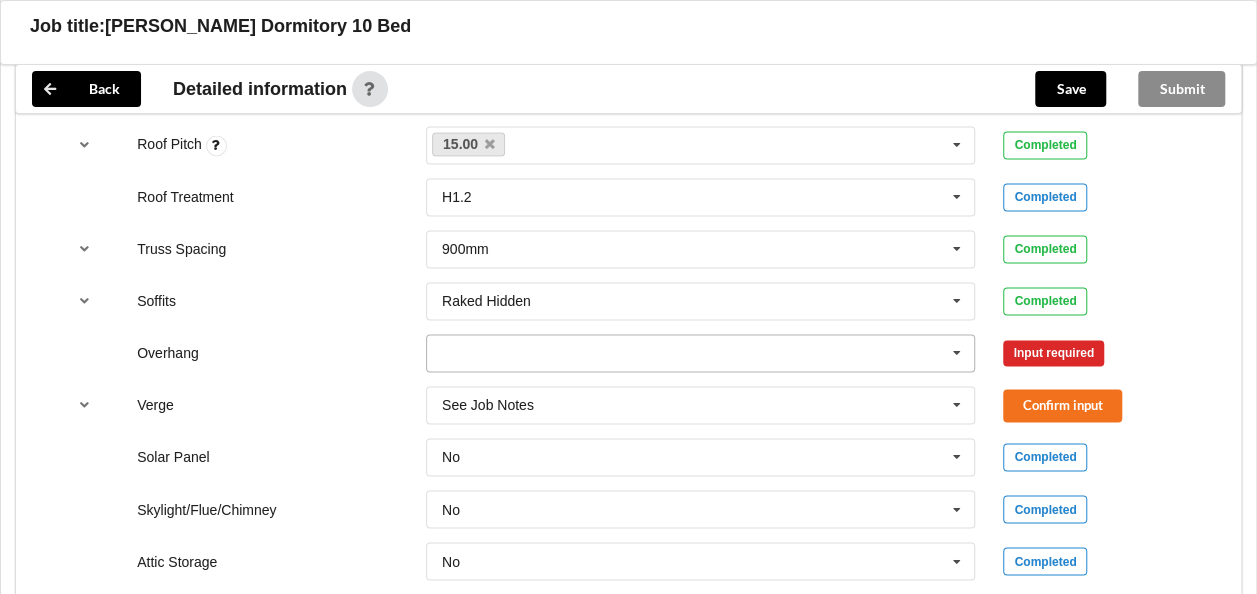 click at bounding box center [702, 353] 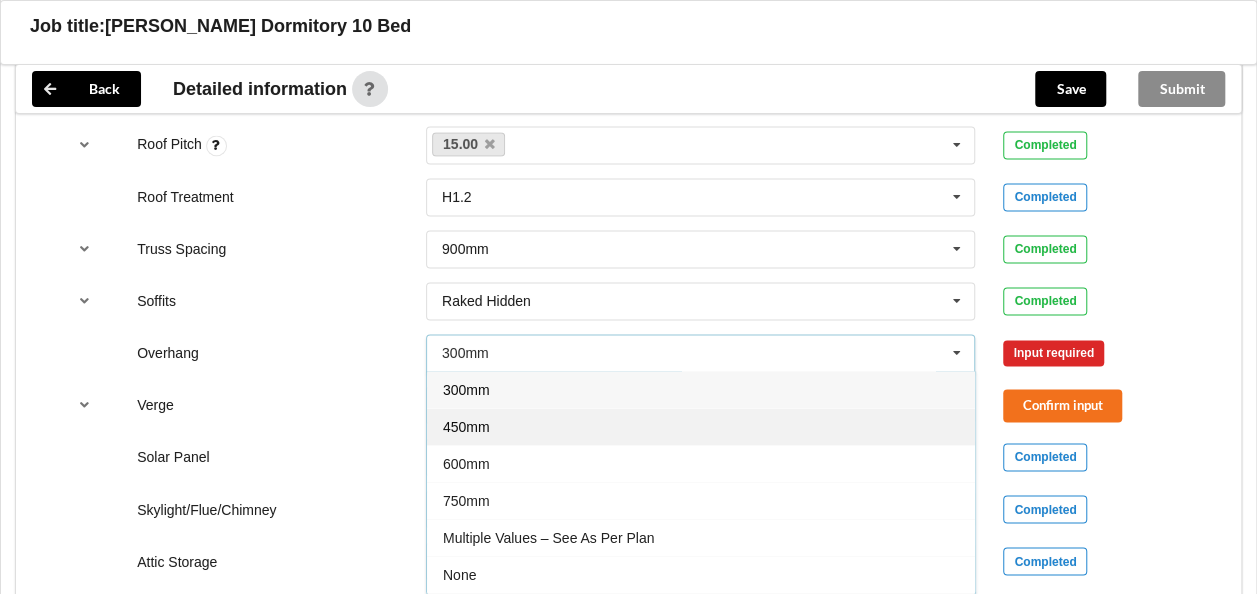 click on "450mm" at bounding box center [466, 427] 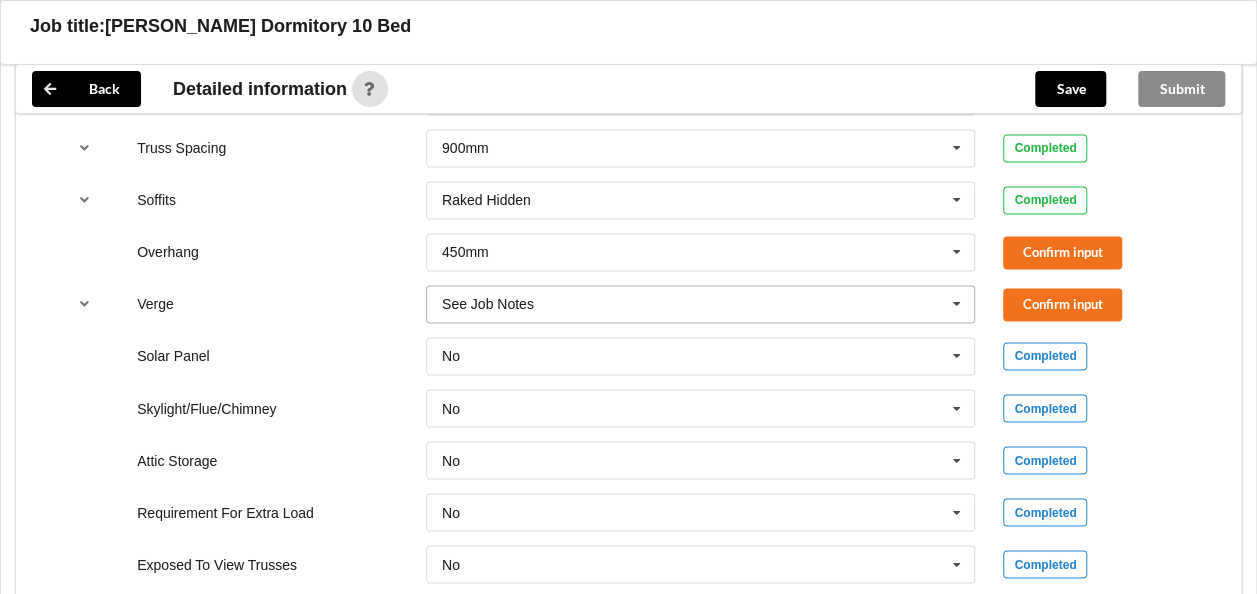scroll, scrollTop: 1389, scrollLeft: 0, axis: vertical 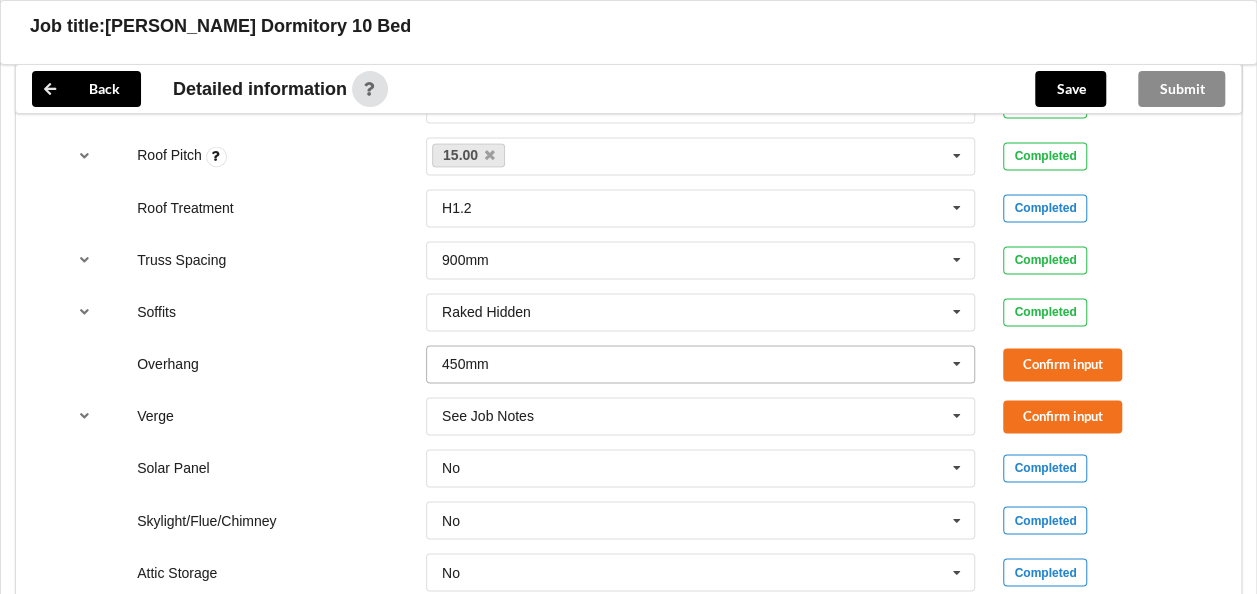 click at bounding box center (957, 364) 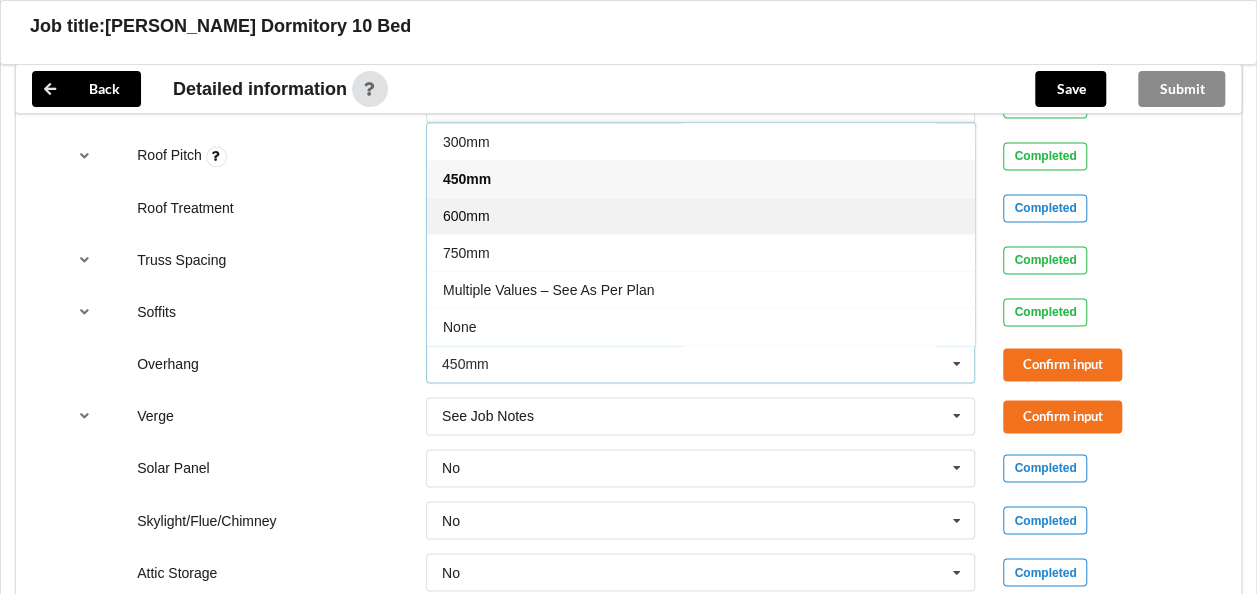 click on "600mm" at bounding box center [701, 215] 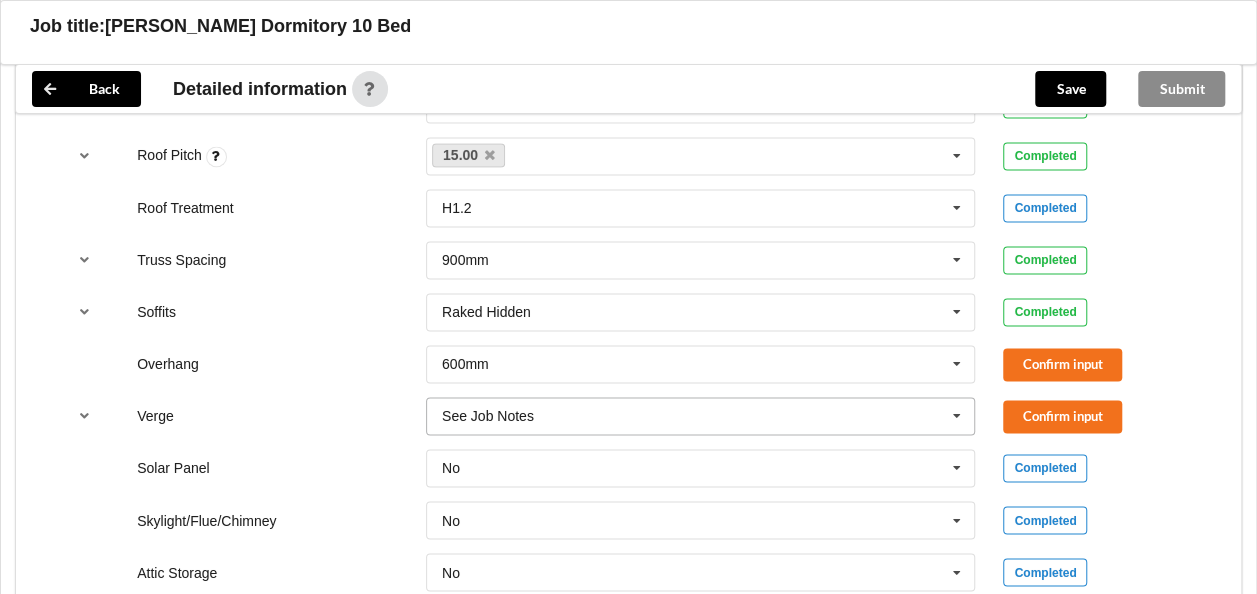 click at bounding box center (702, 416) 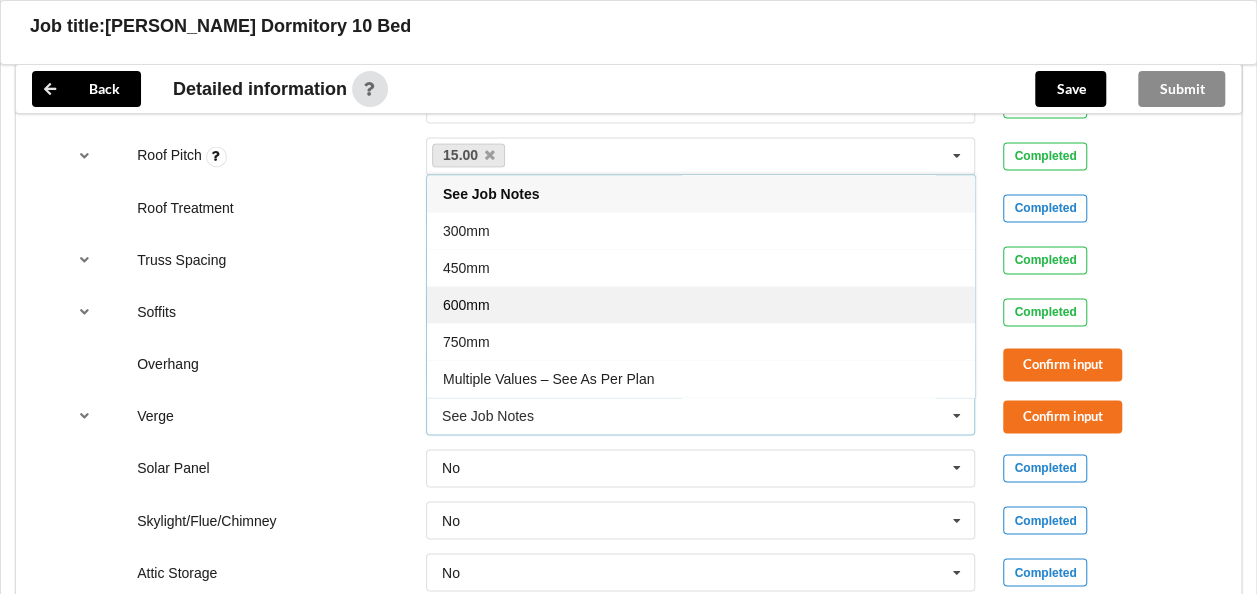 click on "600mm" at bounding box center [701, 304] 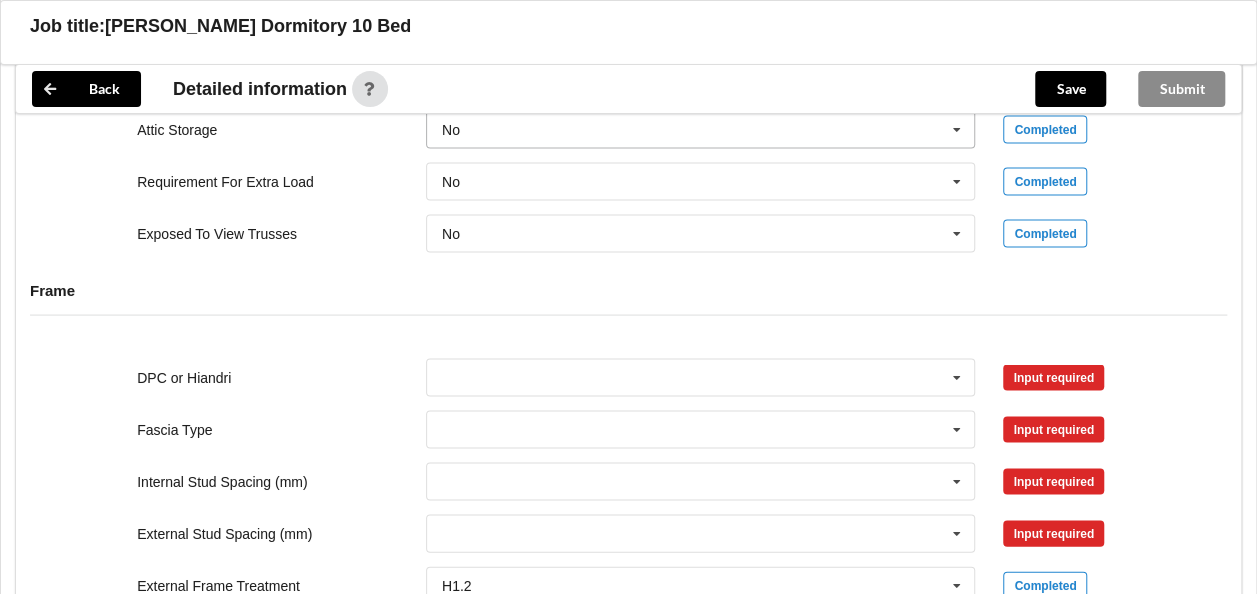 scroll, scrollTop: 1889, scrollLeft: 0, axis: vertical 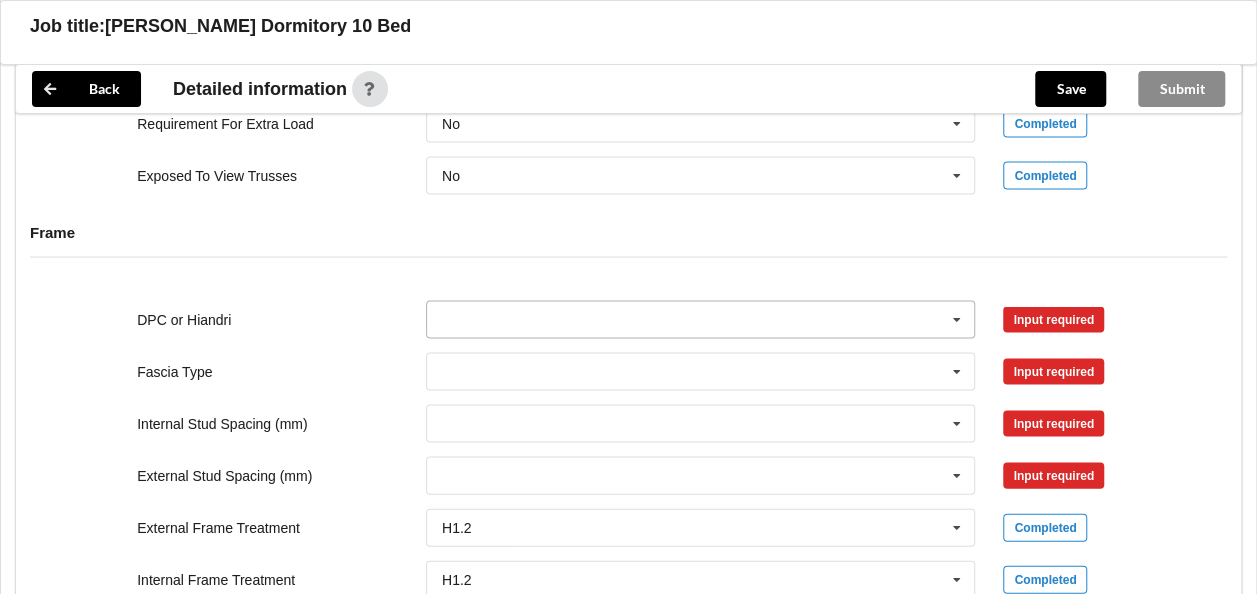 click at bounding box center (702, 320) 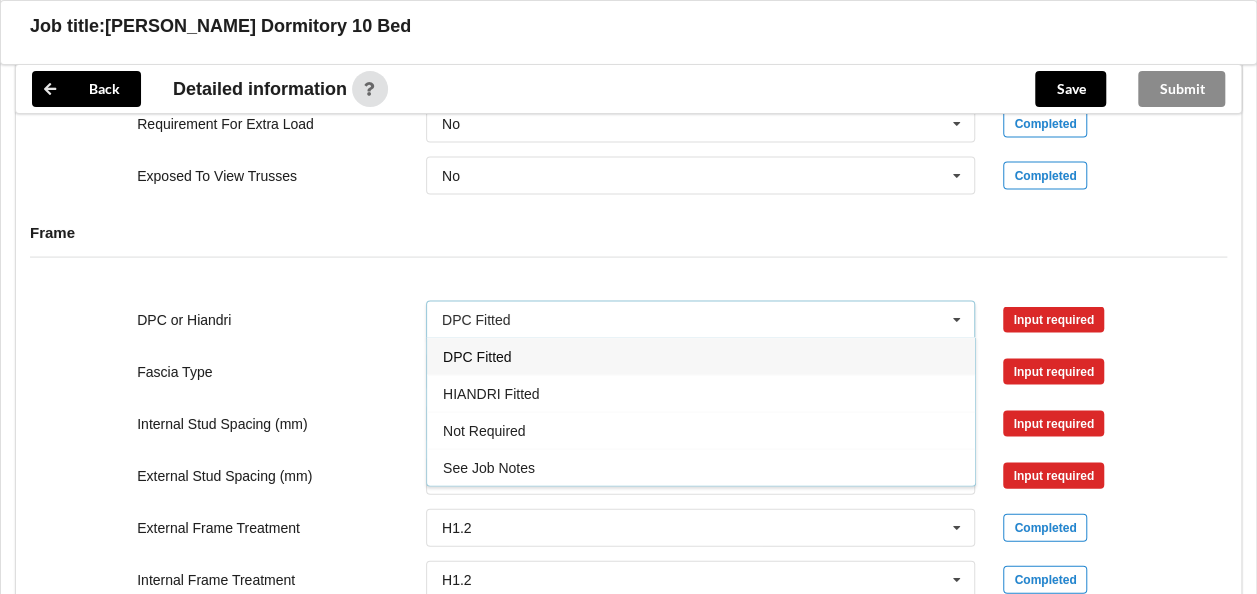 click on "DPC Fitted" at bounding box center (477, 357) 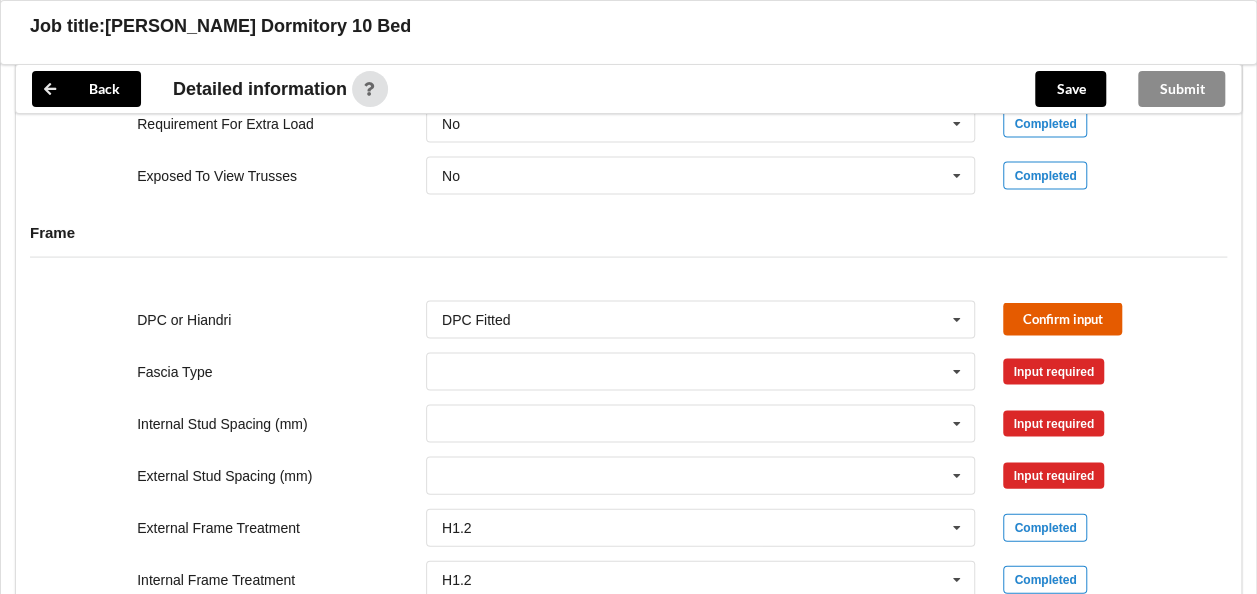 click on "Confirm input" at bounding box center [1062, 319] 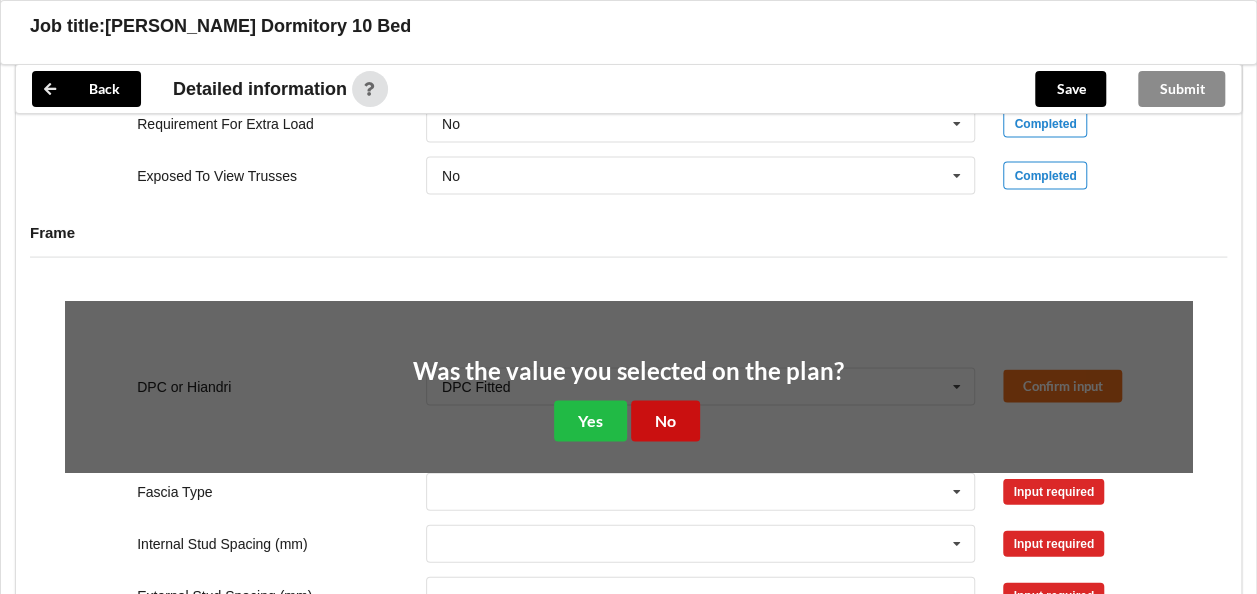 click on "No" at bounding box center [665, 421] 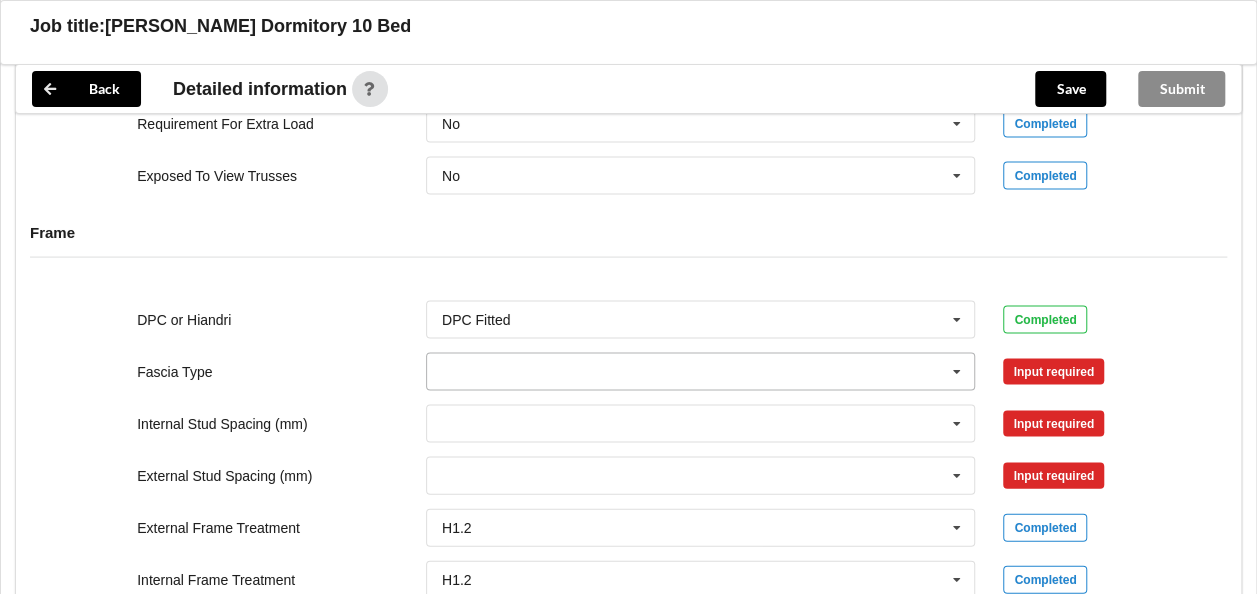click at bounding box center [957, 372] 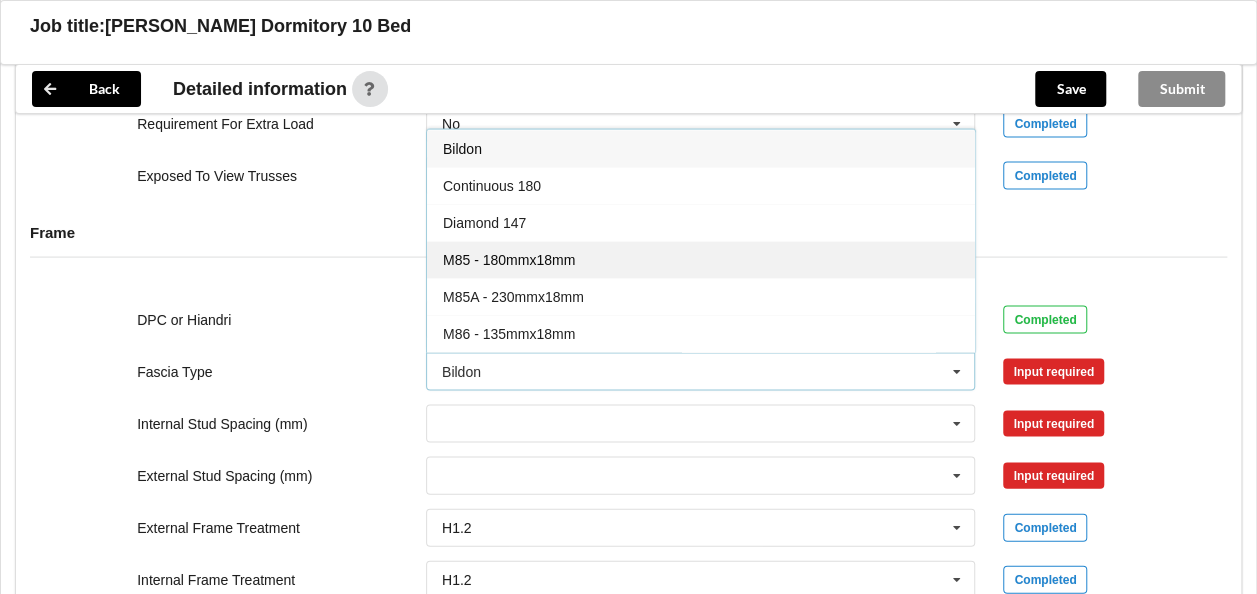 click on "M85 - 180mmx18mm" at bounding box center [509, 260] 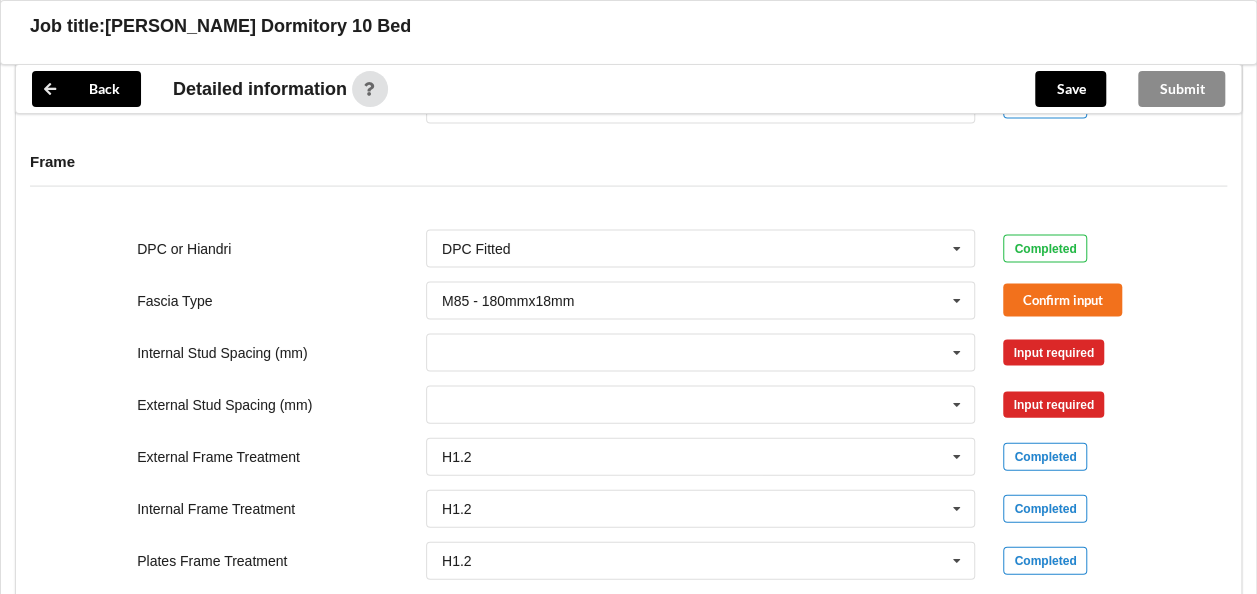 scroll, scrollTop: 2089, scrollLeft: 0, axis: vertical 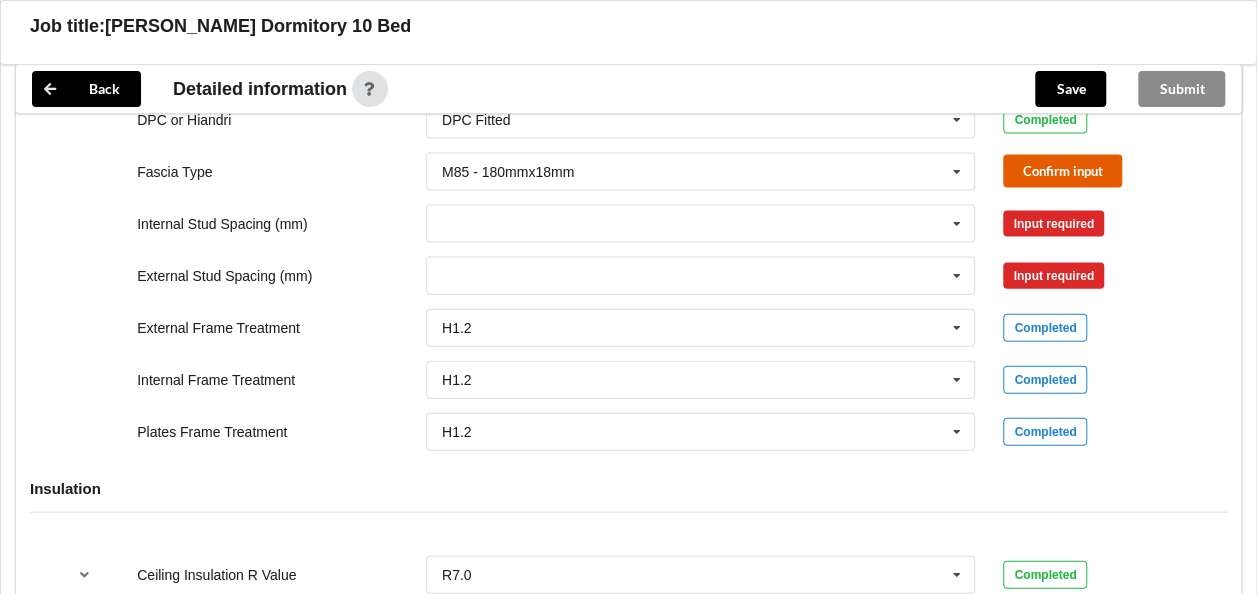 click on "Confirm input" at bounding box center [1062, 171] 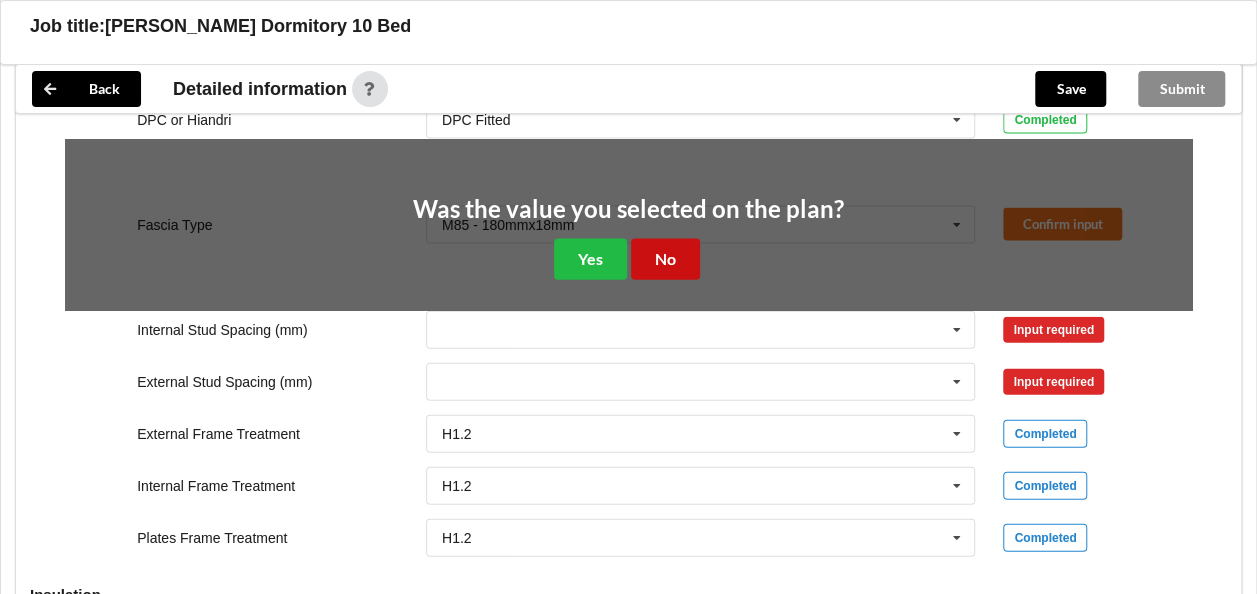 click on "No" at bounding box center [665, 259] 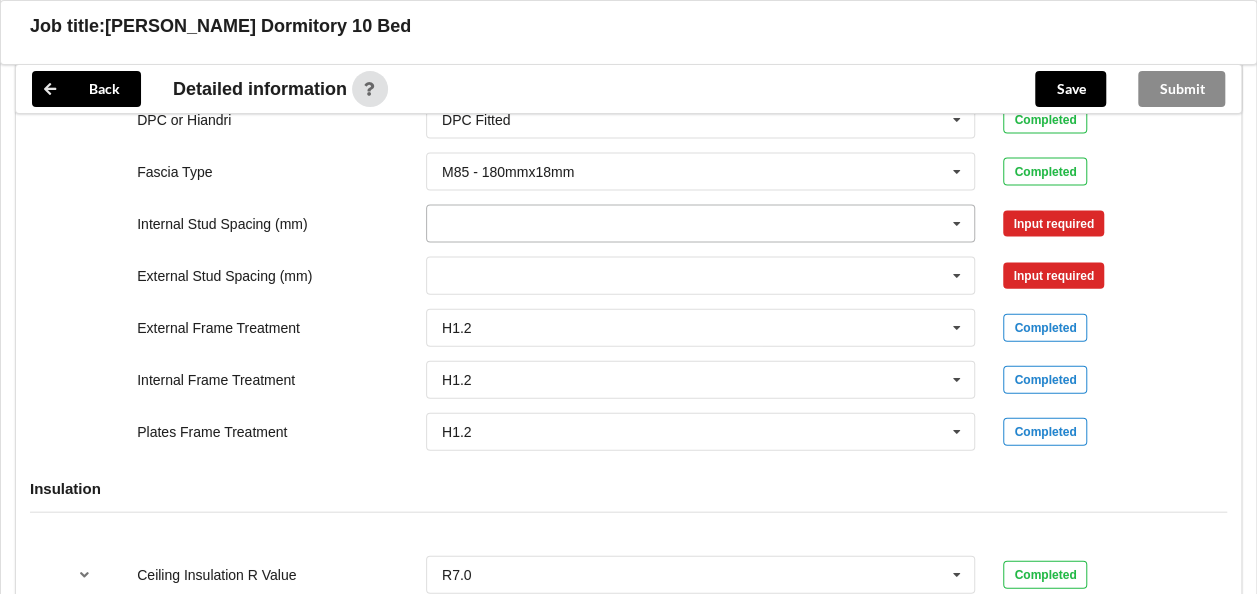 click at bounding box center [702, 224] 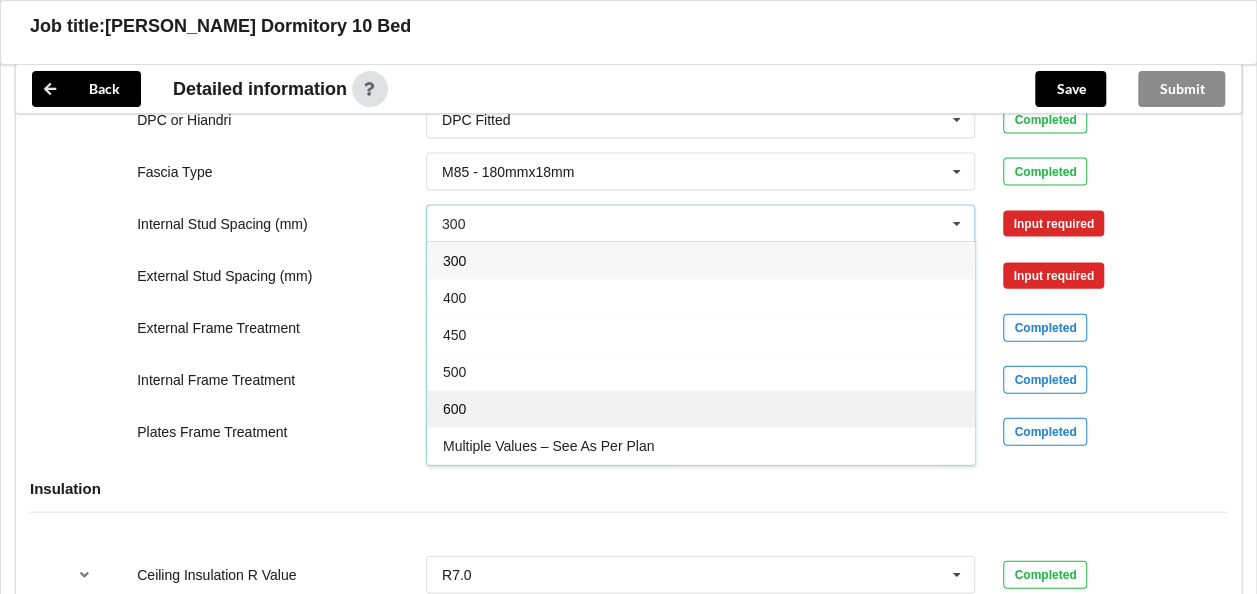click on "600" at bounding box center [701, 408] 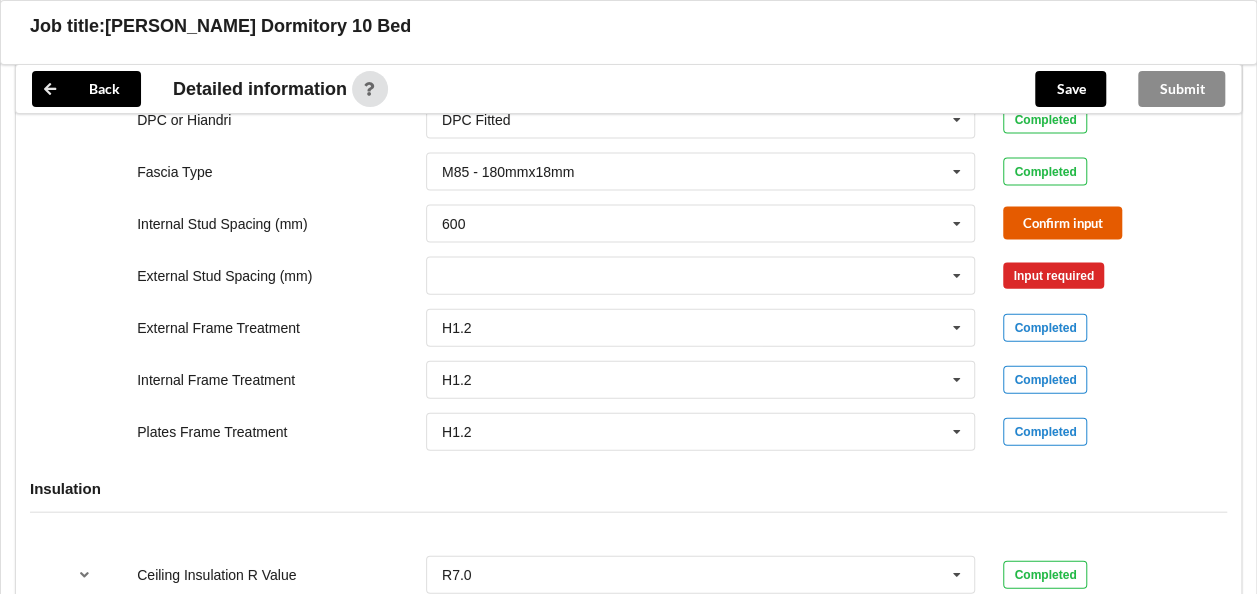 click on "Confirm input" at bounding box center [1062, 223] 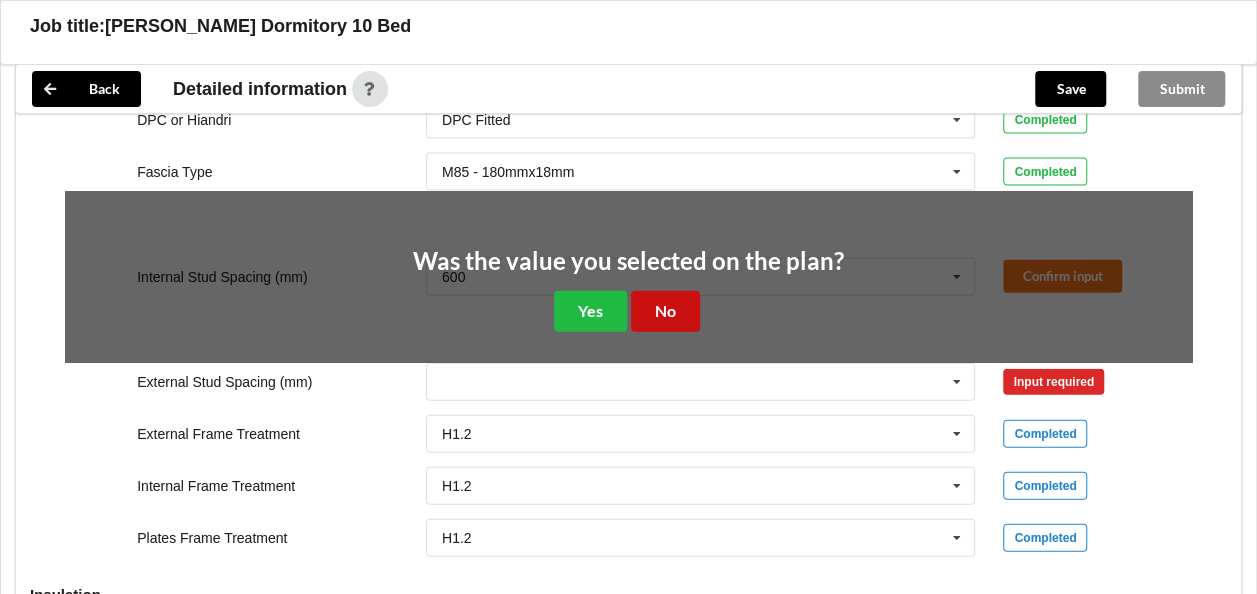 click on "No" at bounding box center (665, 311) 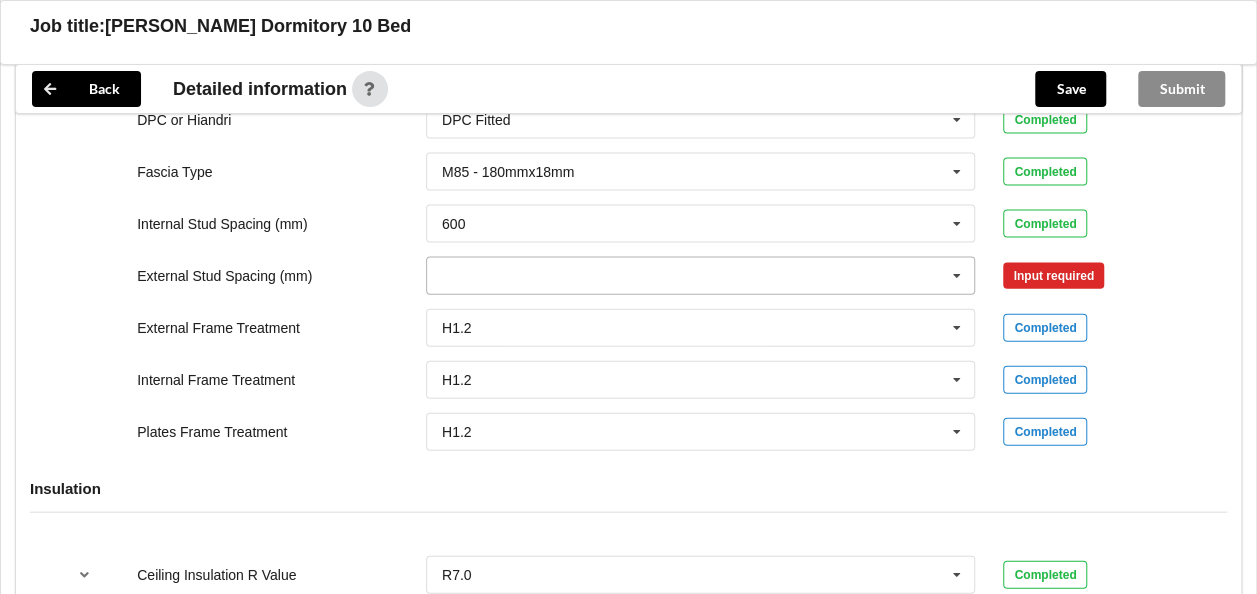 click at bounding box center [702, 276] 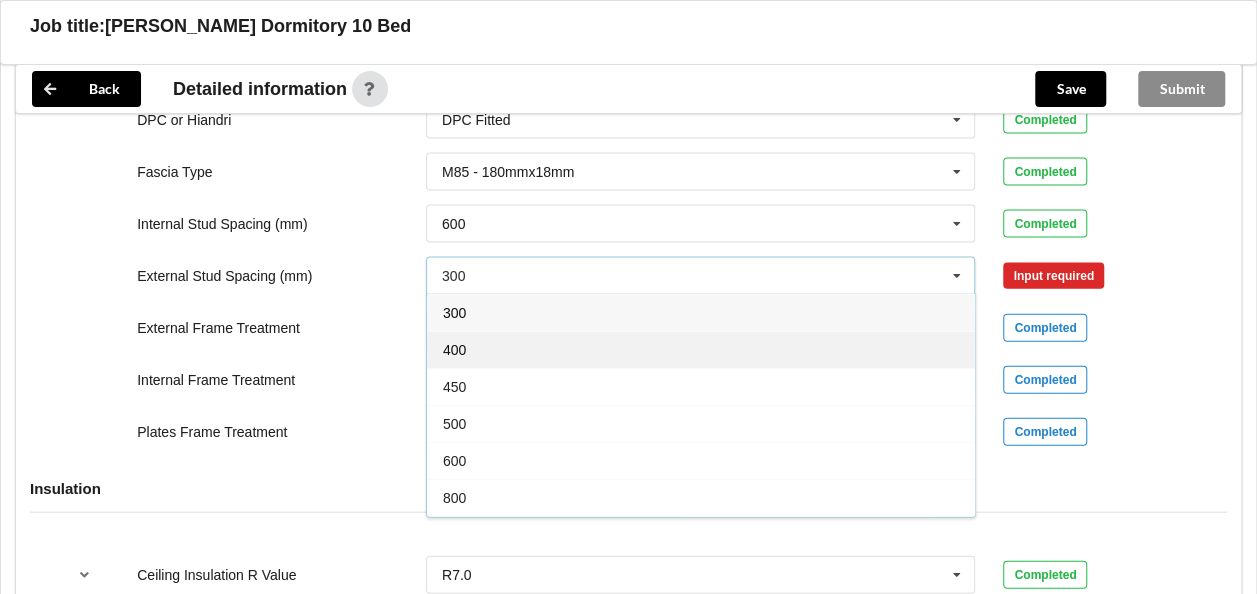 click on "400" at bounding box center [701, 349] 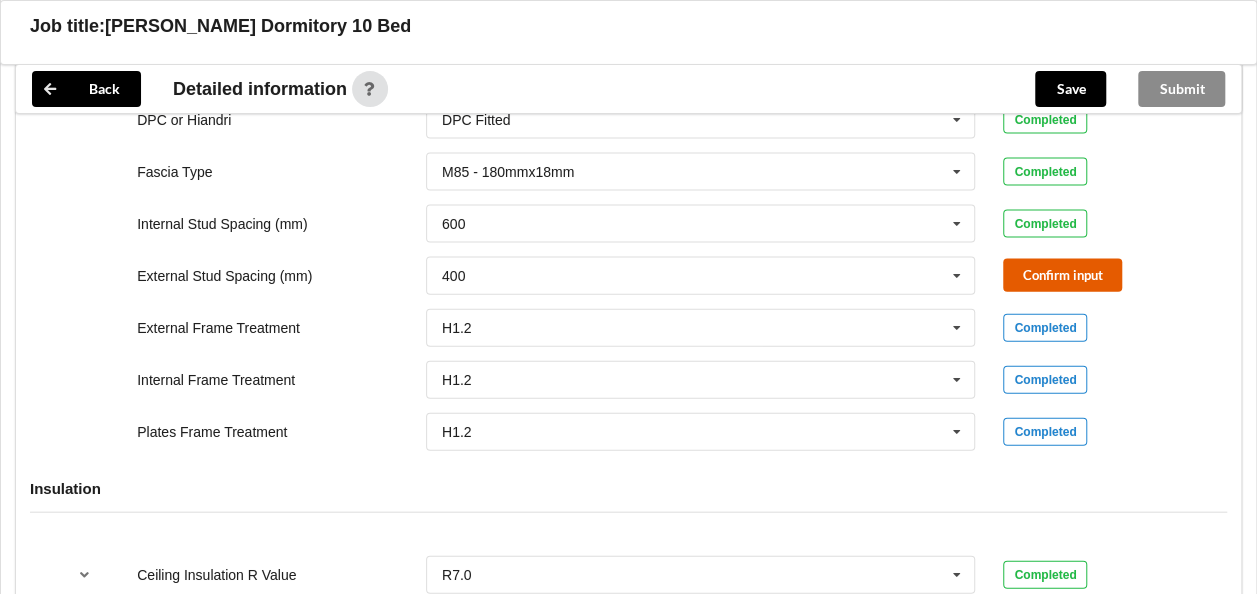 click on "Confirm input" at bounding box center (1062, 275) 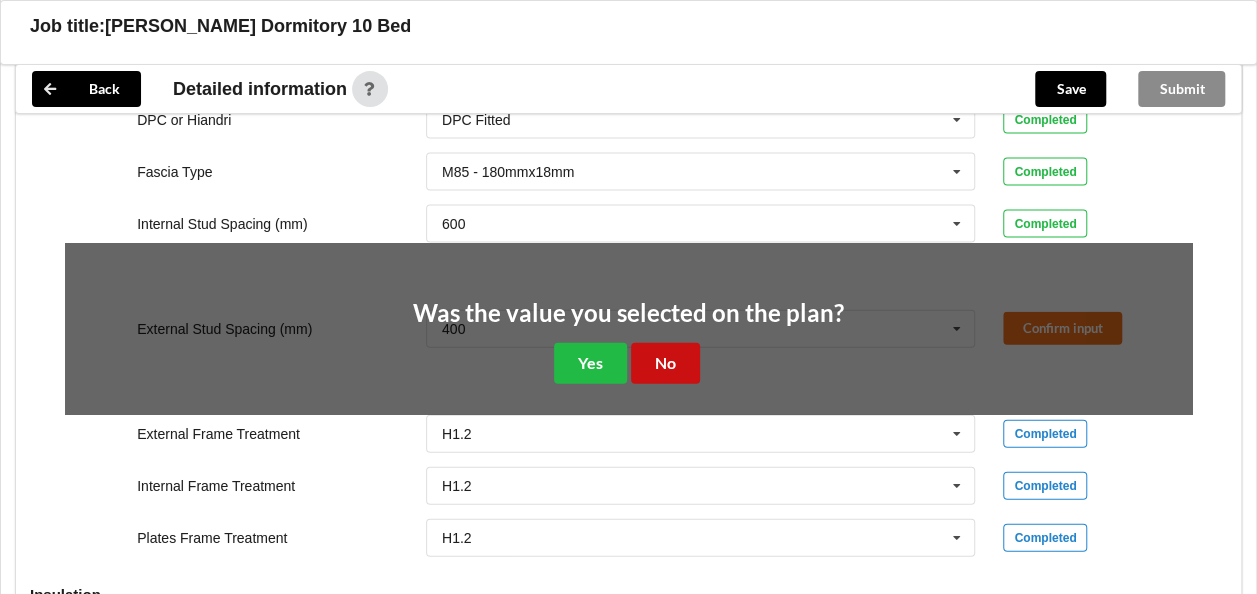 click on "No" at bounding box center [665, 363] 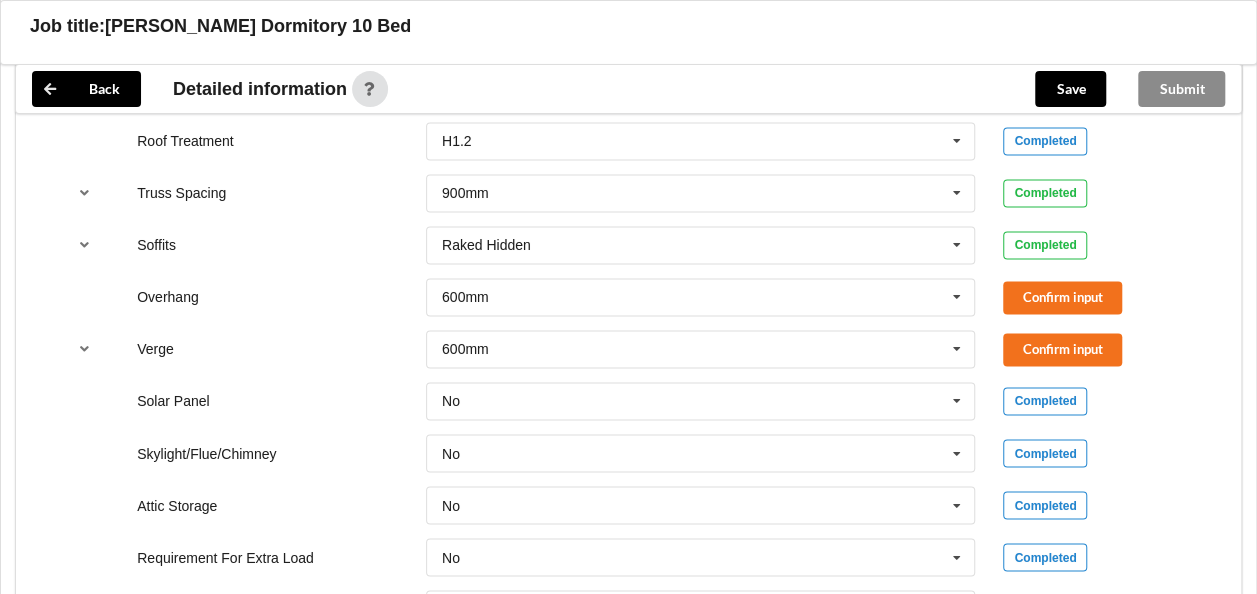scroll, scrollTop: 1389, scrollLeft: 0, axis: vertical 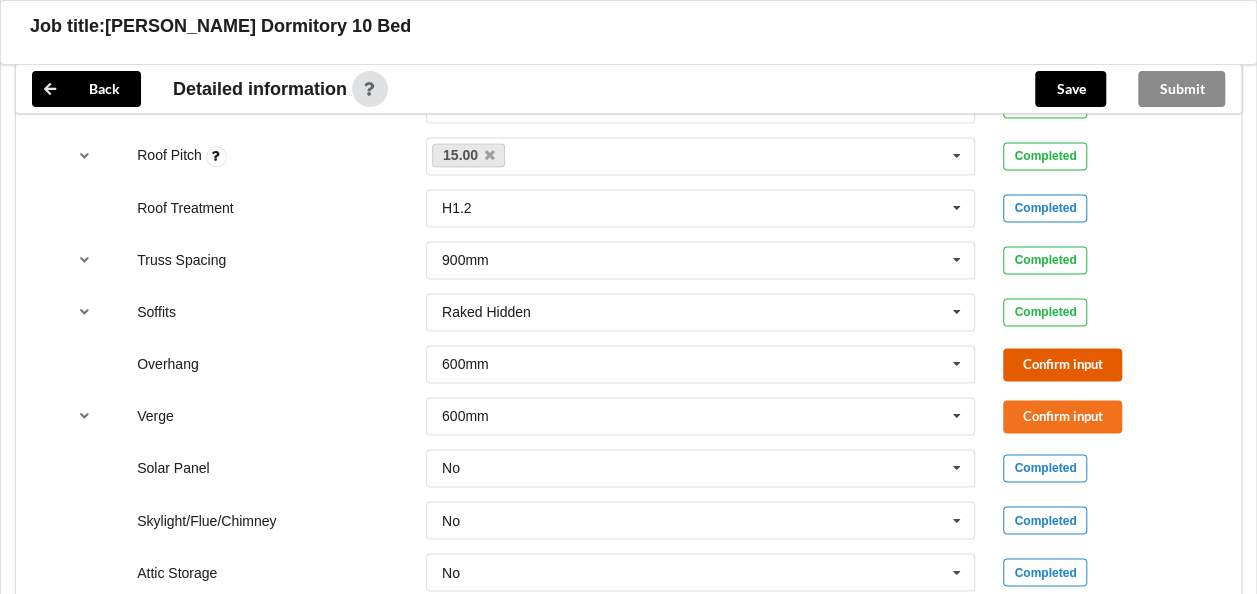 click on "Confirm input" at bounding box center (1062, 364) 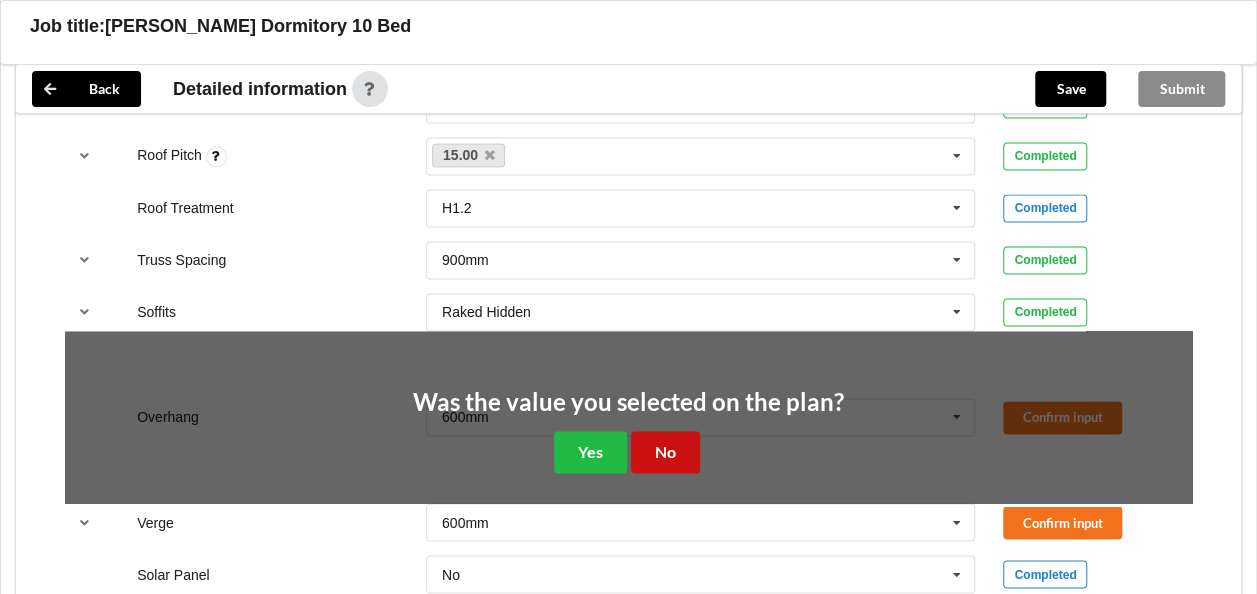 click on "No" at bounding box center [665, 451] 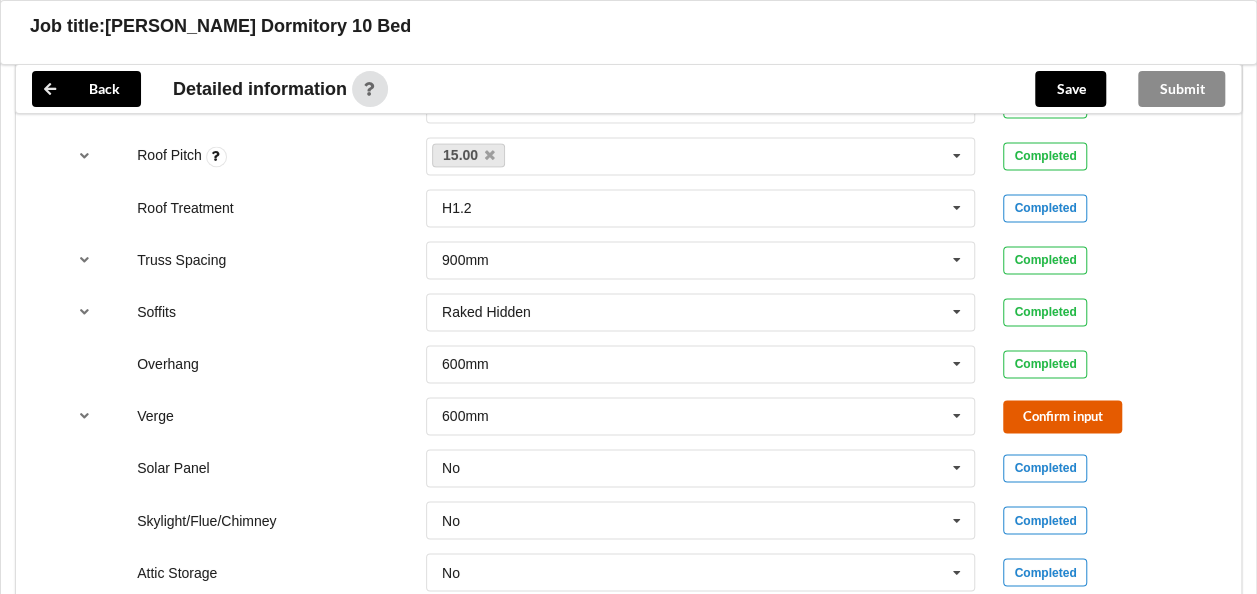 click on "Confirm input" at bounding box center [1062, 416] 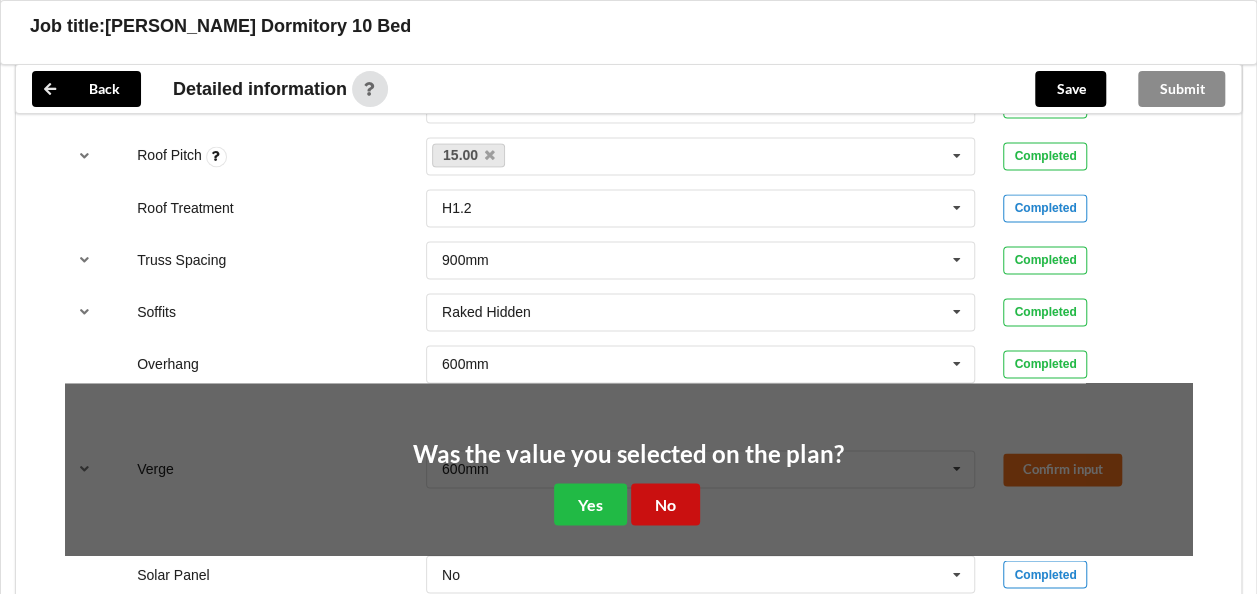 click on "No" at bounding box center [665, 503] 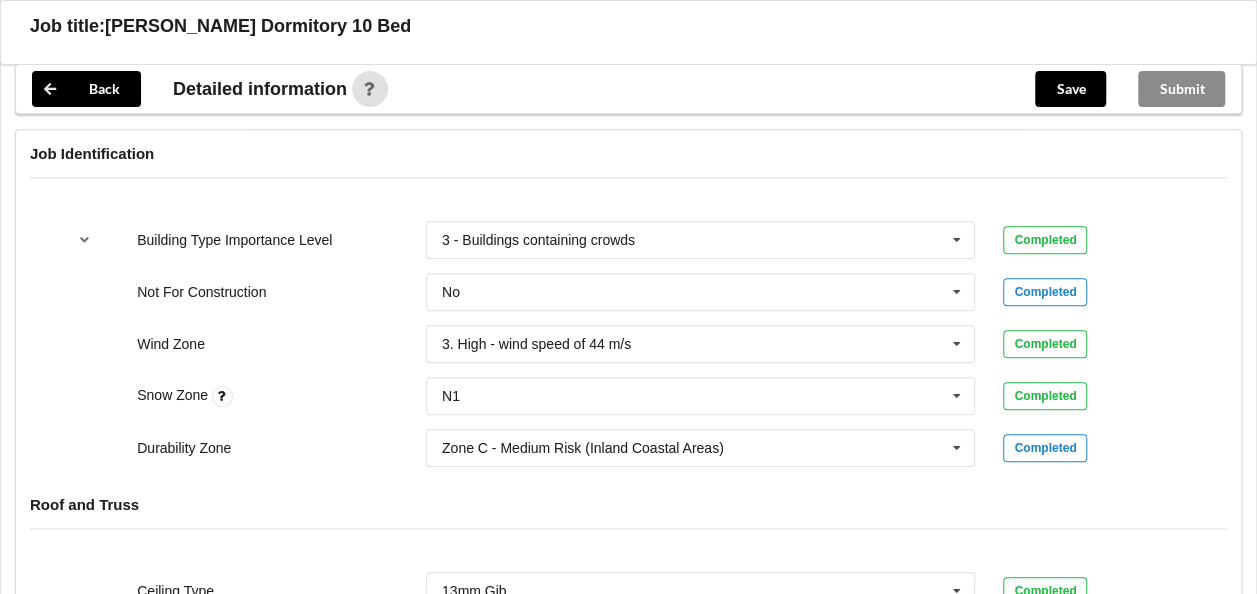 scroll, scrollTop: 789, scrollLeft: 0, axis: vertical 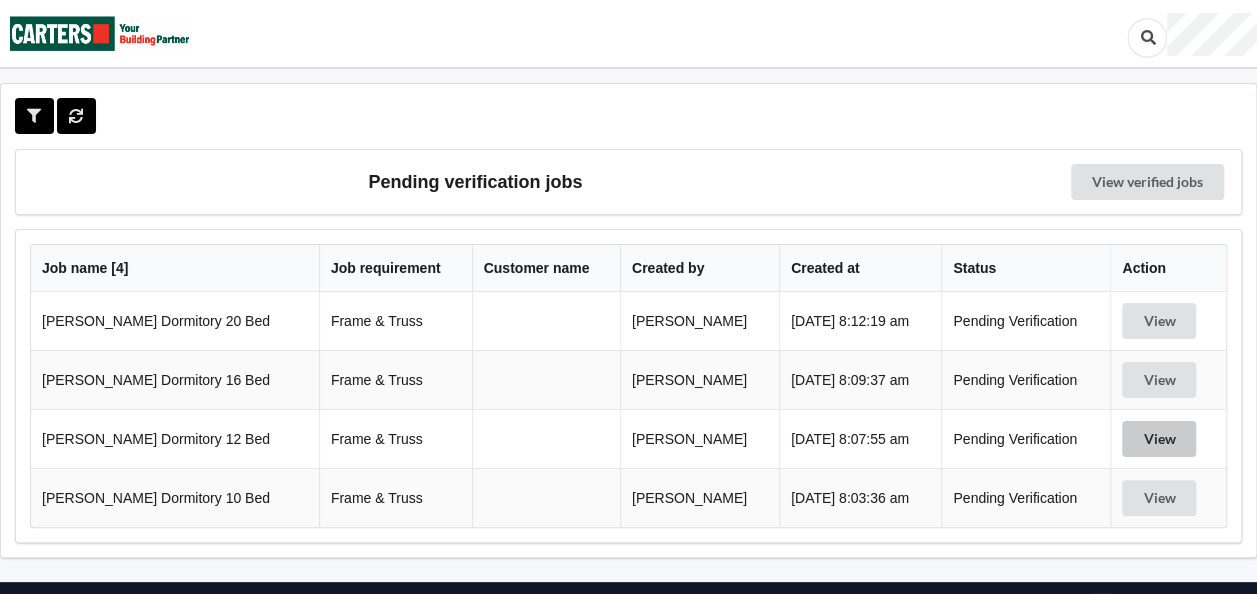 click on "View" at bounding box center [1159, 439] 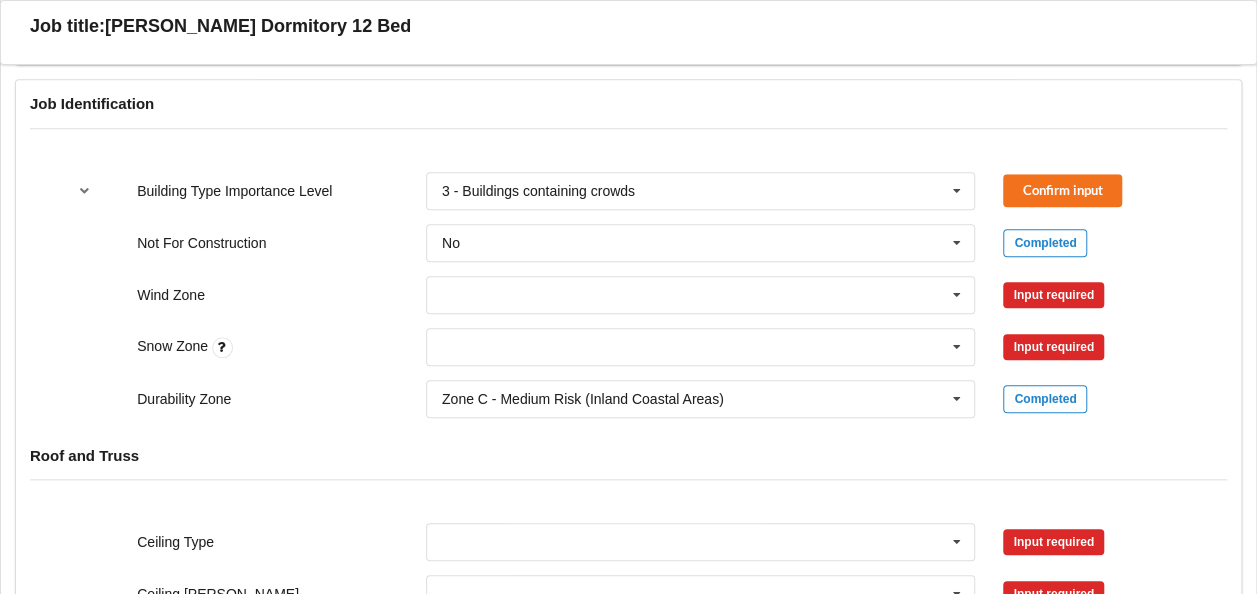 scroll, scrollTop: 800, scrollLeft: 0, axis: vertical 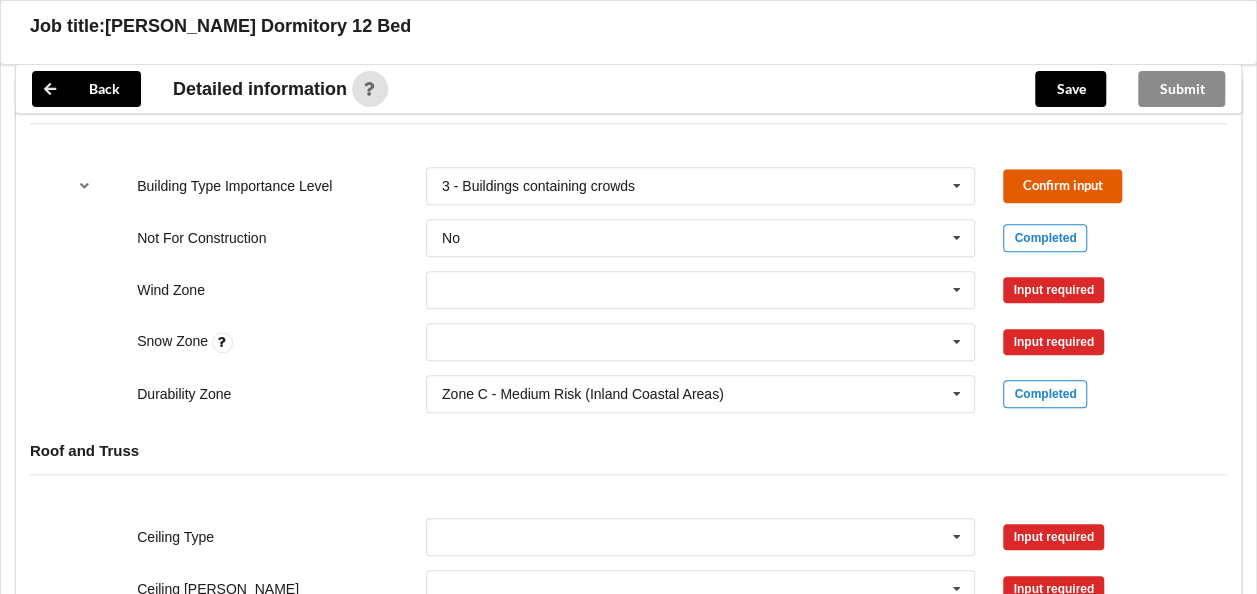 click on "Confirm input" at bounding box center [1062, 185] 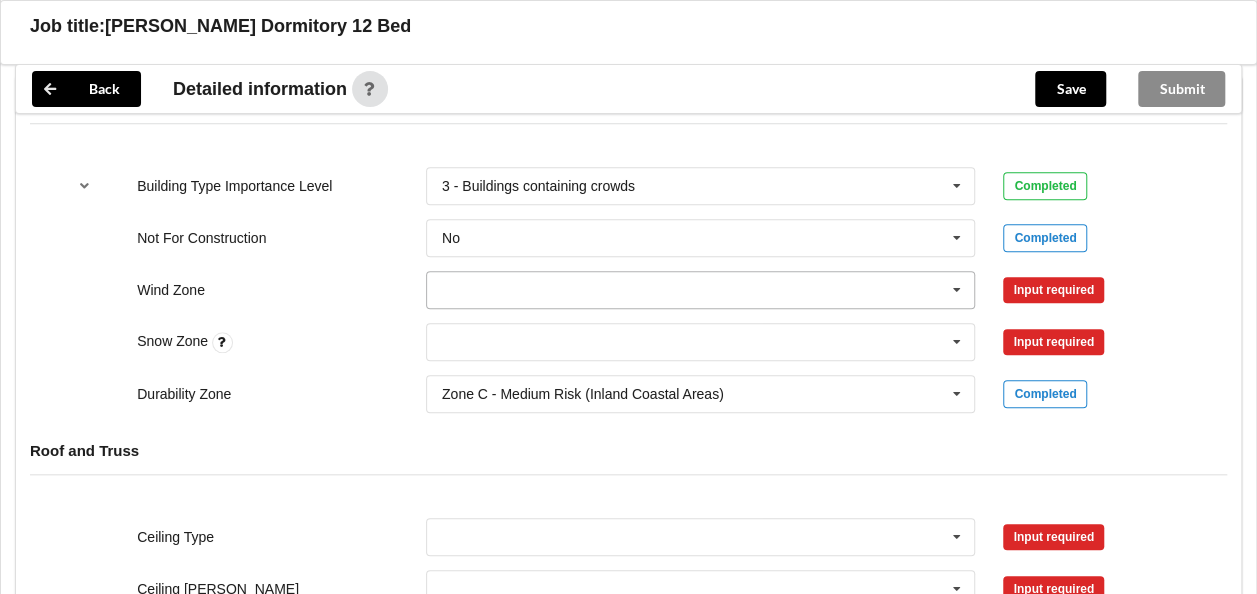 click at bounding box center (702, 290) 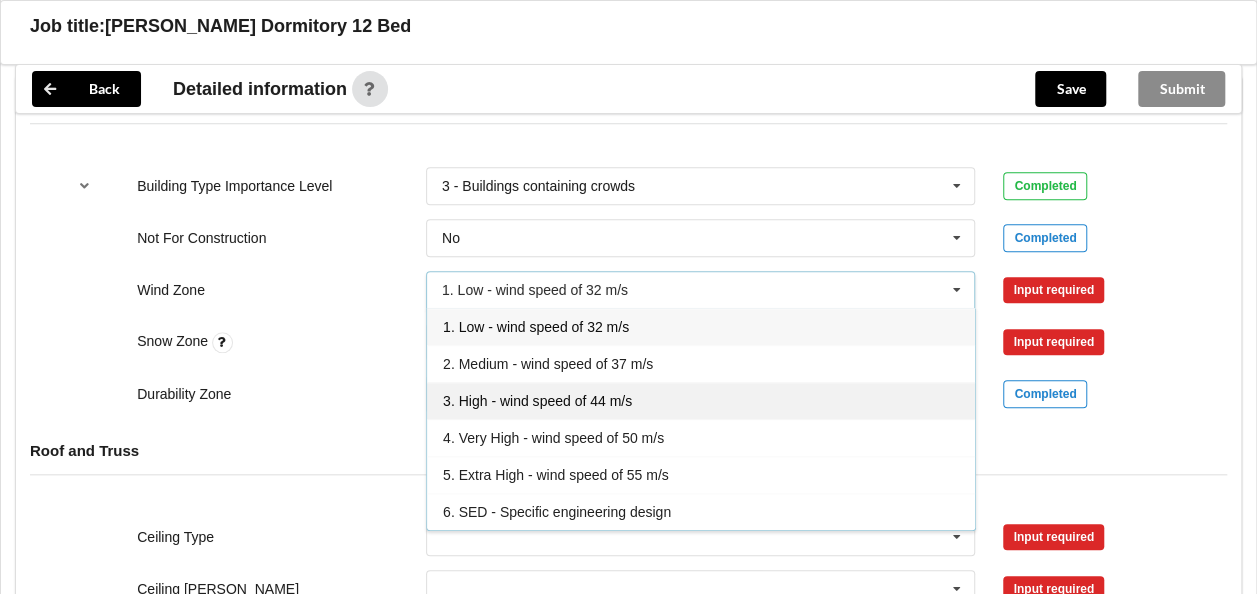 click on "3. High - wind speed of 44 m/s" at bounding box center (537, 401) 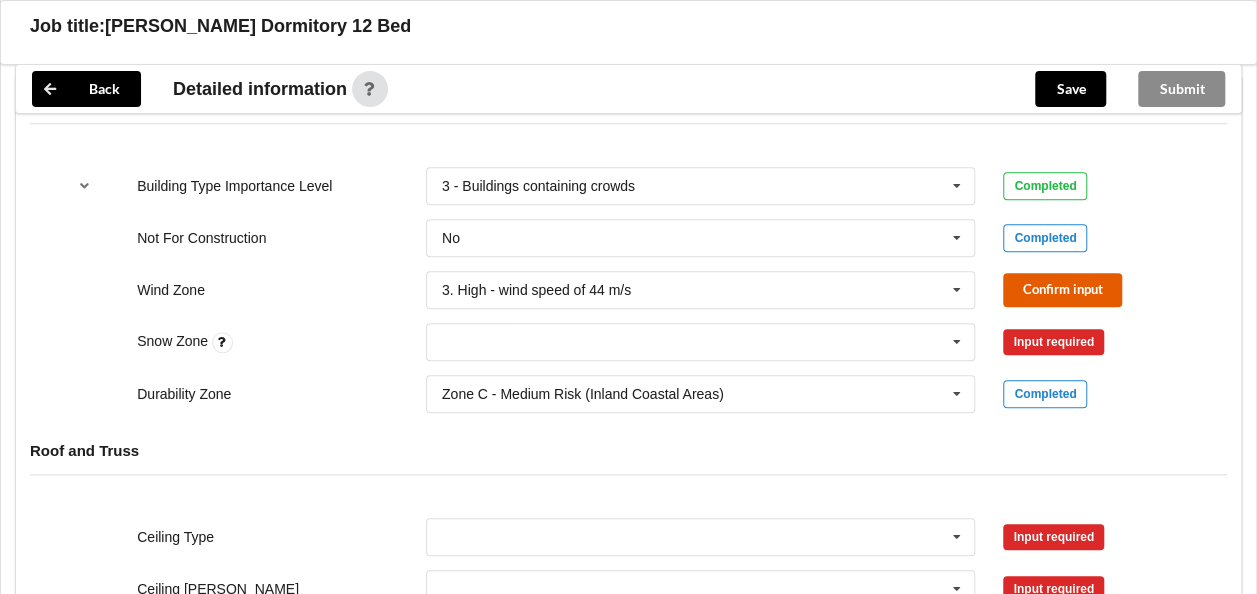 click on "Confirm input" at bounding box center (1062, 289) 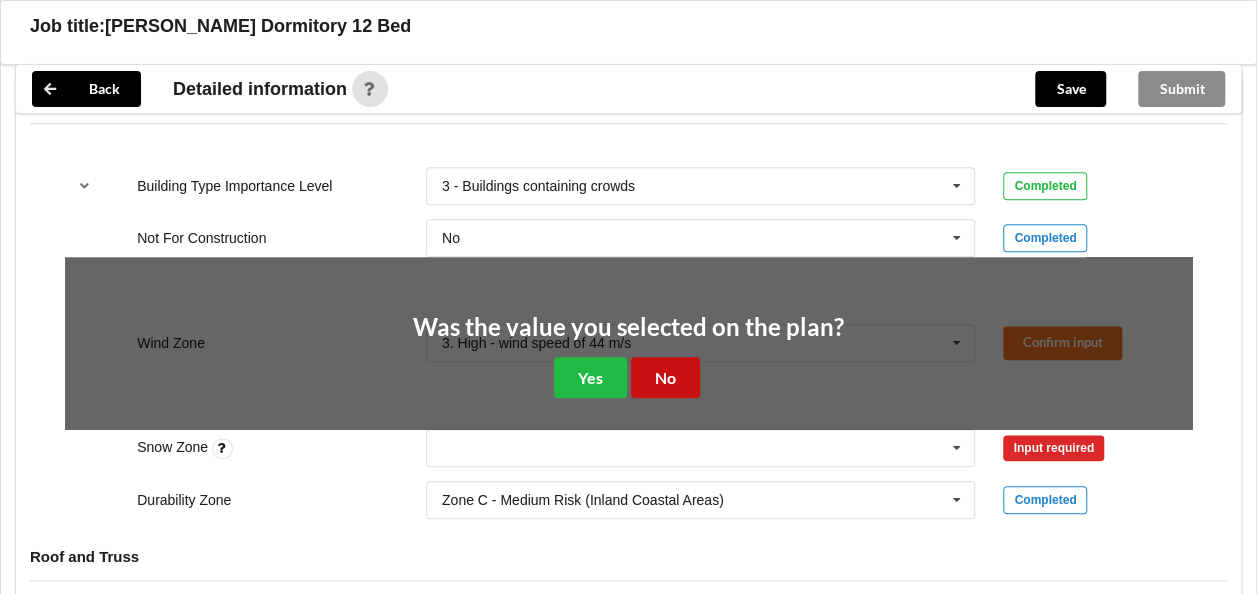 click on "No" at bounding box center [665, 377] 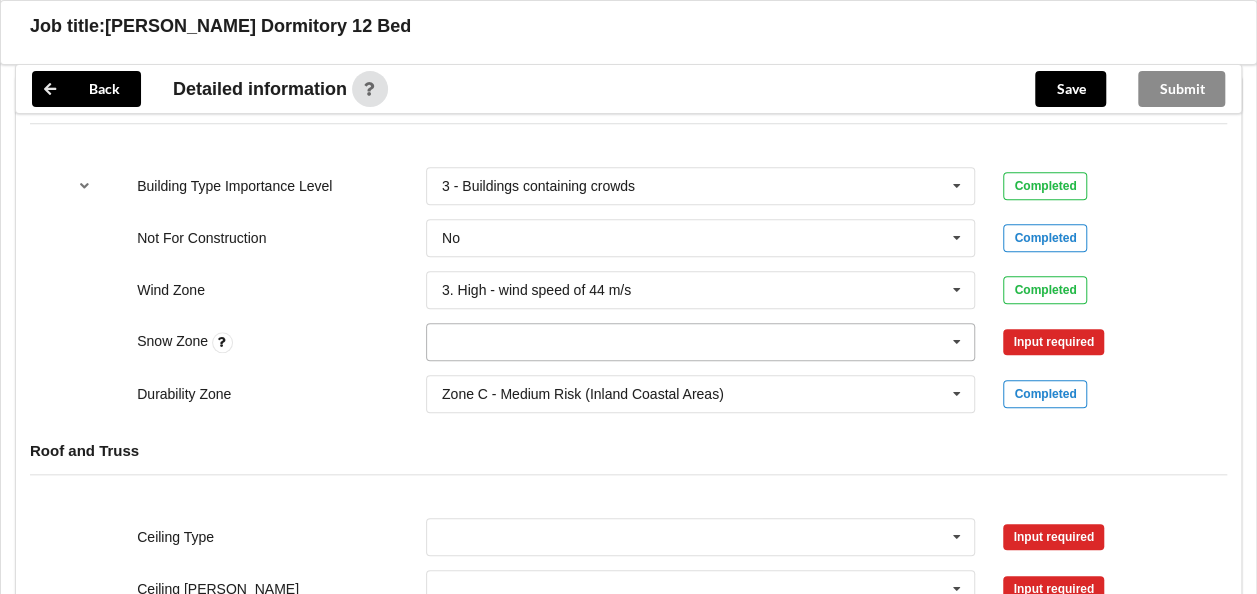 click at bounding box center [702, 342] 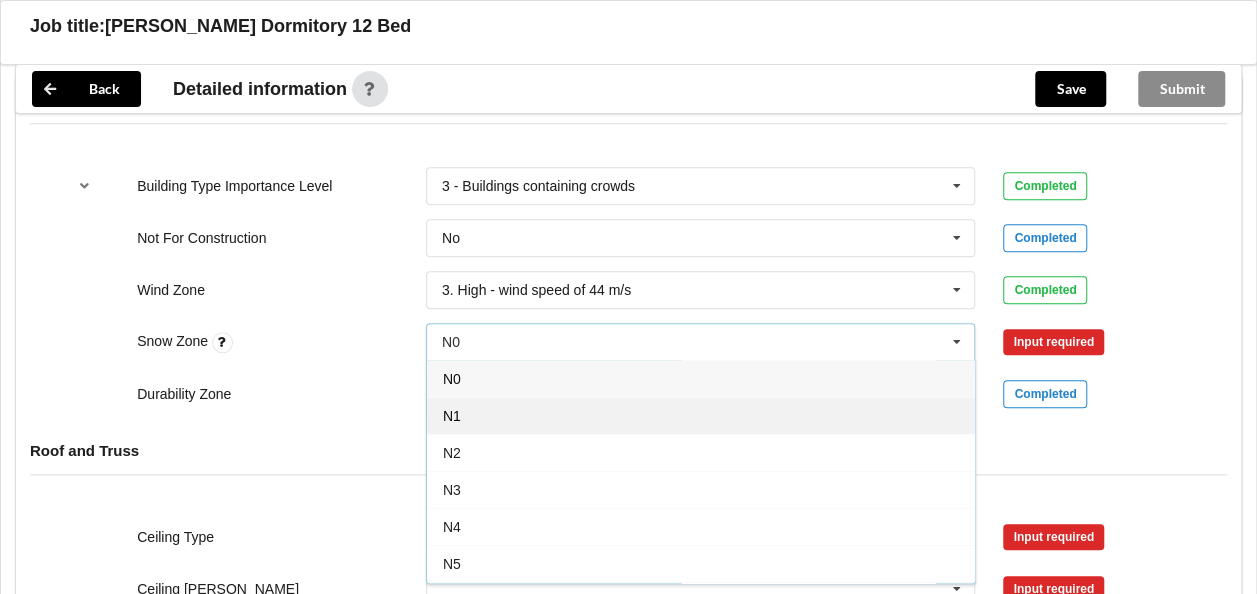 click on "N1" at bounding box center (701, 415) 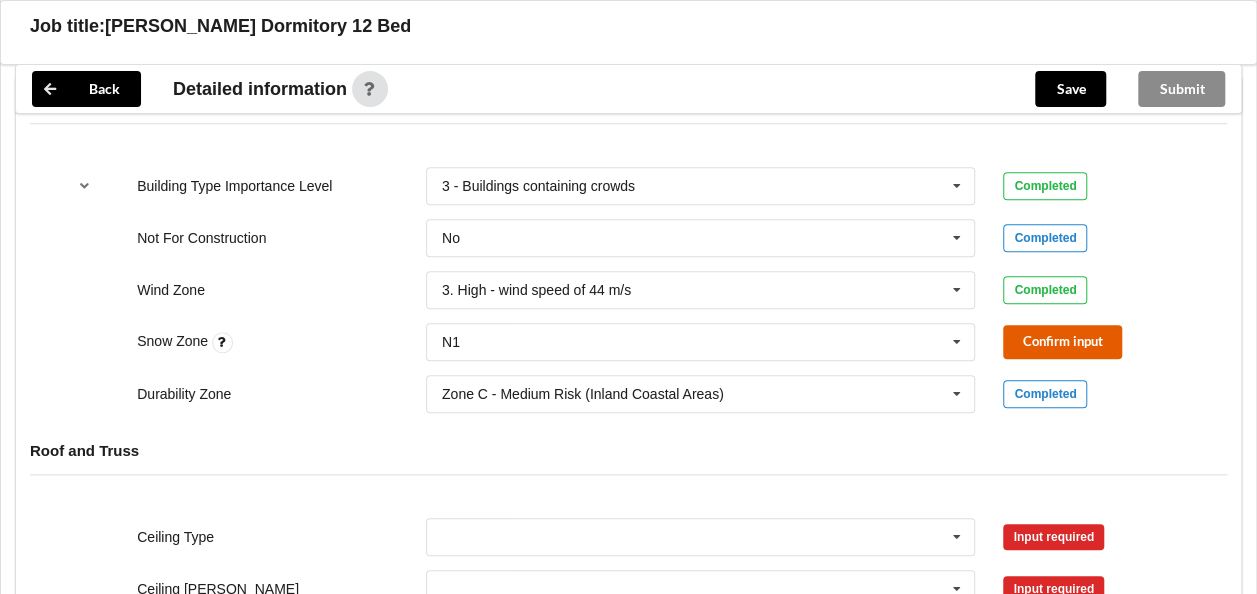 click on "Confirm input" at bounding box center [1062, 341] 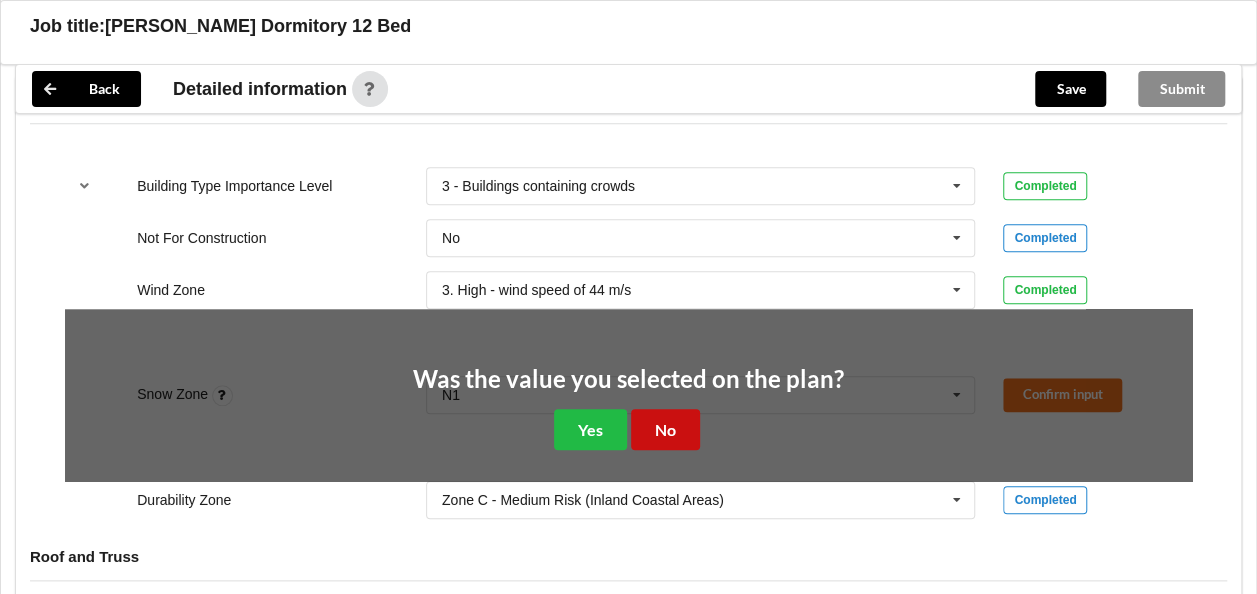 click on "No" at bounding box center (665, 429) 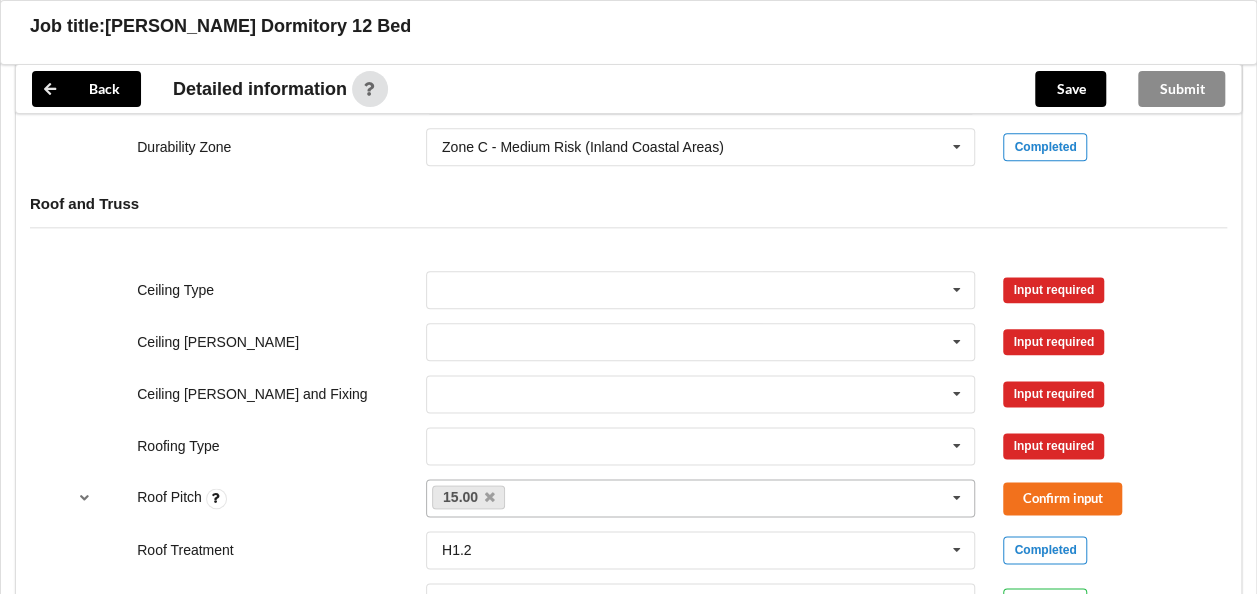 scroll, scrollTop: 1000, scrollLeft: 0, axis: vertical 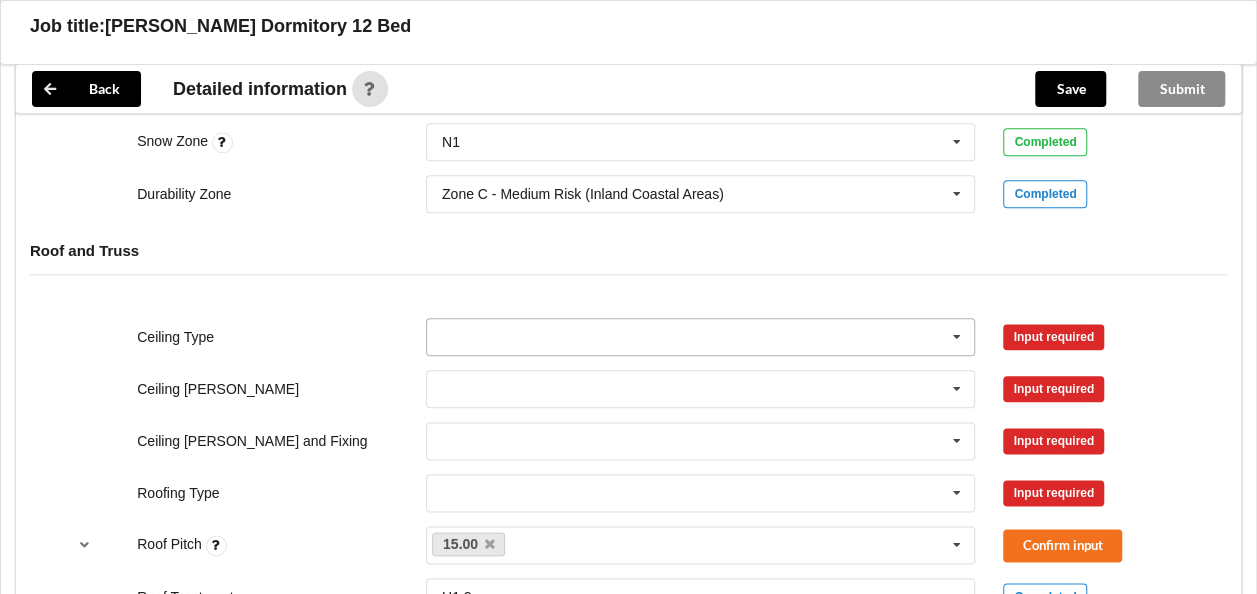 click at bounding box center [702, 337] 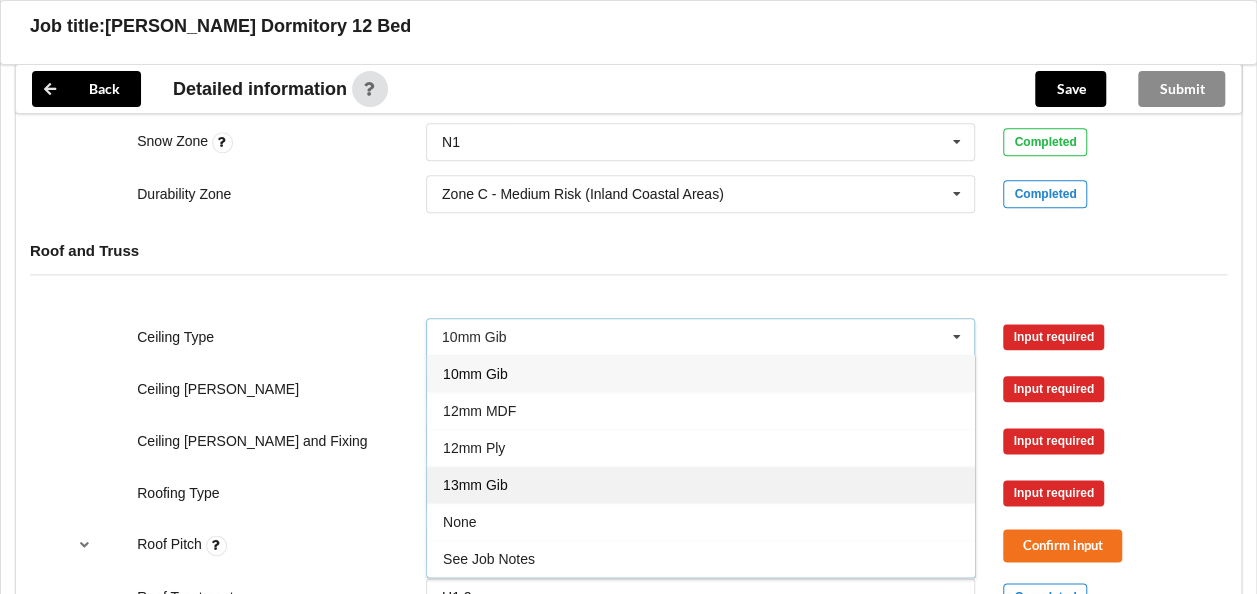 click on "13mm Gib" at bounding box center (701, 484) 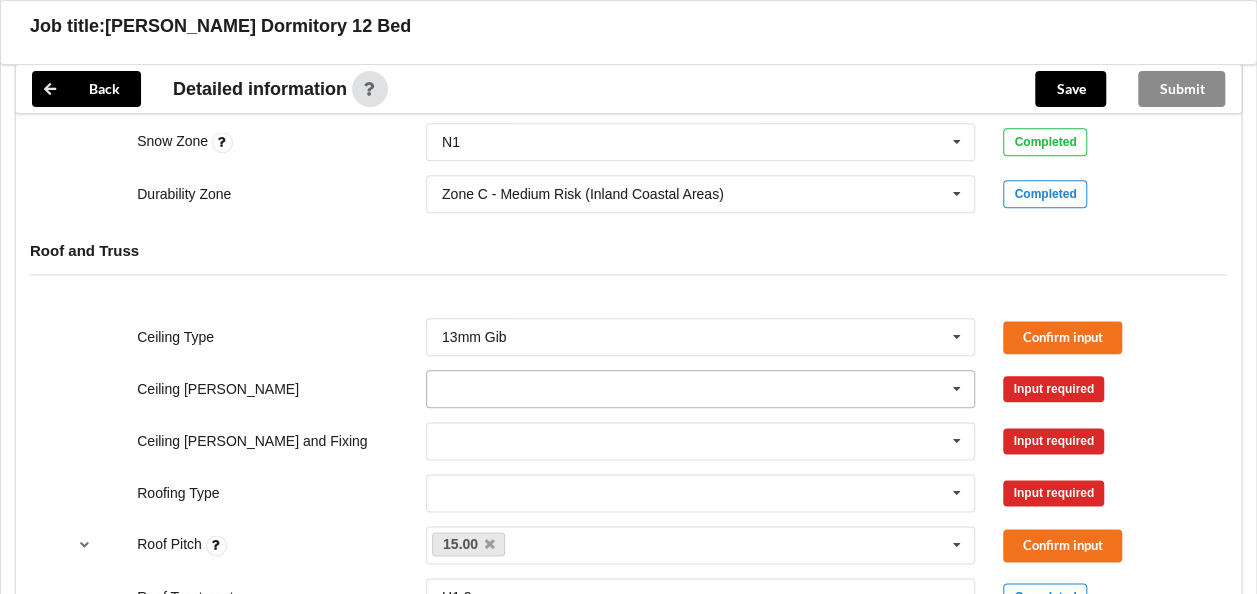 click at bounding box center (702, 389) 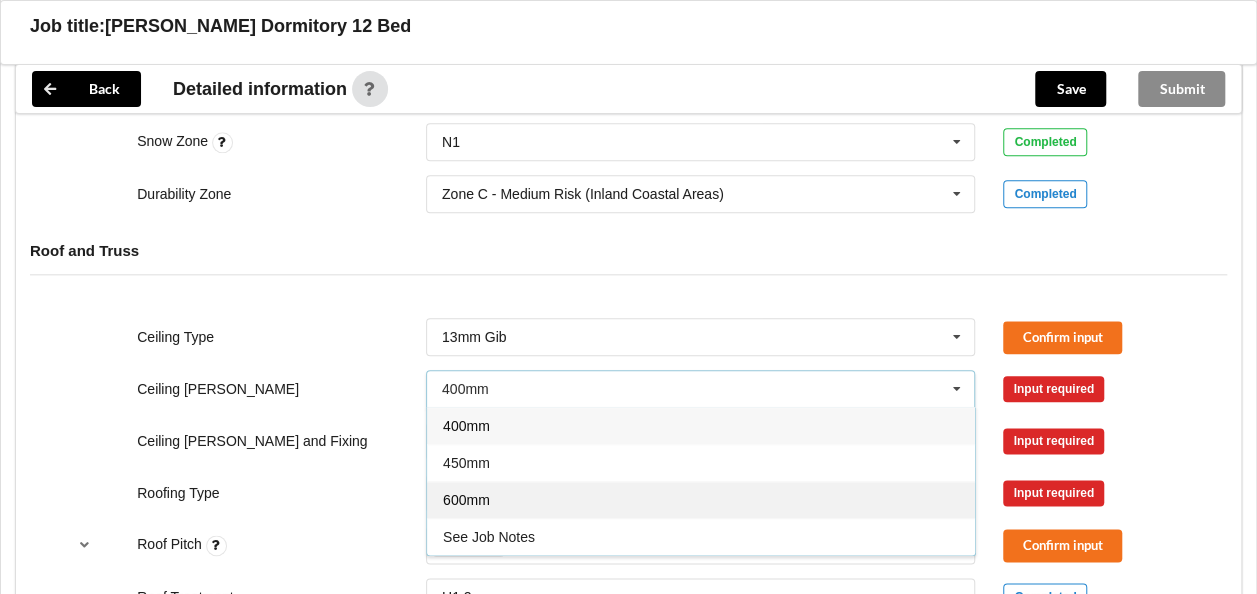 click on "600mm" at bounding box center (701, 499) 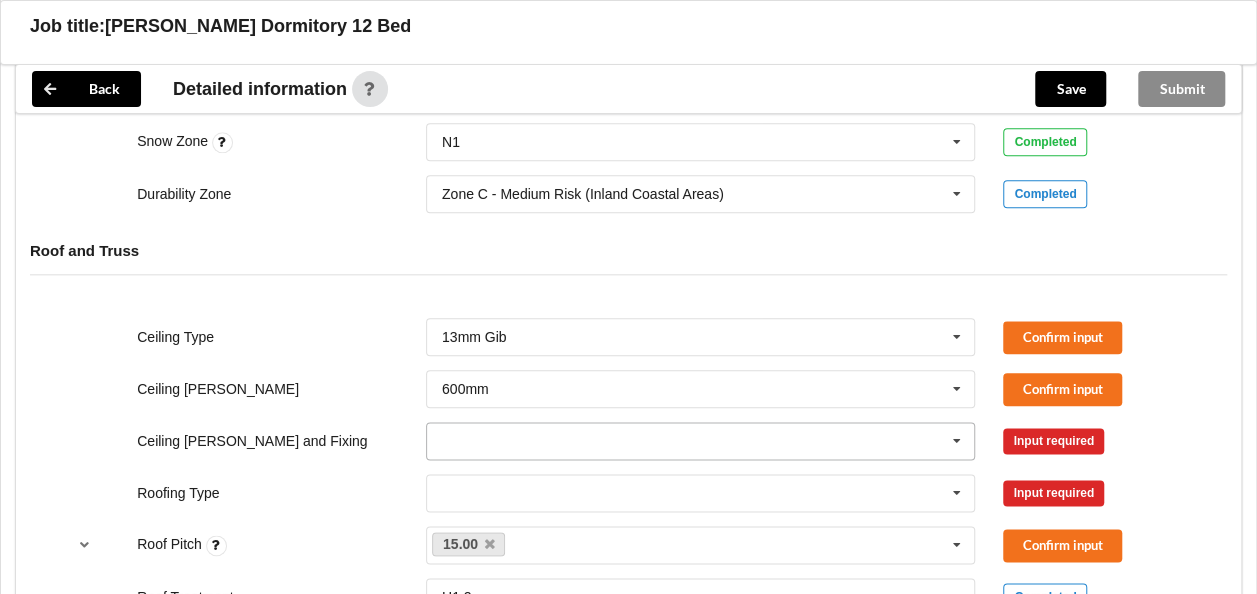 click at bounding box center (702, 441) 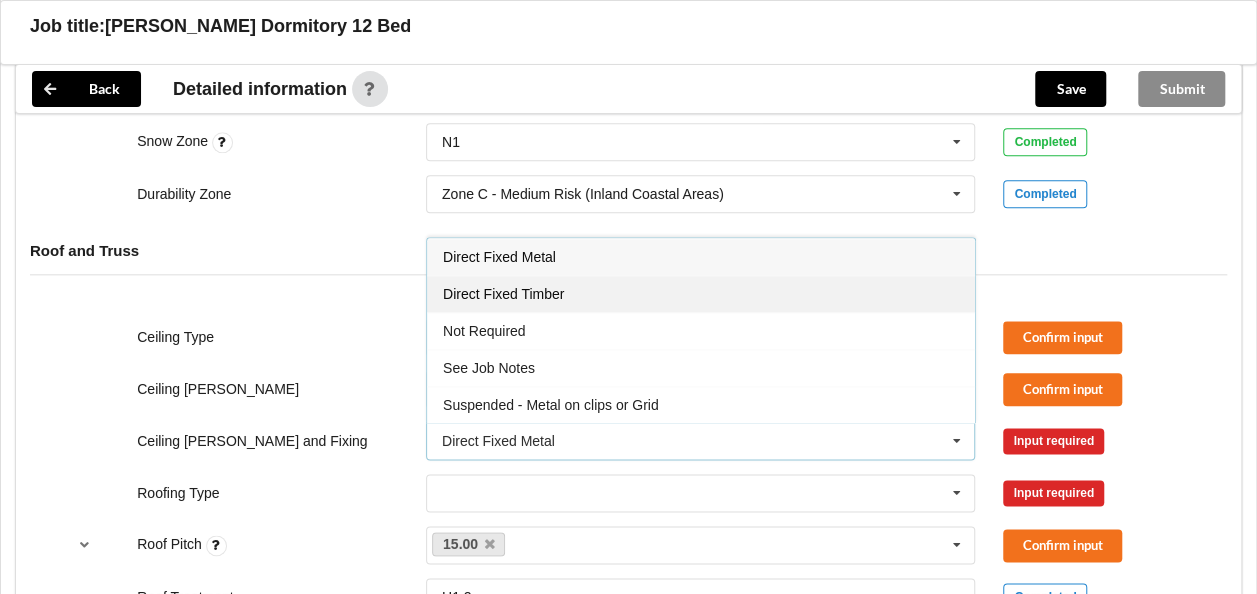 click on "Direct Fixed Timber" at bounding box center [503, 294] 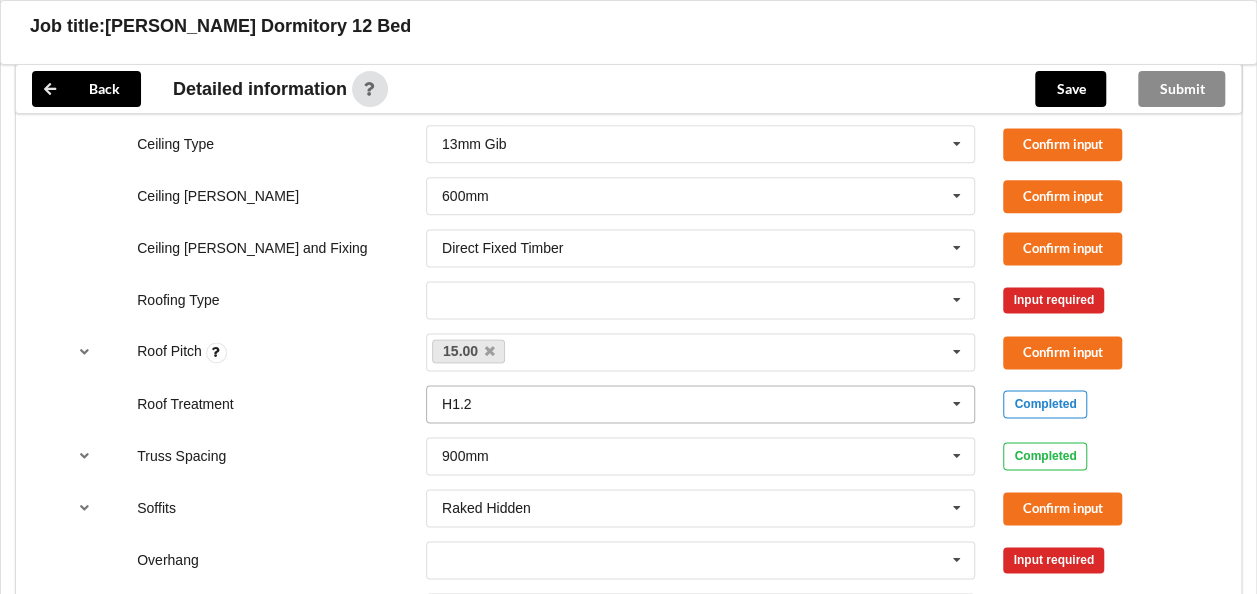 scroll, scrollTop: 1200, scrollLeft: 0, axis: vertical 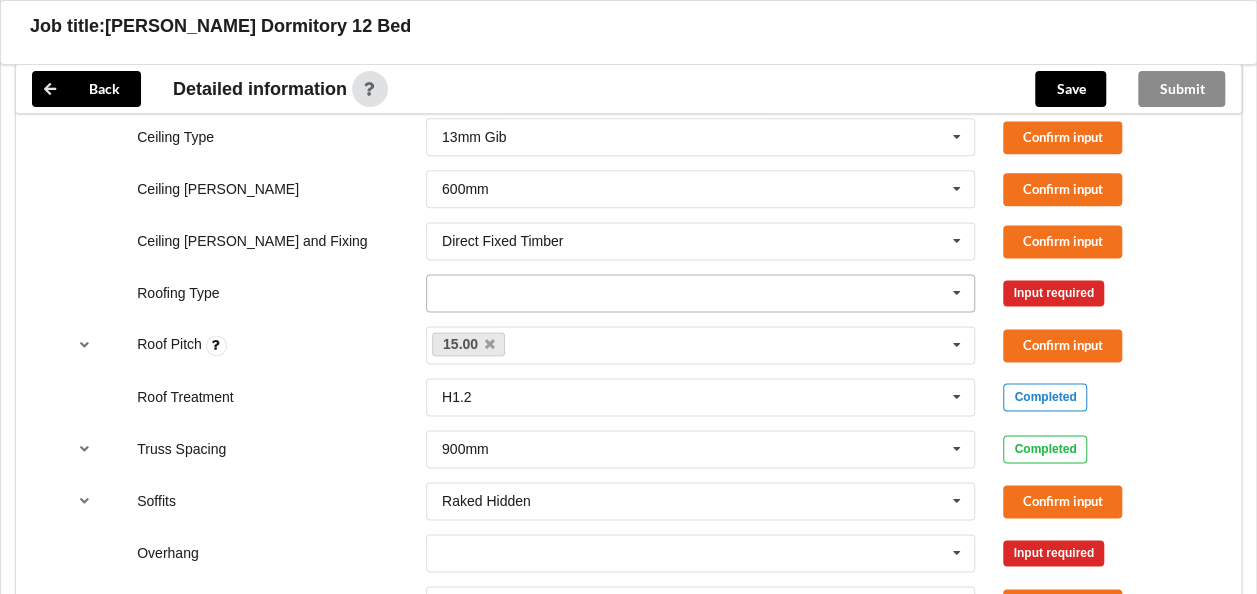 click at bounding box center (702, 293) 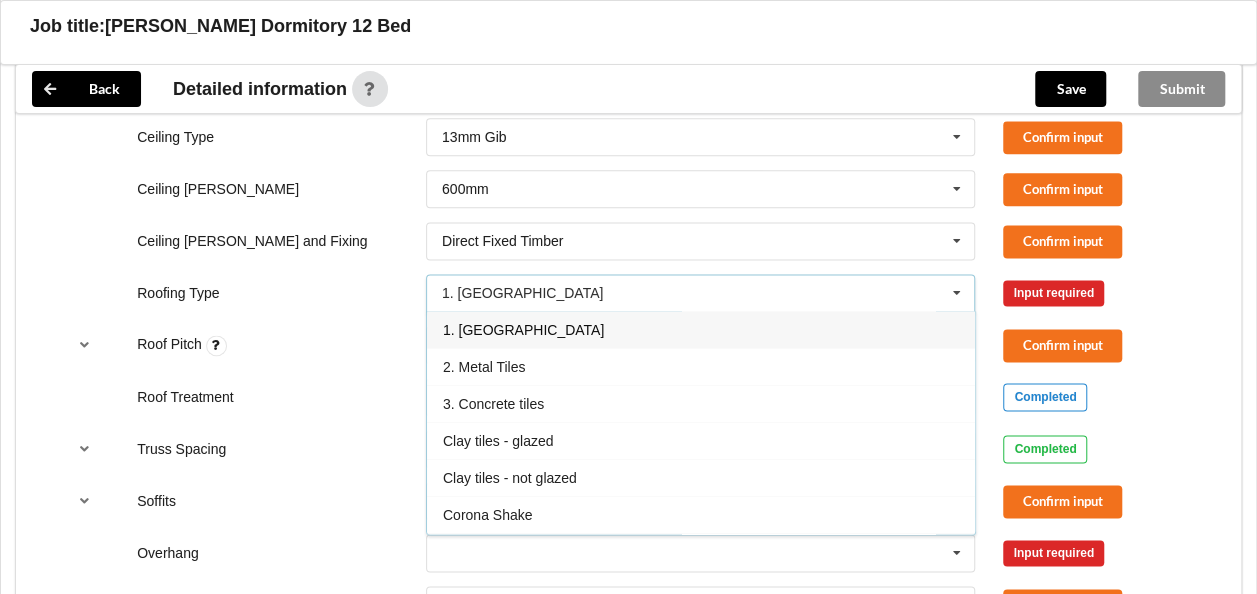 click on "1. [GEOGRAPHIC_DATA]" at bounding box center (523, 330) 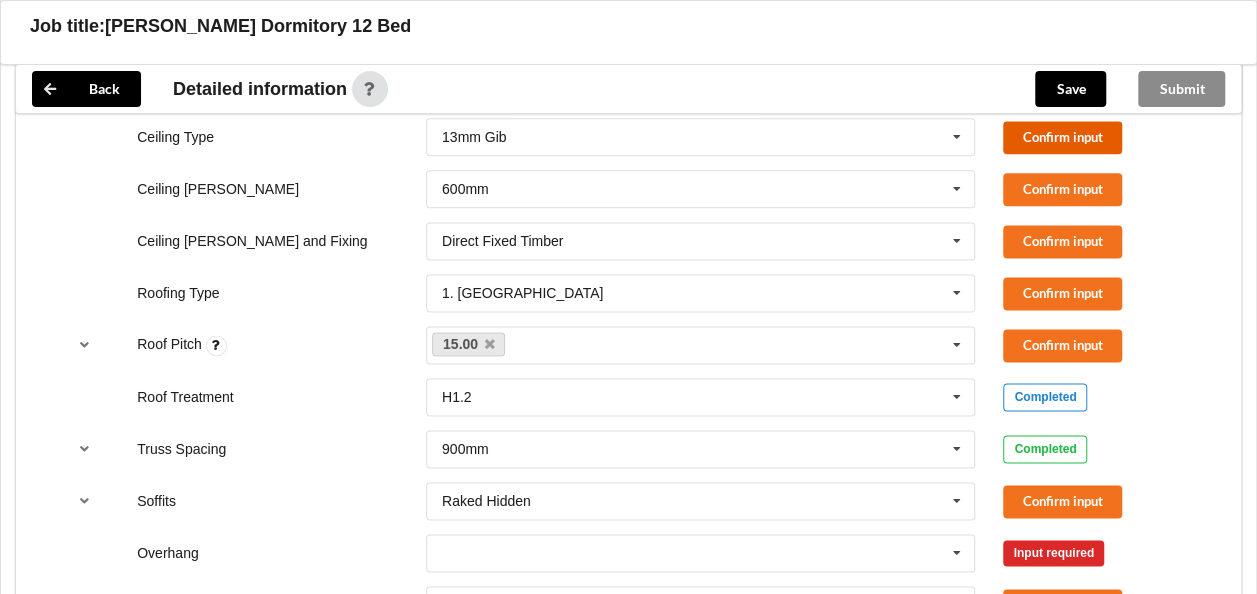 click on "Confirm input" at bounding box center [1062, 137] 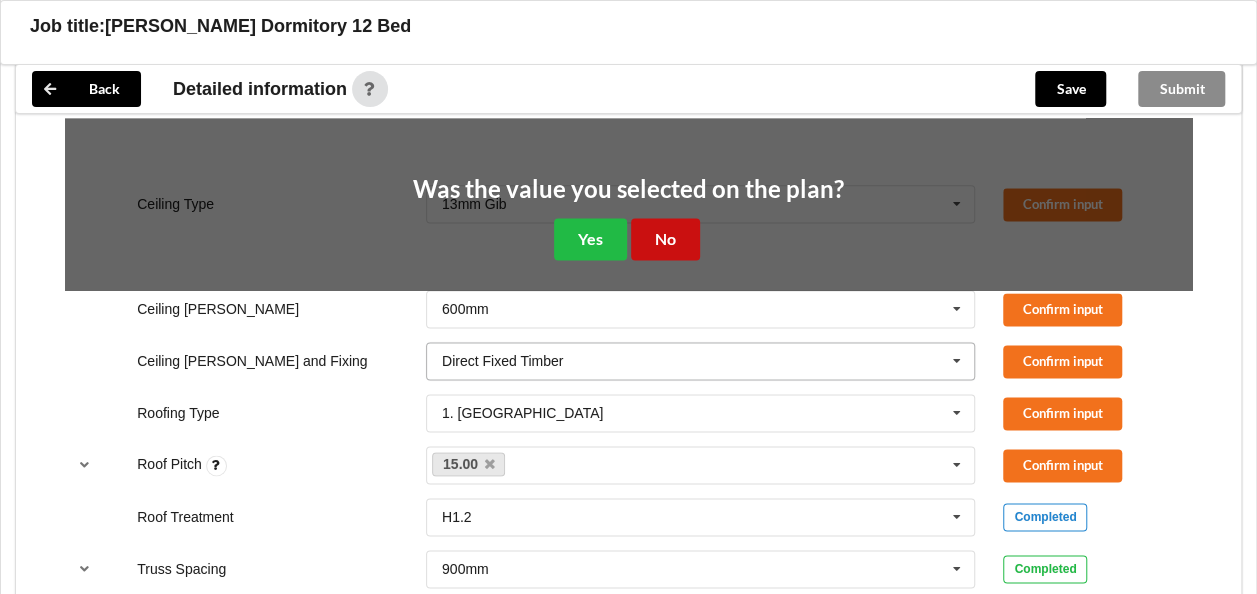 click on "No" at bounding box center [665, 238] 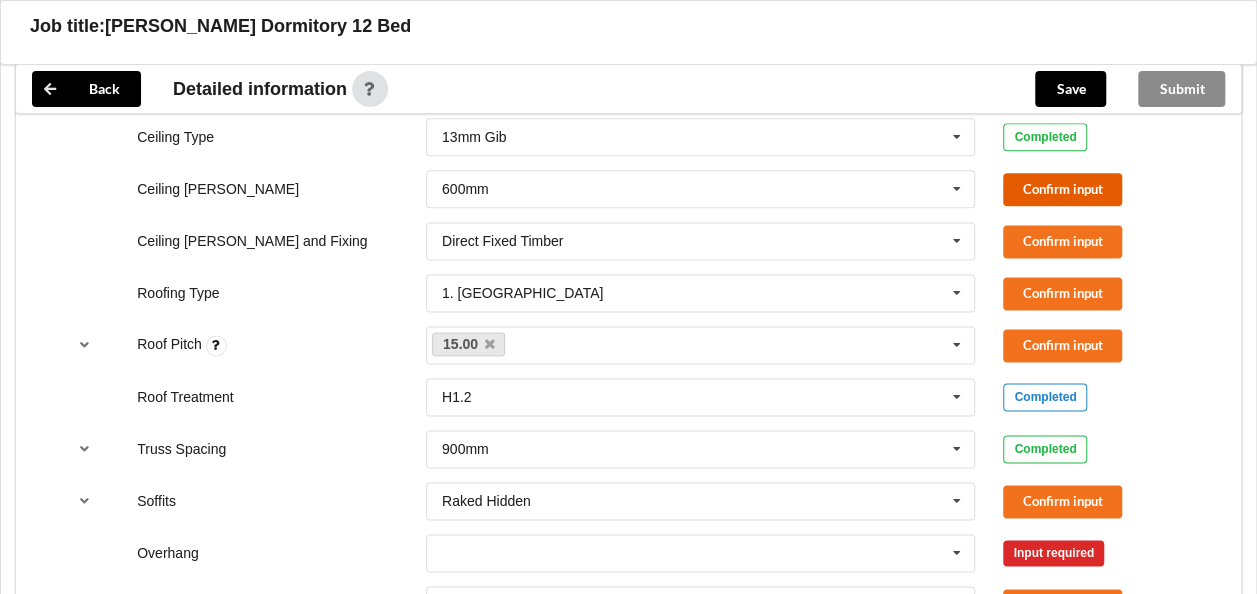 click on "Confirm input" at bounding box center [1062, 189] 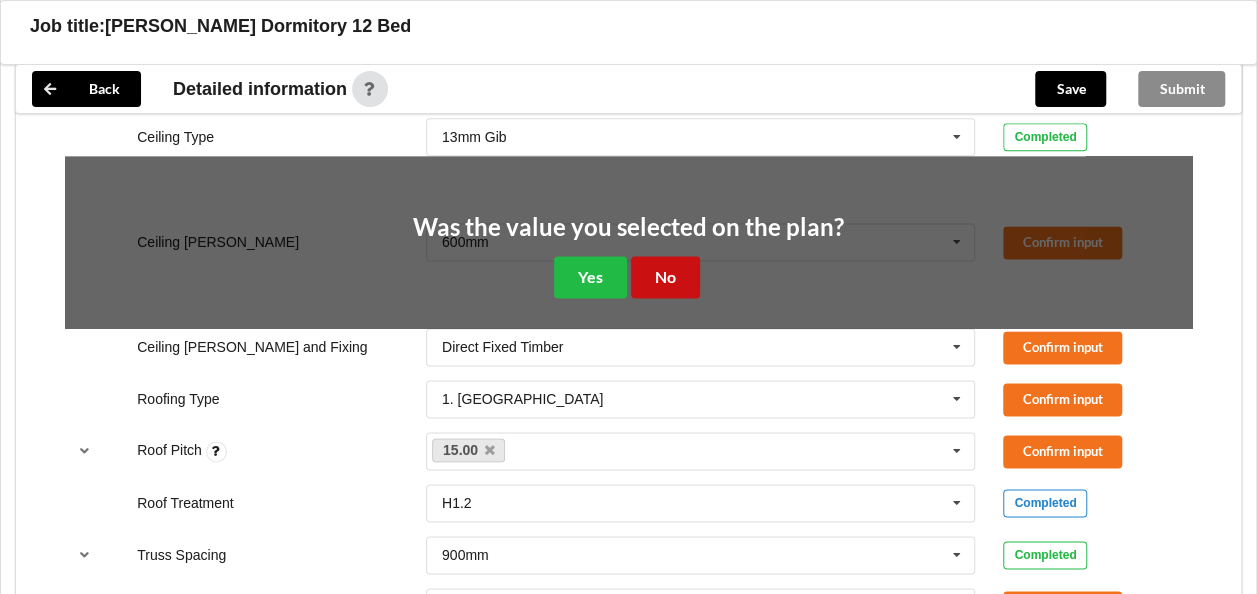 click on "No" at bounding box center (665, 276) 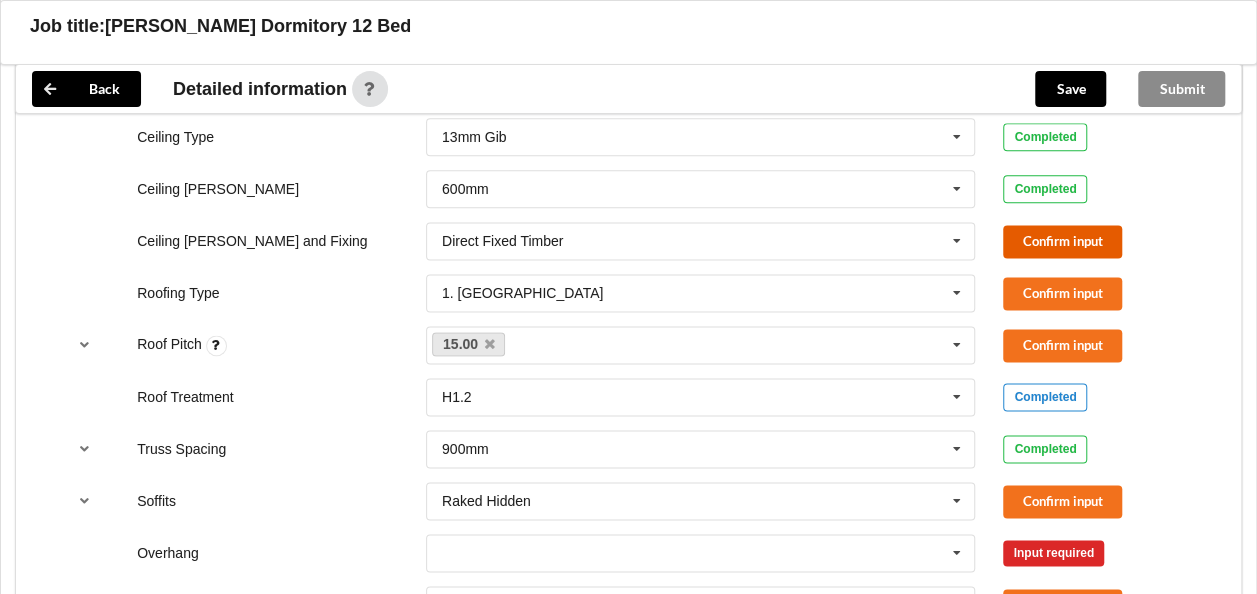 click on "Confirm input" at bounding box center (1062, 241) 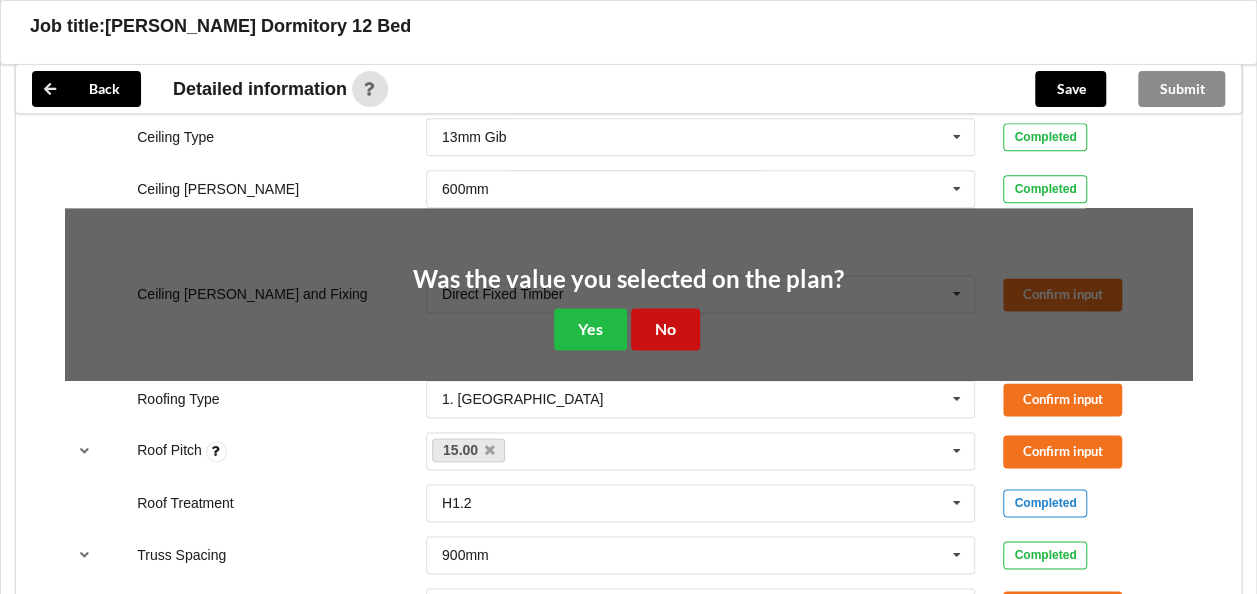 click on "No" at bounding box center (665, 328) 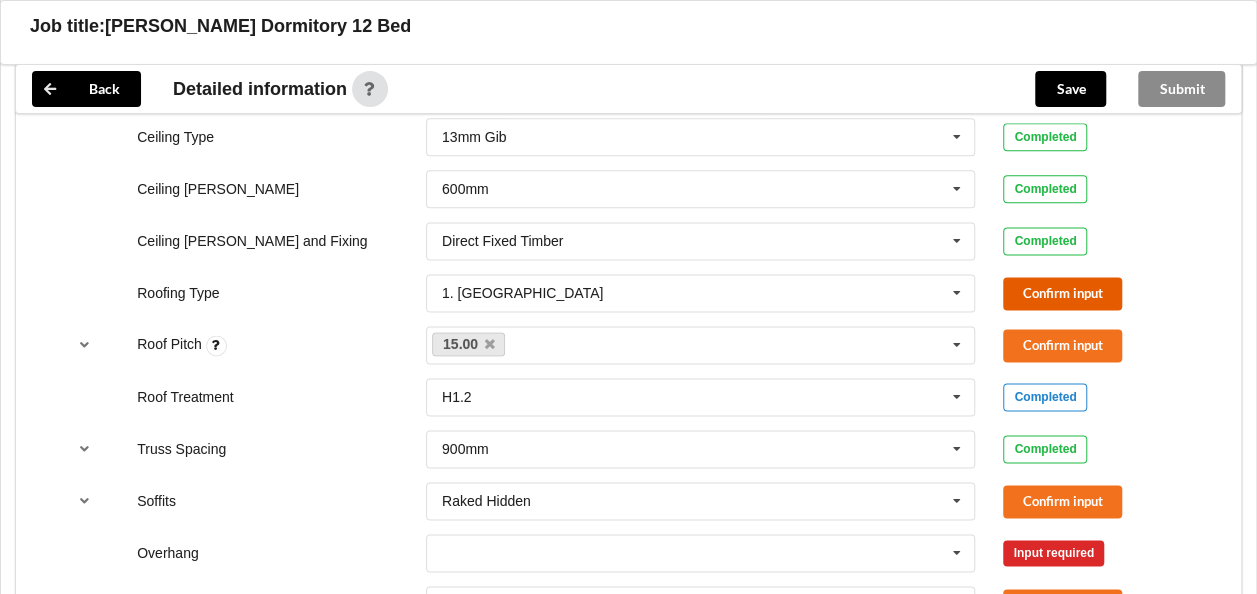 click on "Confirm input" at bounding box center (1062, 293) 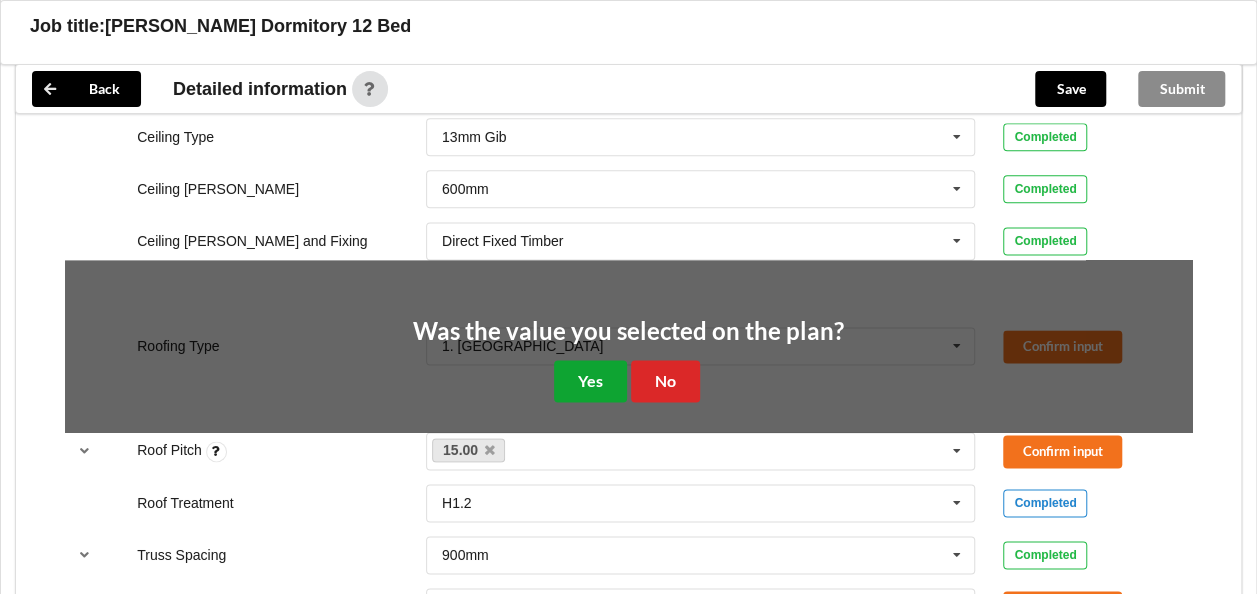 click on "Yes" at bounding box center (590, 380) 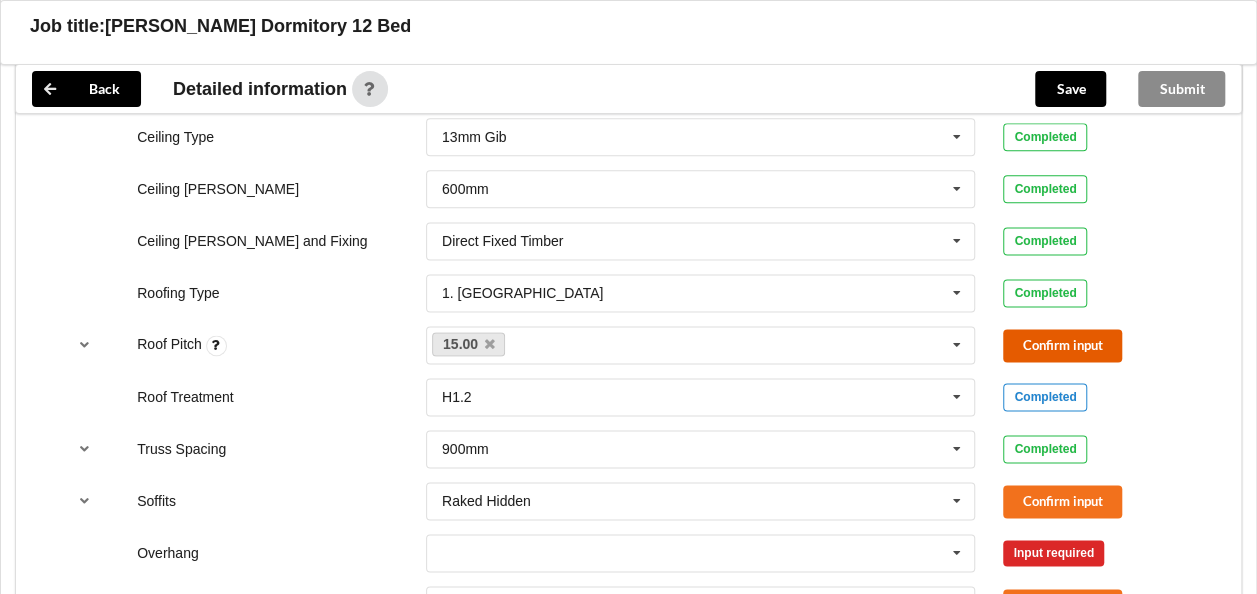 click on "Confirm input" at bounding box center (1062, 345) 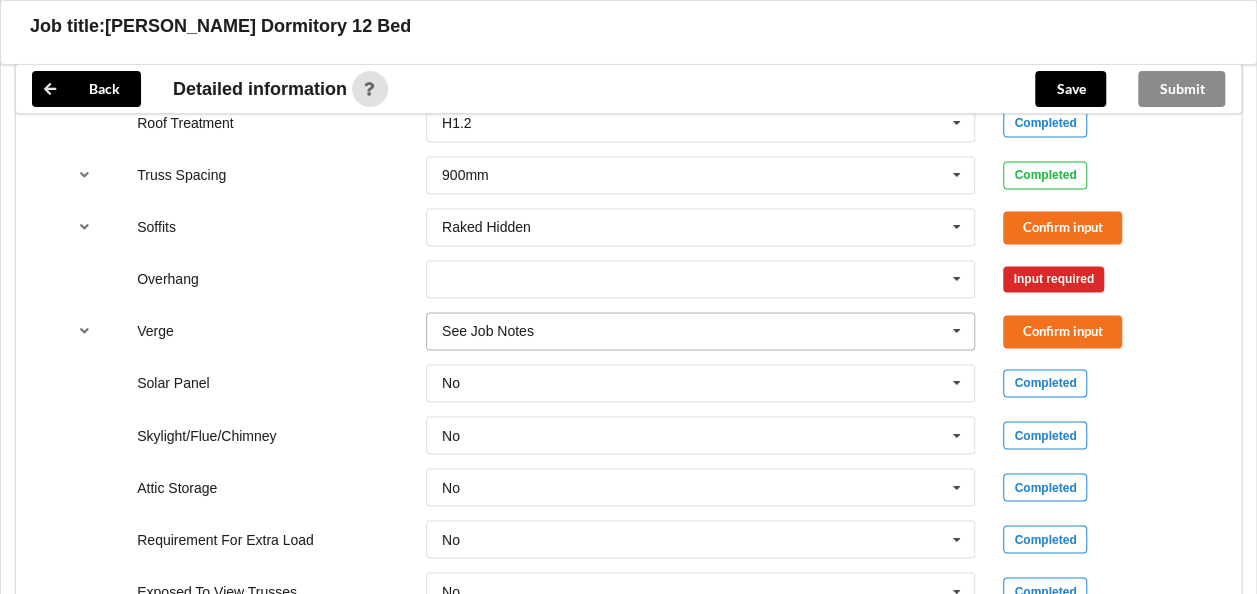 scroll, scrollTop: 1500, scrollLeft: 0, axis: vertical 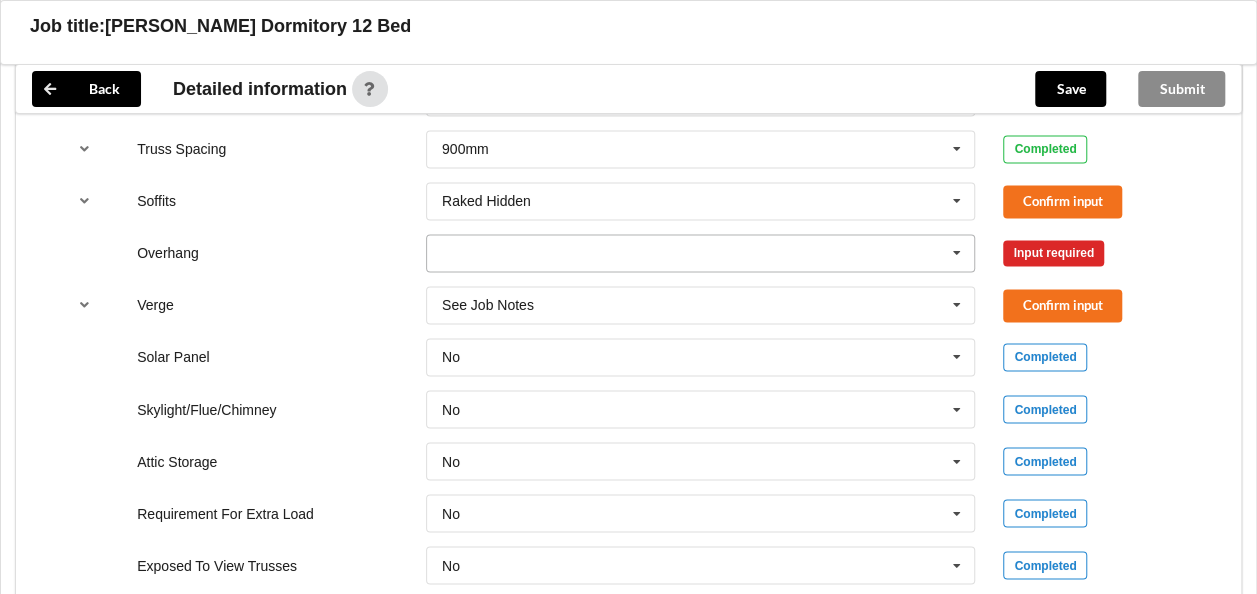 click at bounding box center (702, 253) 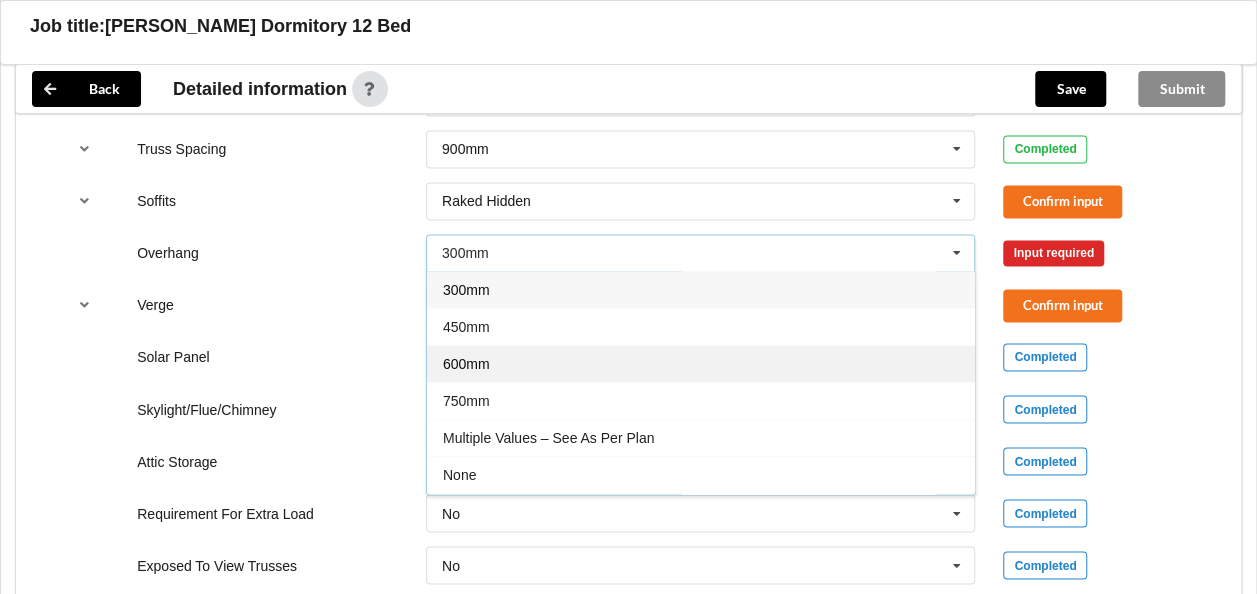 click on "600mm" at bounding box center [701, 363] 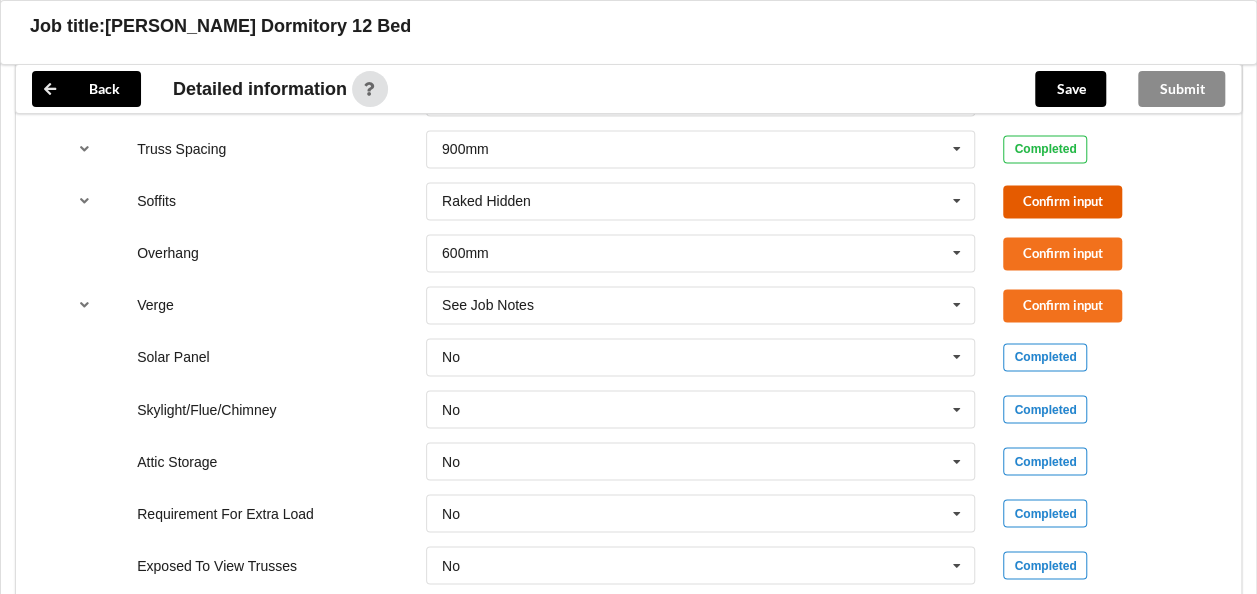 click on "Confirm input" at bounding box center [1062, 201] 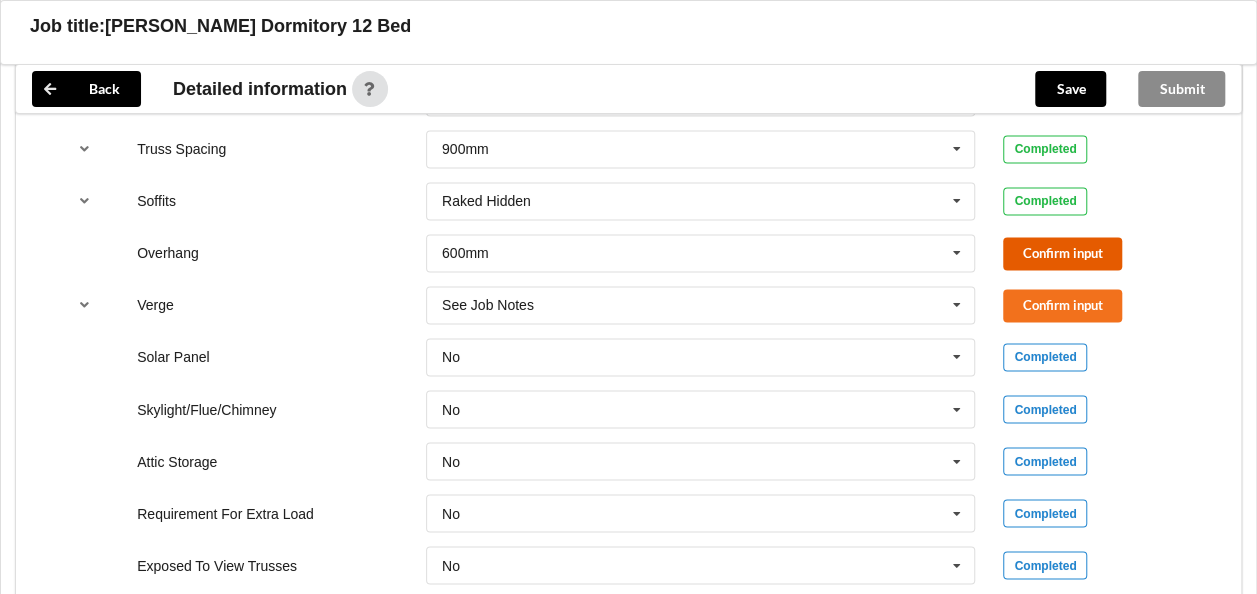 click on "Confirm input" at bounding box center (1062, 253) 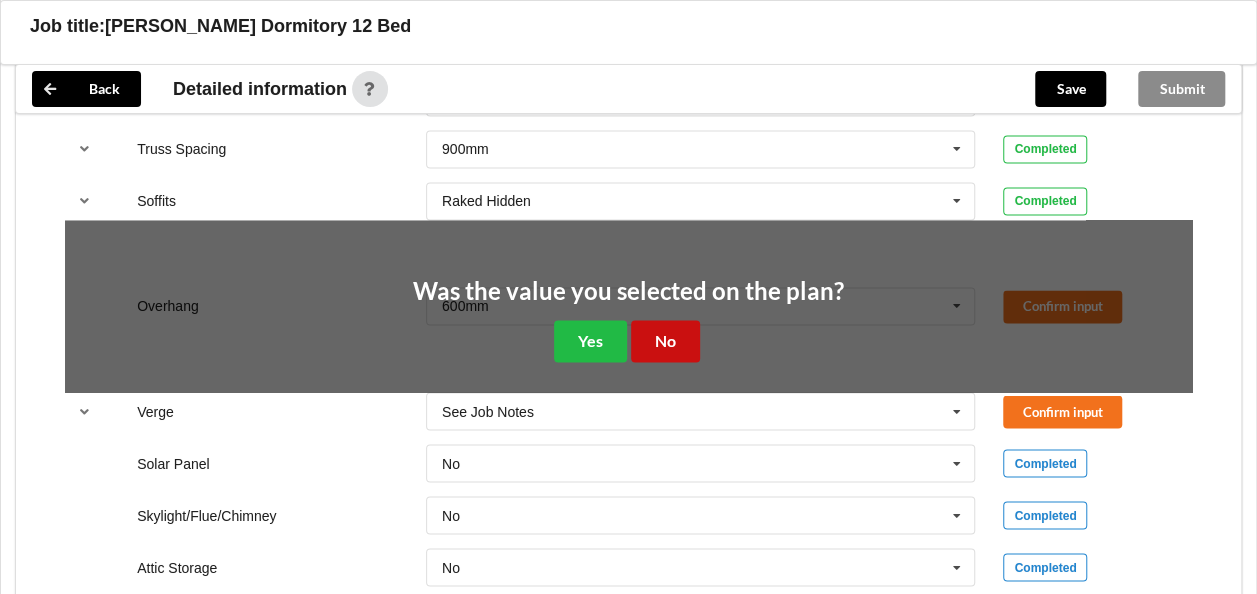 click on "No" at bounding box center [665, 340] 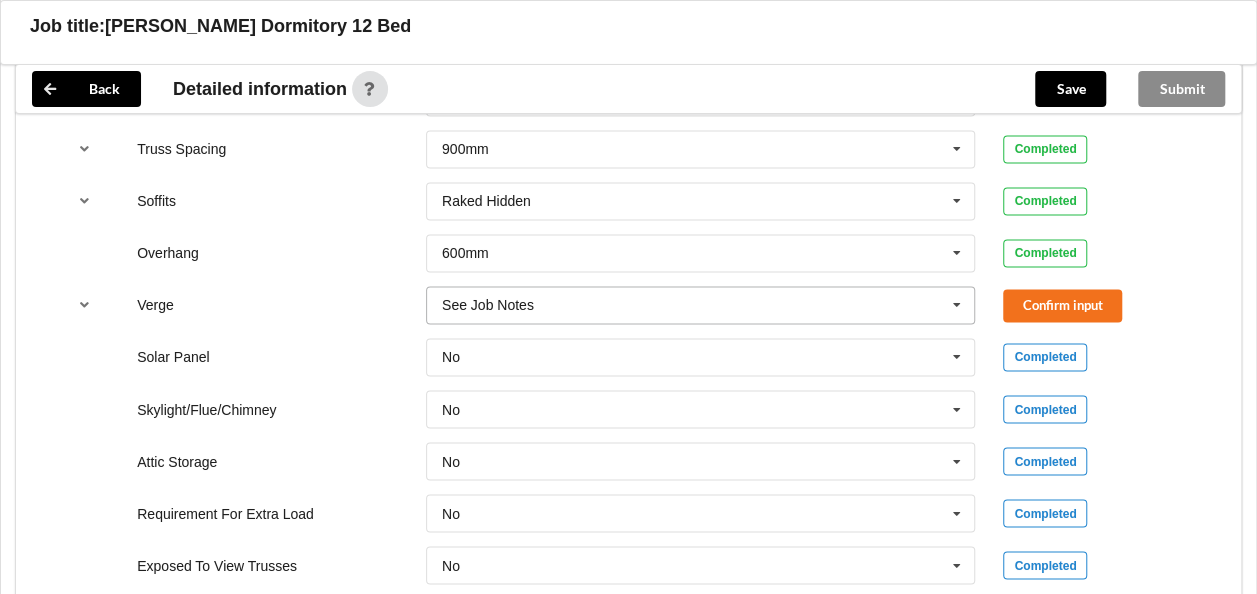 click at bounding box center (702, 305) 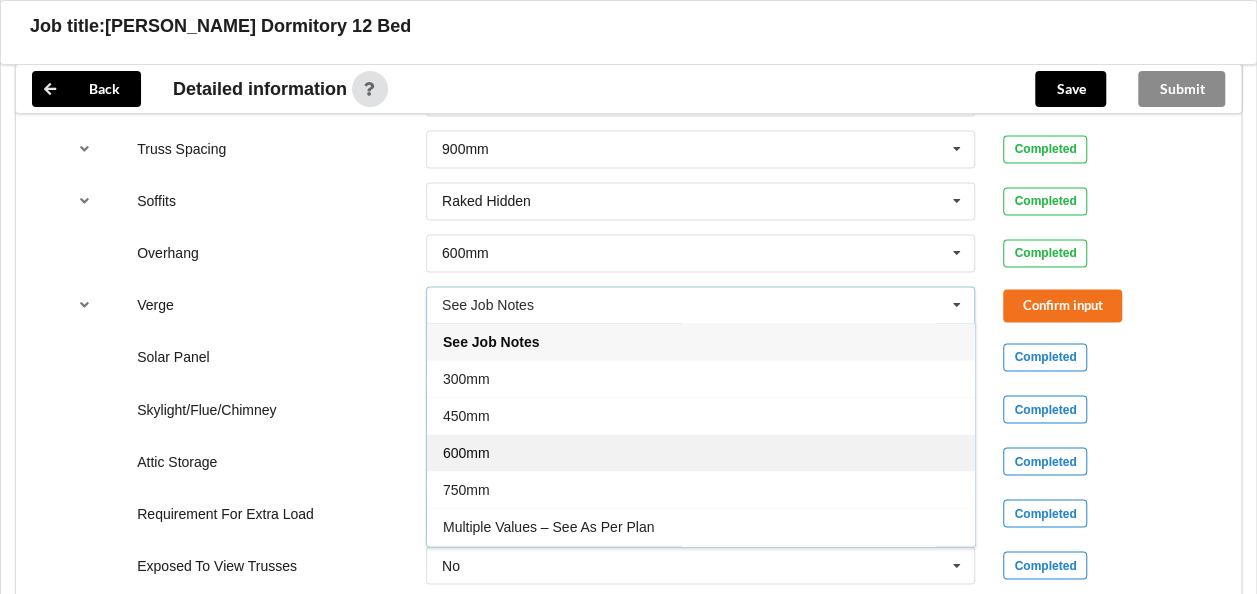 click on "600mm" at bounding box center (701, 452) 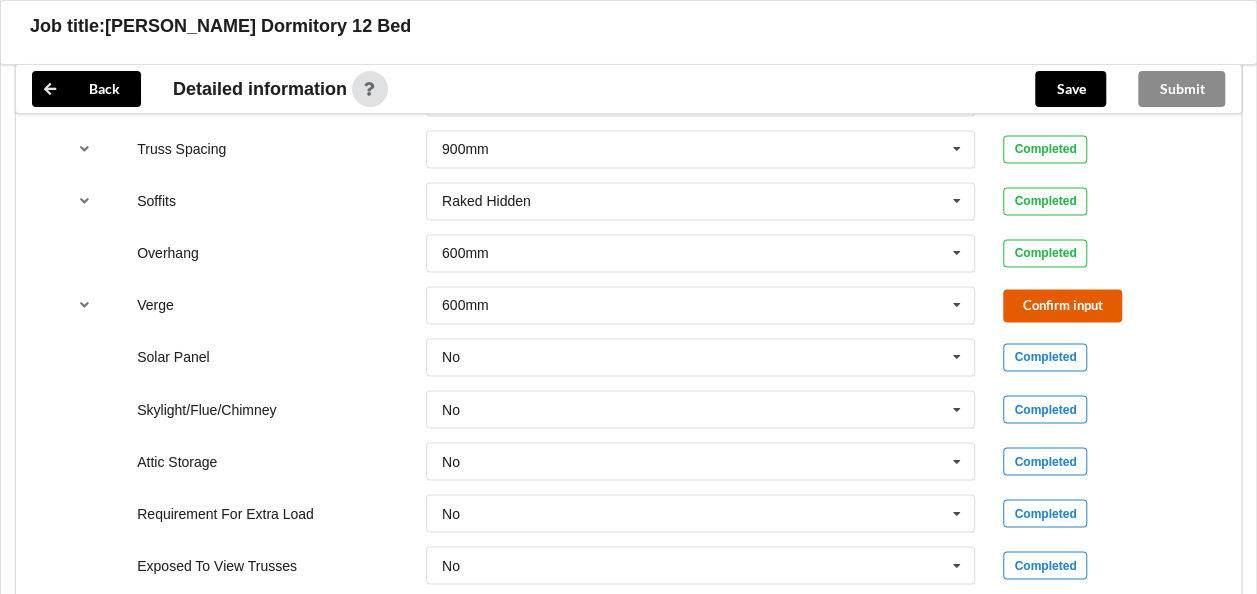 click on "Confirm input" at bounding box center [1062, 305] 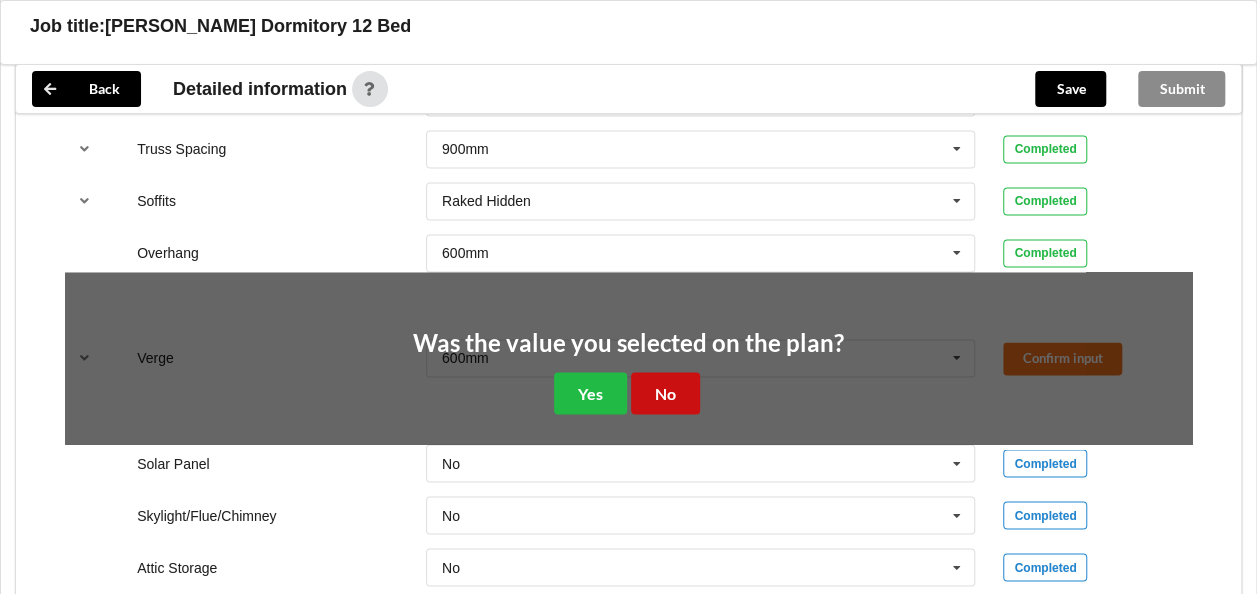 click on "No" at bounding box center (665, 392) 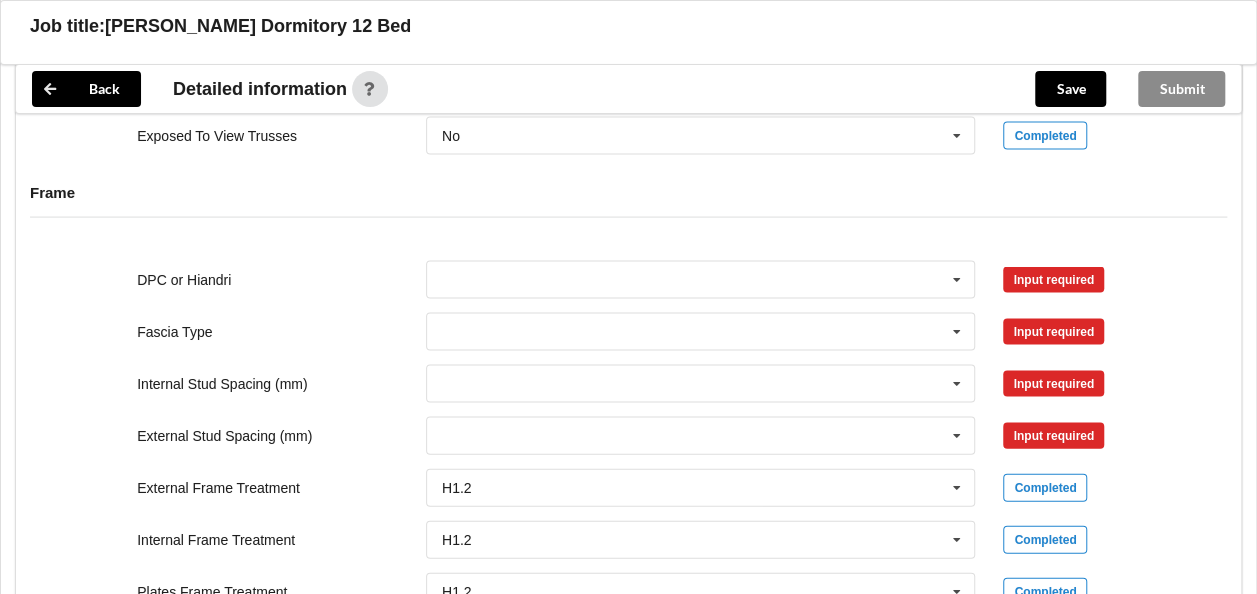 scroll, scrollTop: 2000, scrollLeft: 0, axis: vertical 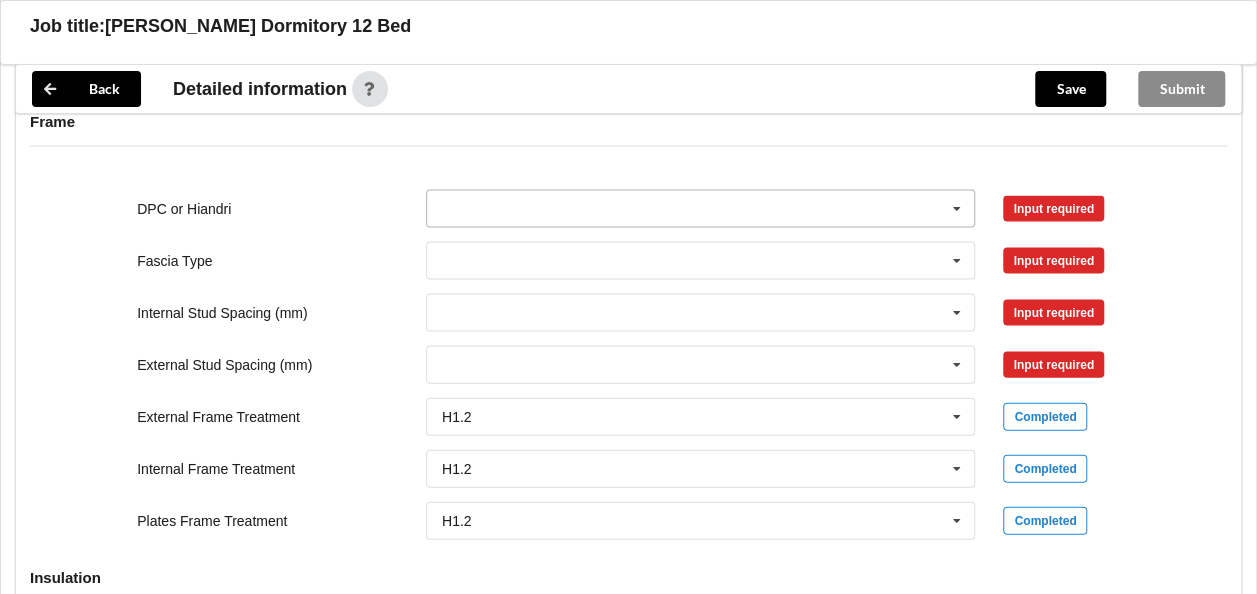 click at bounding box center (702, 209) 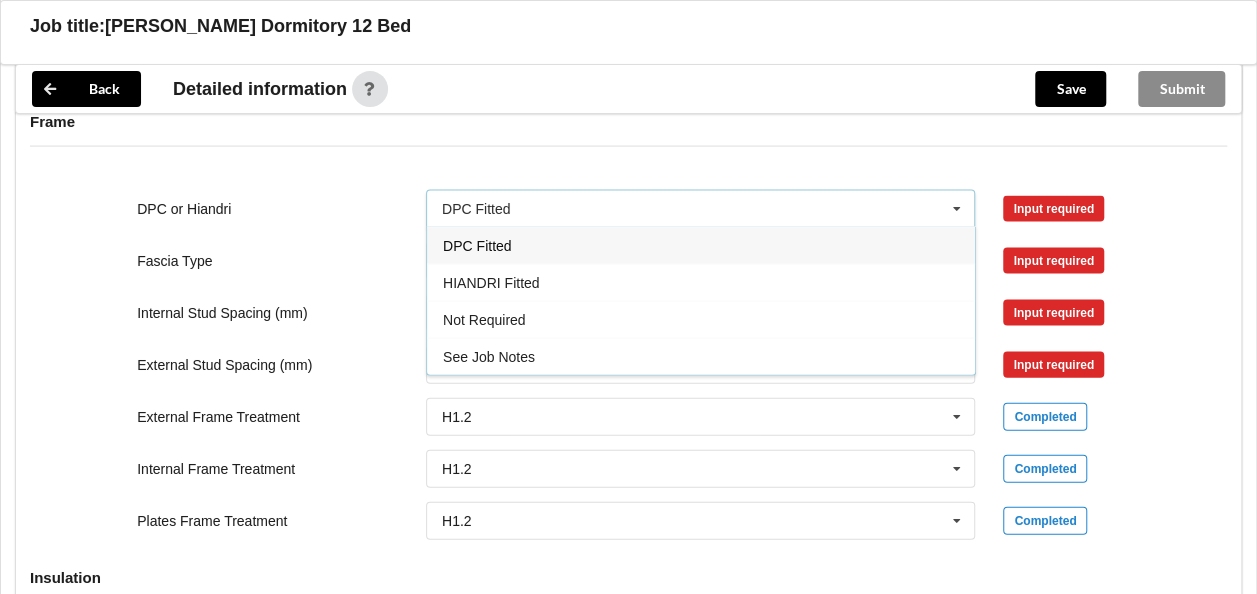 click on "DPC Fitted" at bounding box center [701, 245] 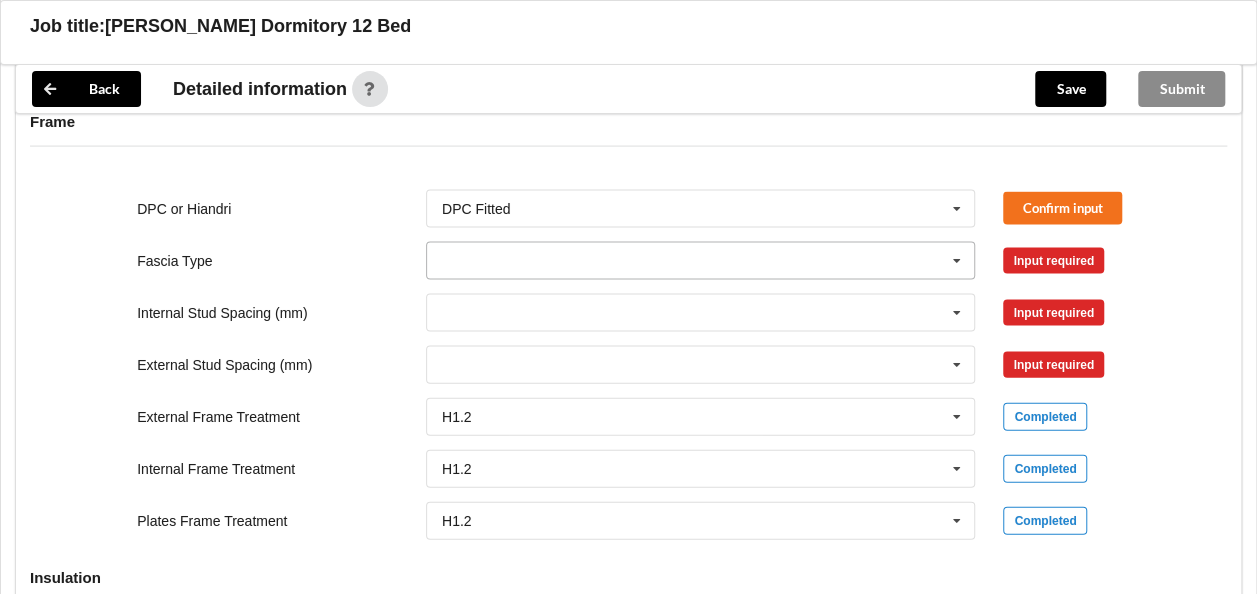 click at bounding box center [702, 261] 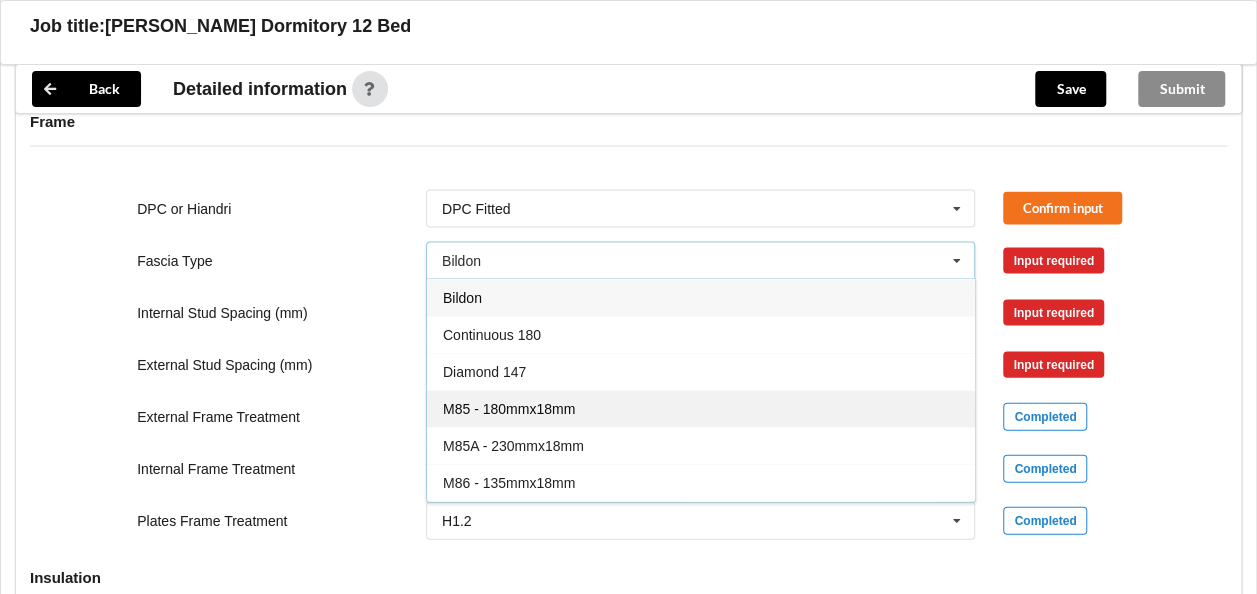 click on "M85 - 180mmx18mm" at bounding box center (509, 409) 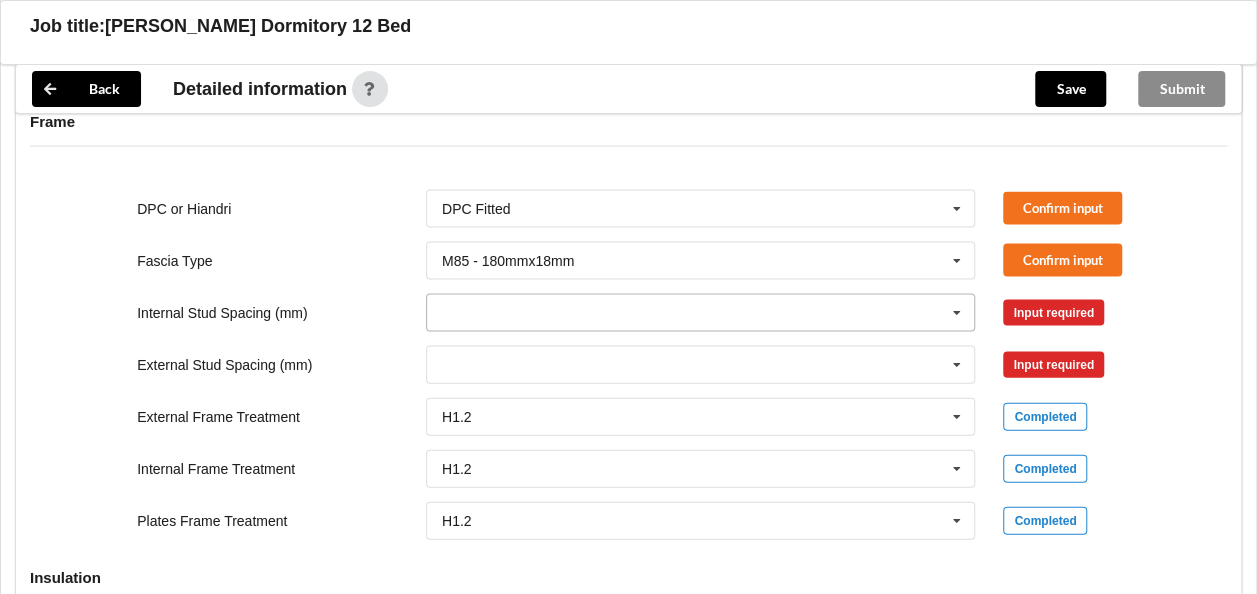 click at bounding box center (702, 313) 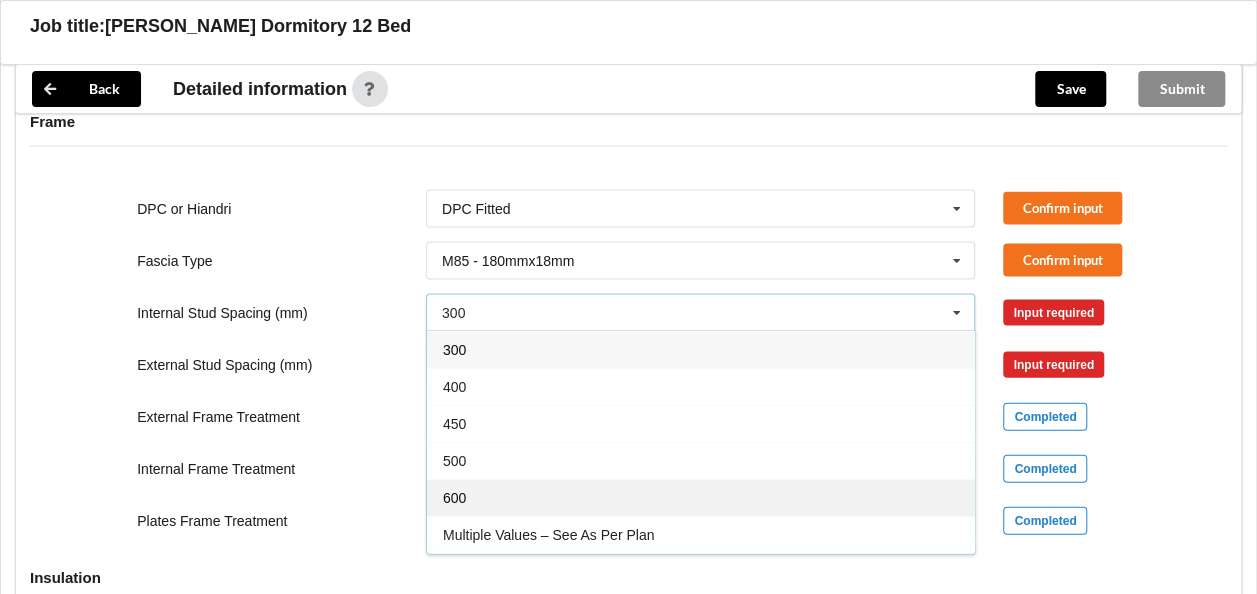click on "600" at bounding box center (701, 497) 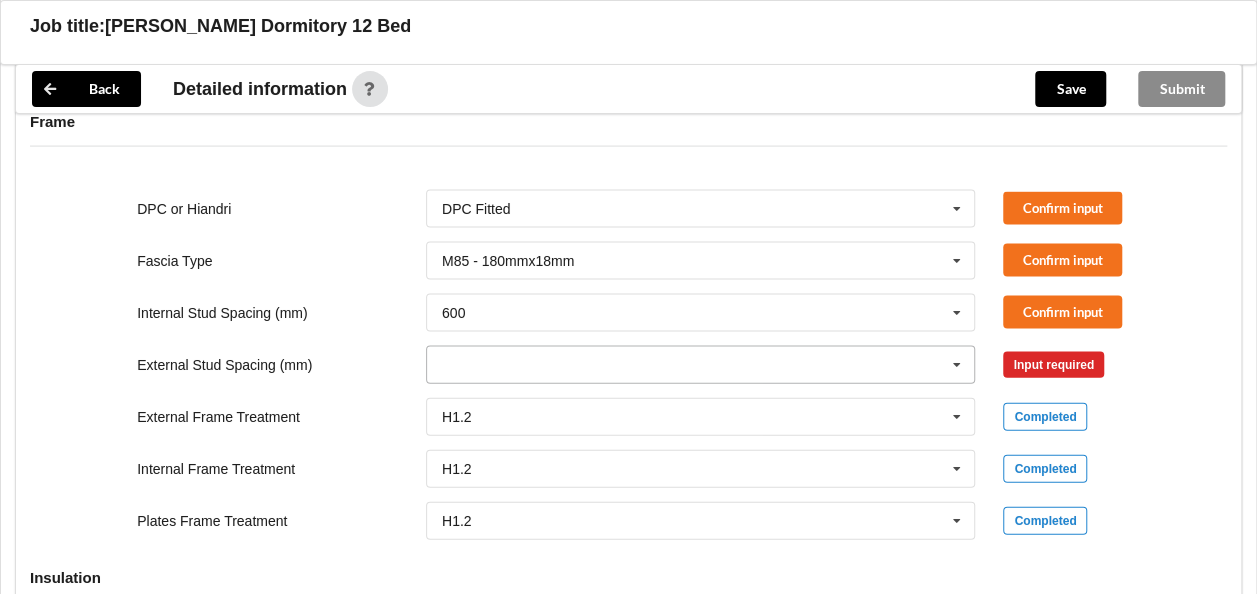 click at bounding box center [702, 365] 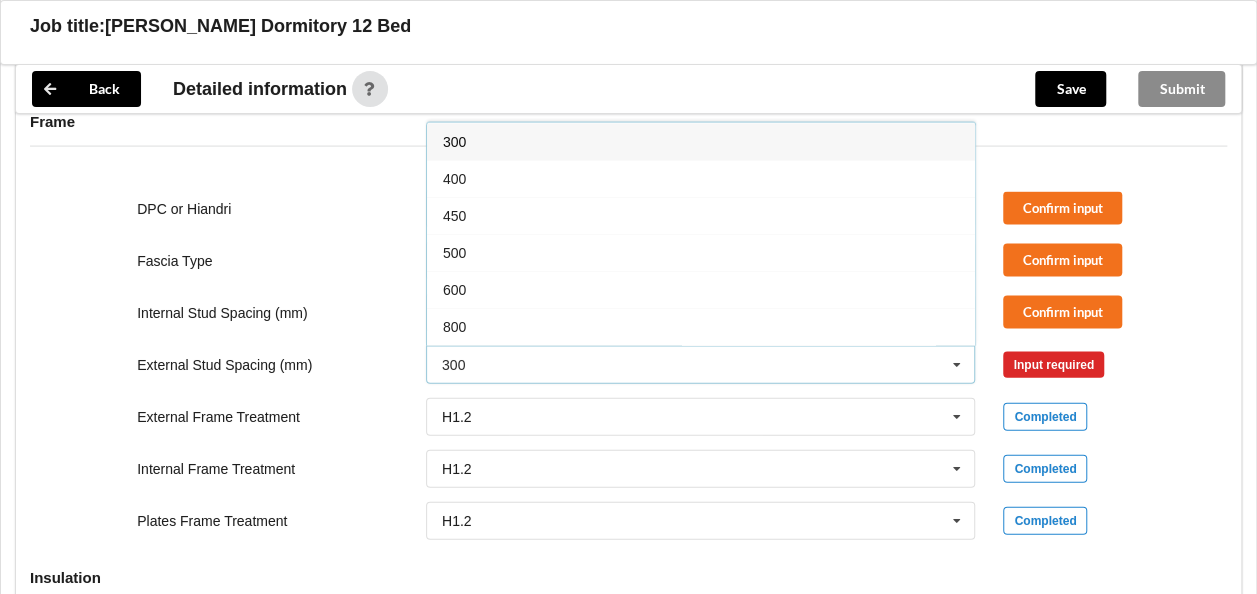 click on "400" at bounding box center [701, 178] 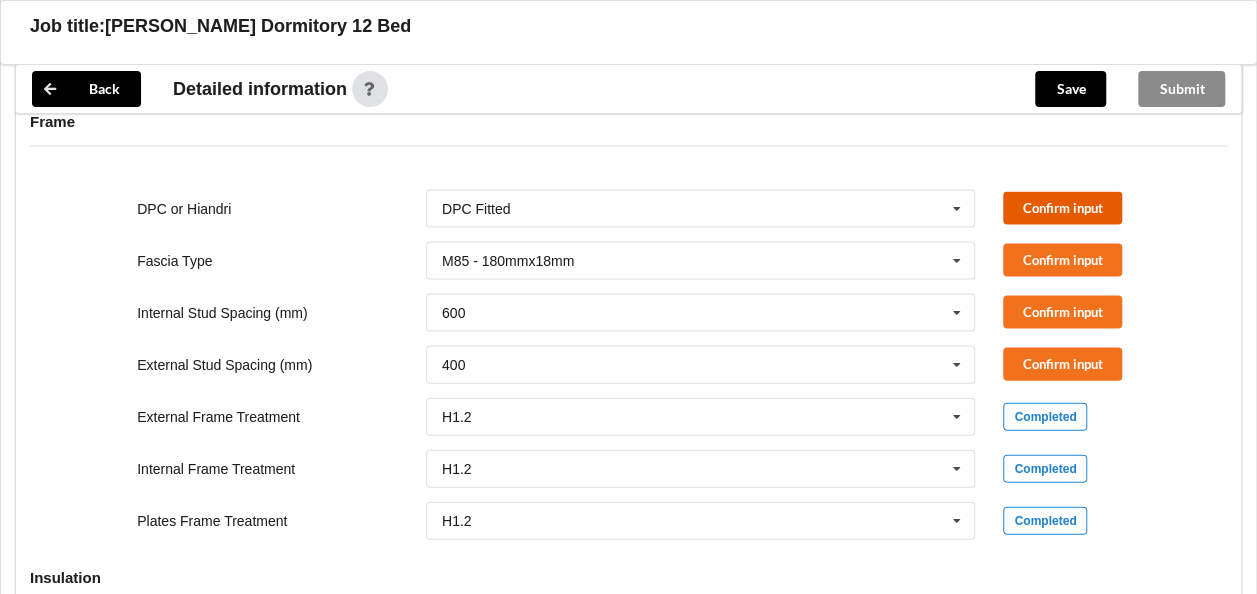 click on "Confirm input" at bounding box center [1062, 208] 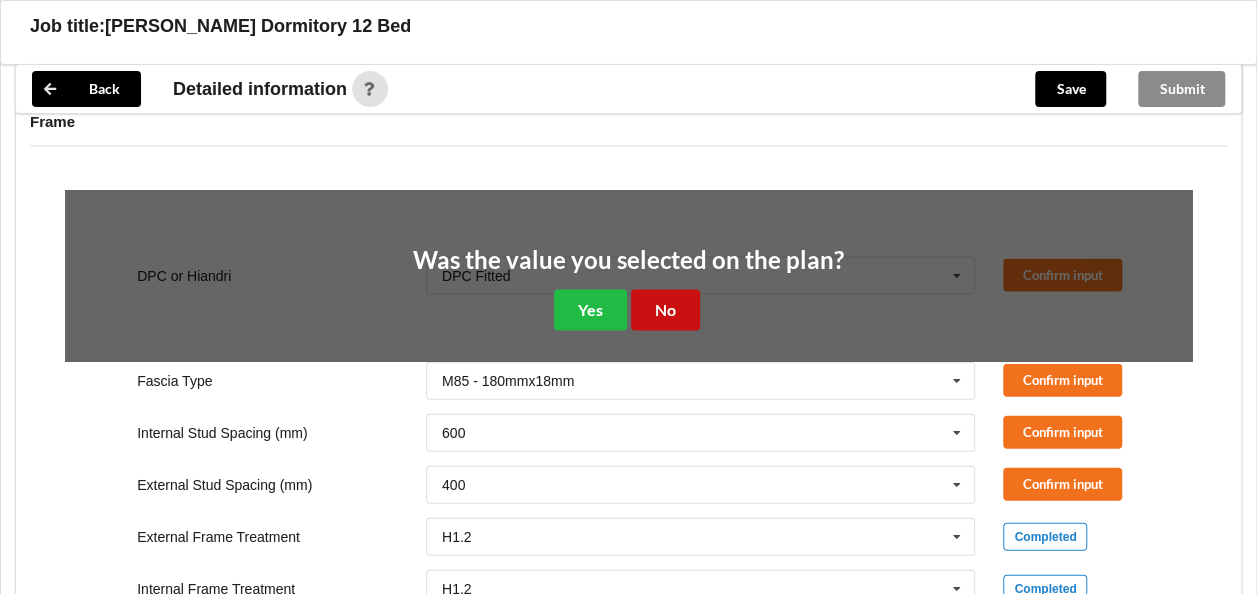 click on "No" at bounding box center (665, 310) 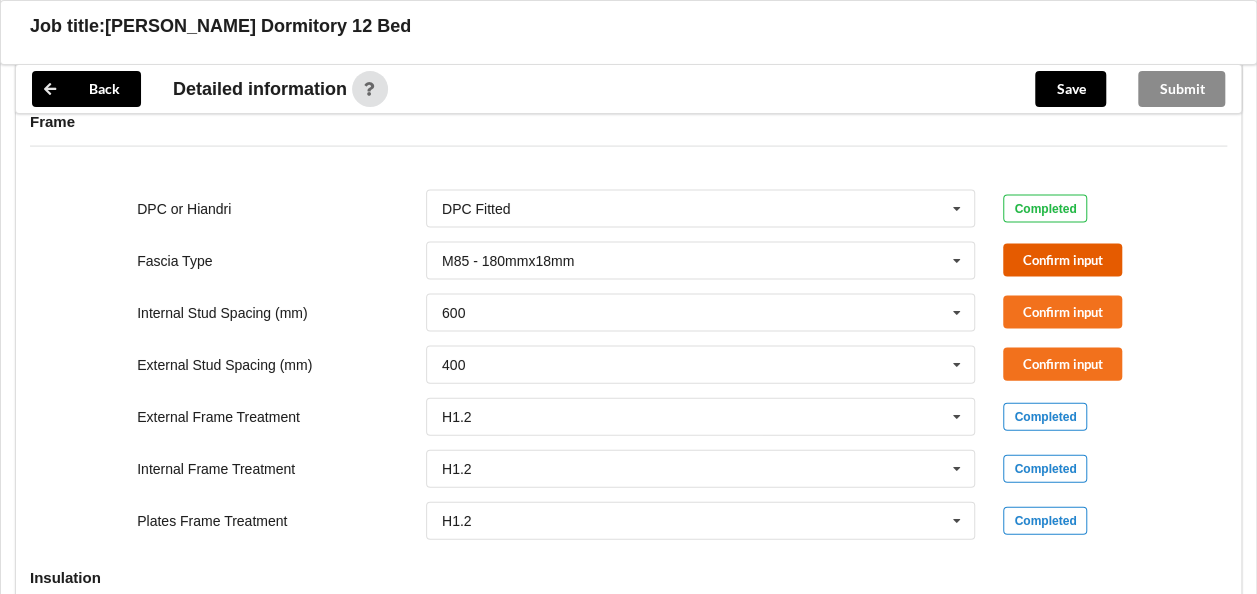 click on "Confirm input" at bounding box center [1062, 260] 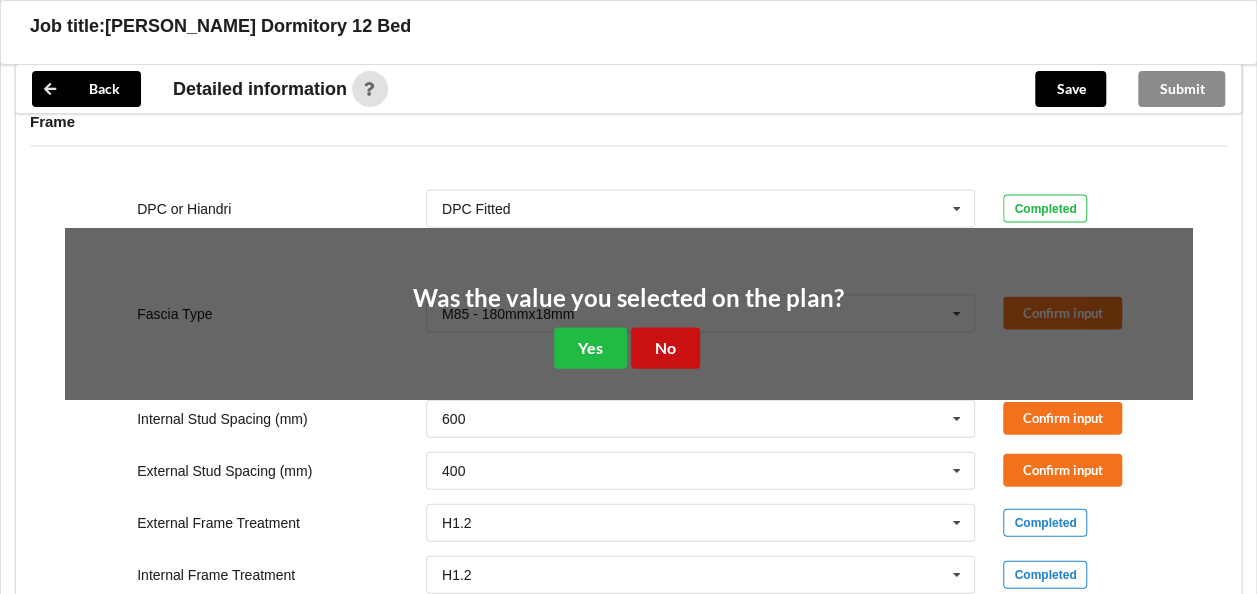 click on "No" at bounding box center (665, 348) 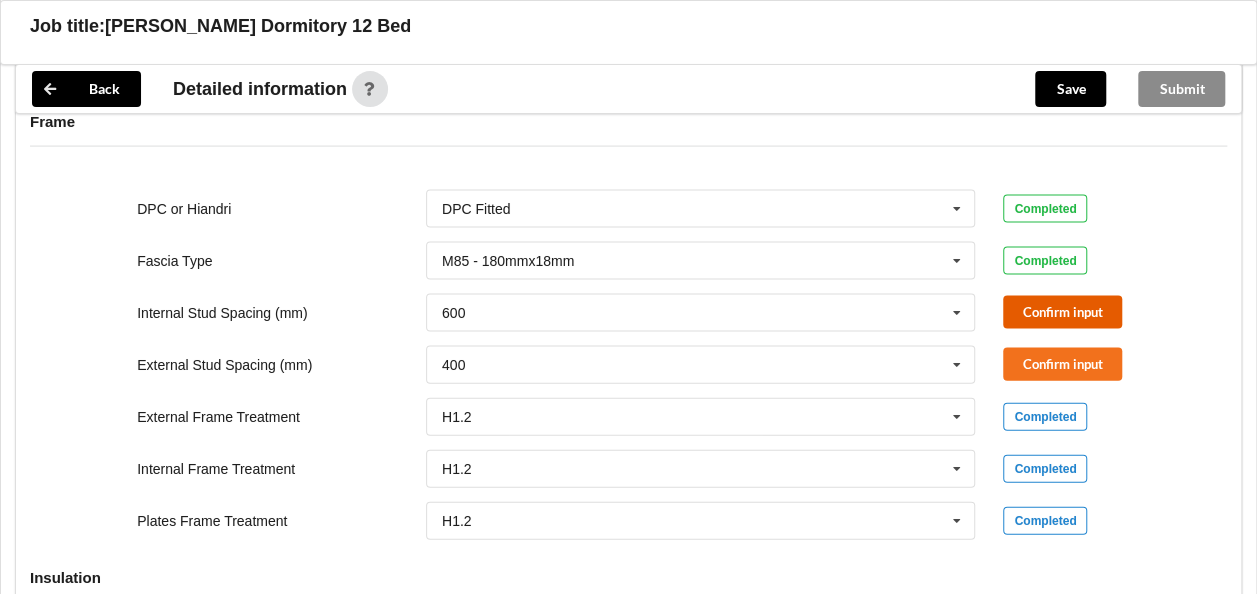 click on "Confirm input" at bounding box center (1062, 312) 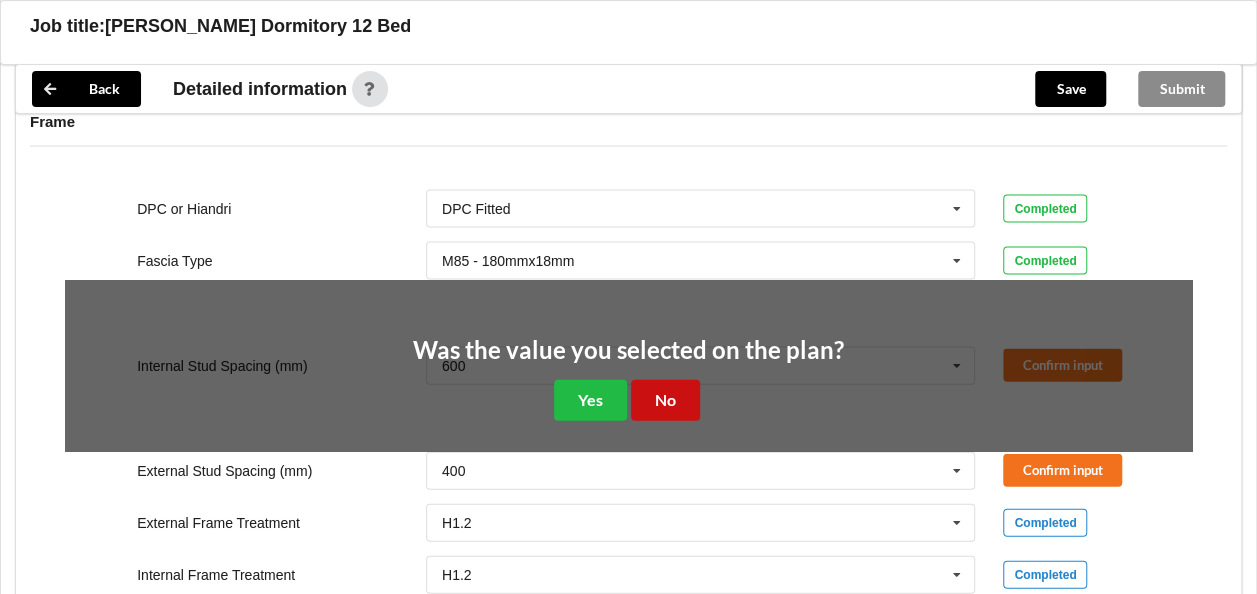 click on "No" at bounding box center [665, 400] 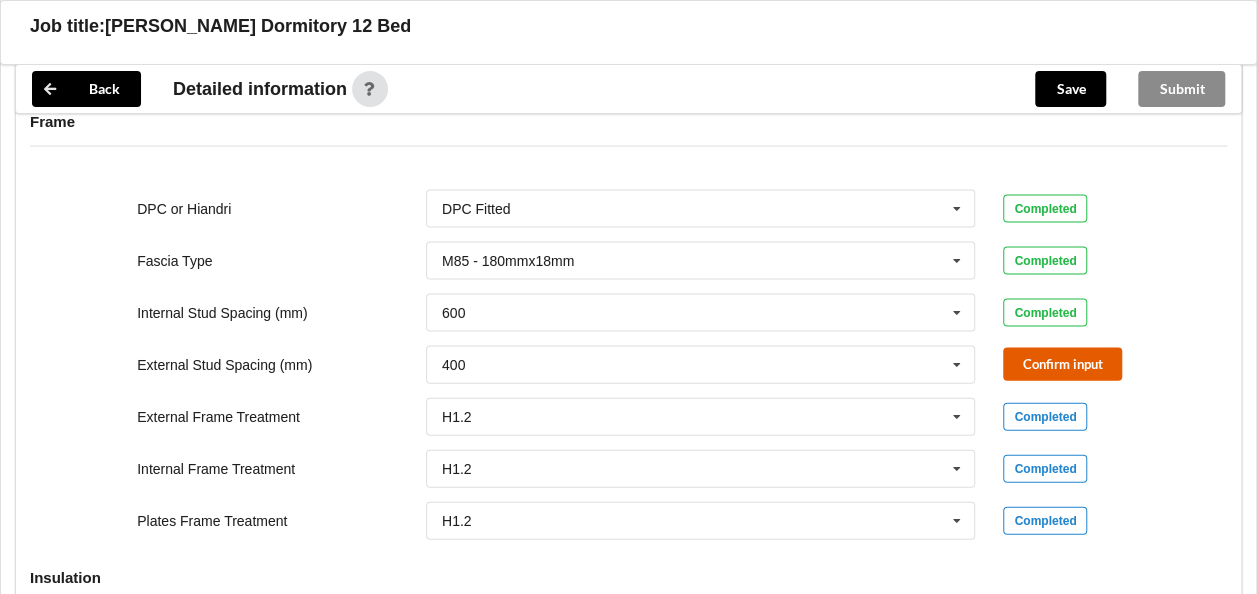 click on "Confirm input" at bounding box center (1062, 364) 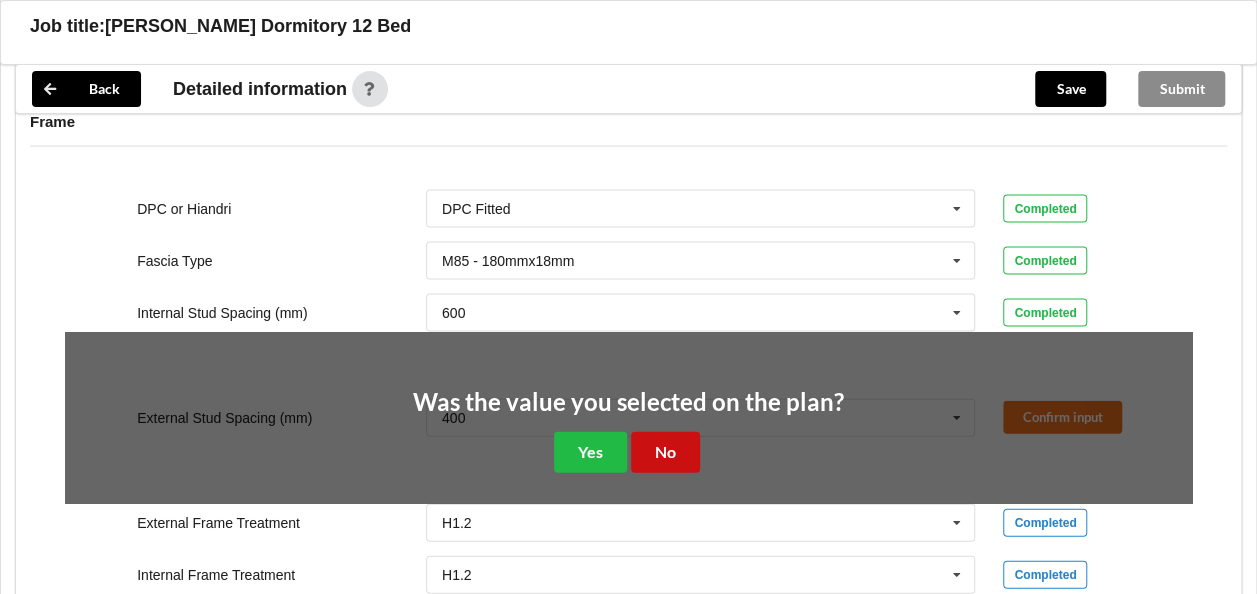 click on "No" at bounding box center (665, 452) 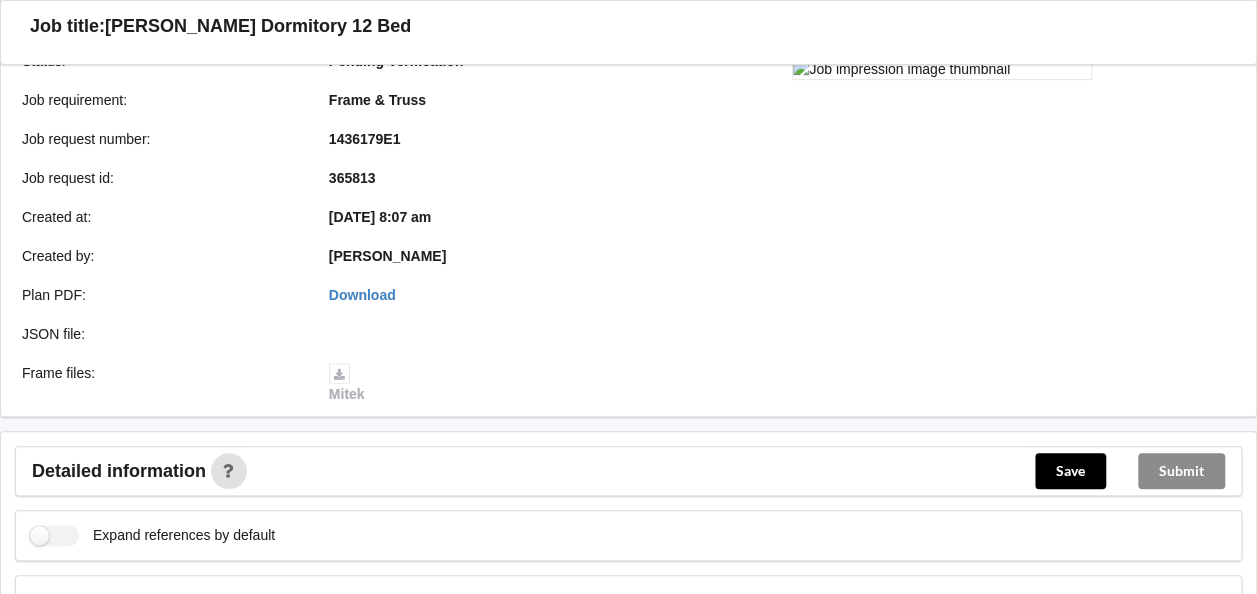 scroll, scrollTop: 300, scrollLeft: 0, axis: vertical 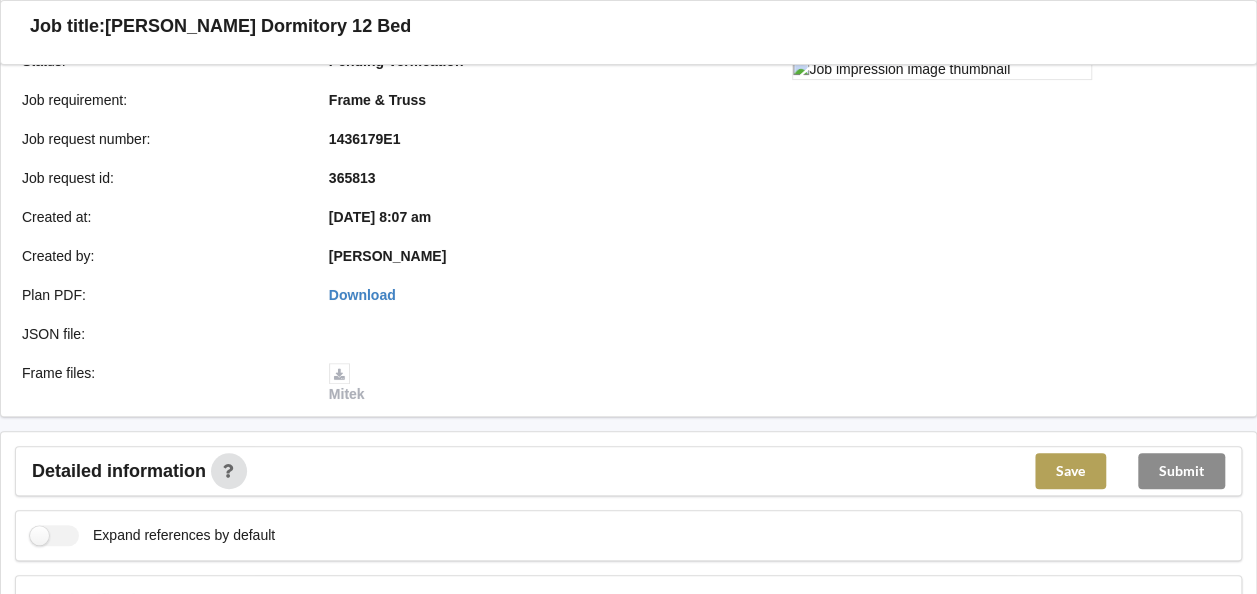 click on "Save" at bounding box center [1070, 471] 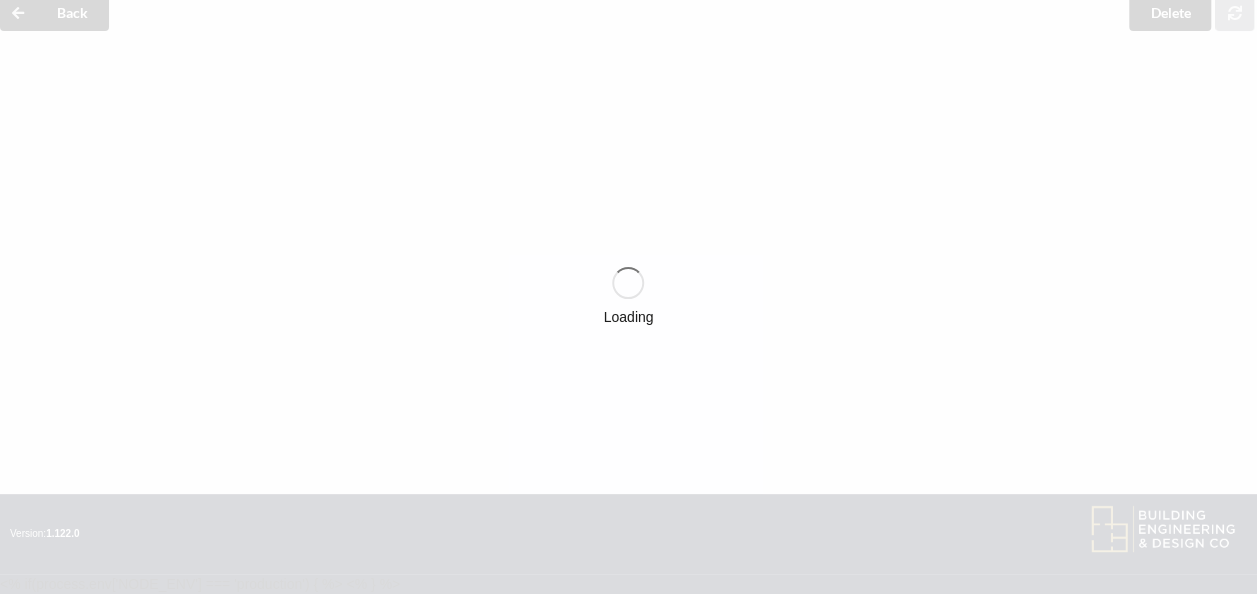 scroll, scrollTop: 300, scrollLeft: 0, axis: vertical 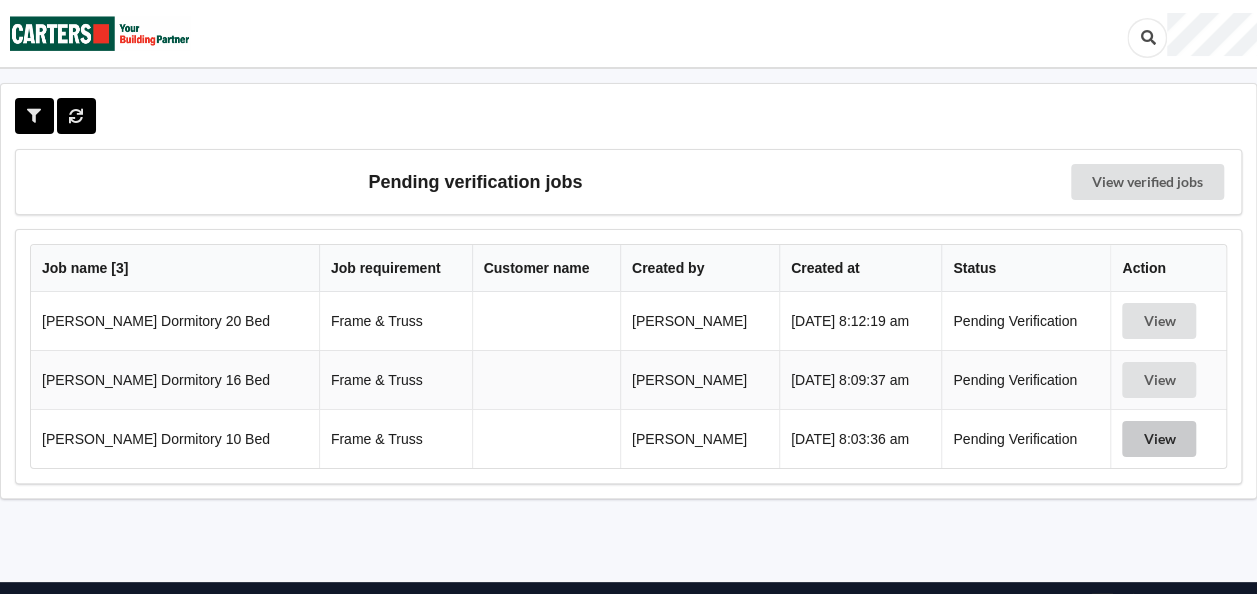 click on "View" at bounding box center (1159, 439) 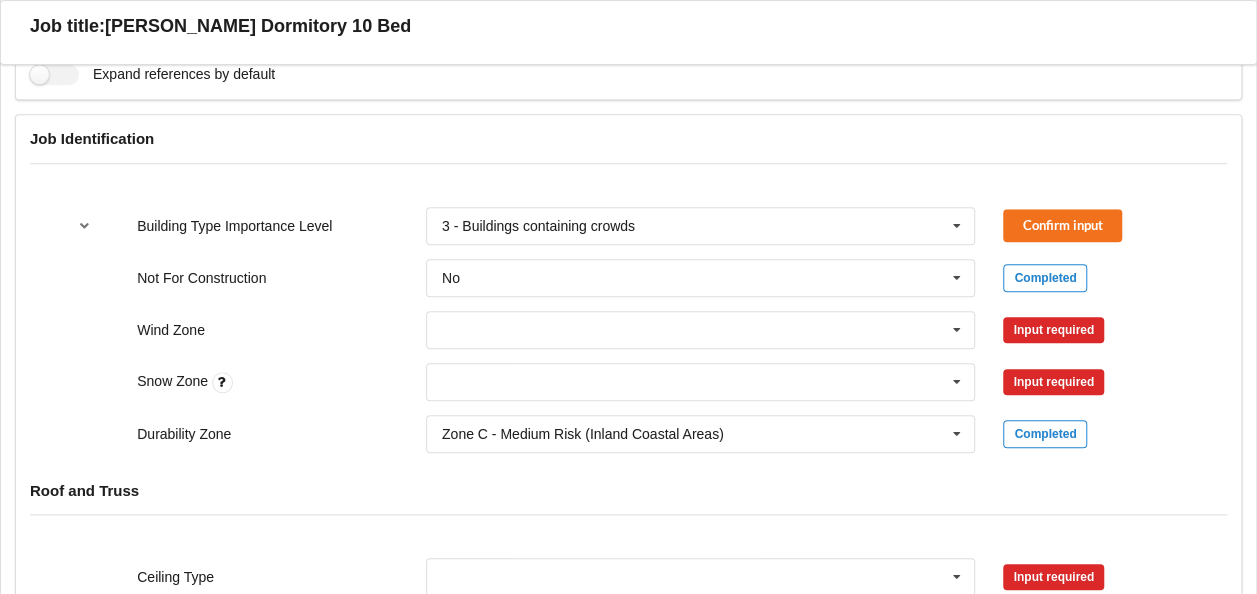 scroll, scrollTop: 800, scrollLeft: 0, axis: vertical 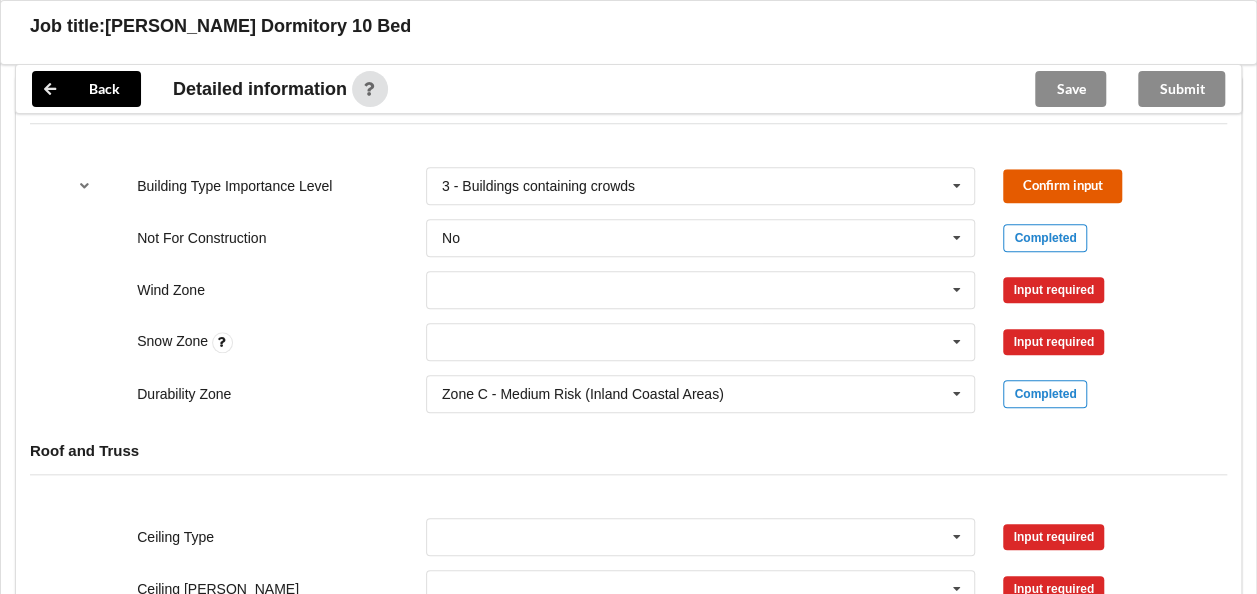 click on "Confirm input" at bounding box center (1062, 185) 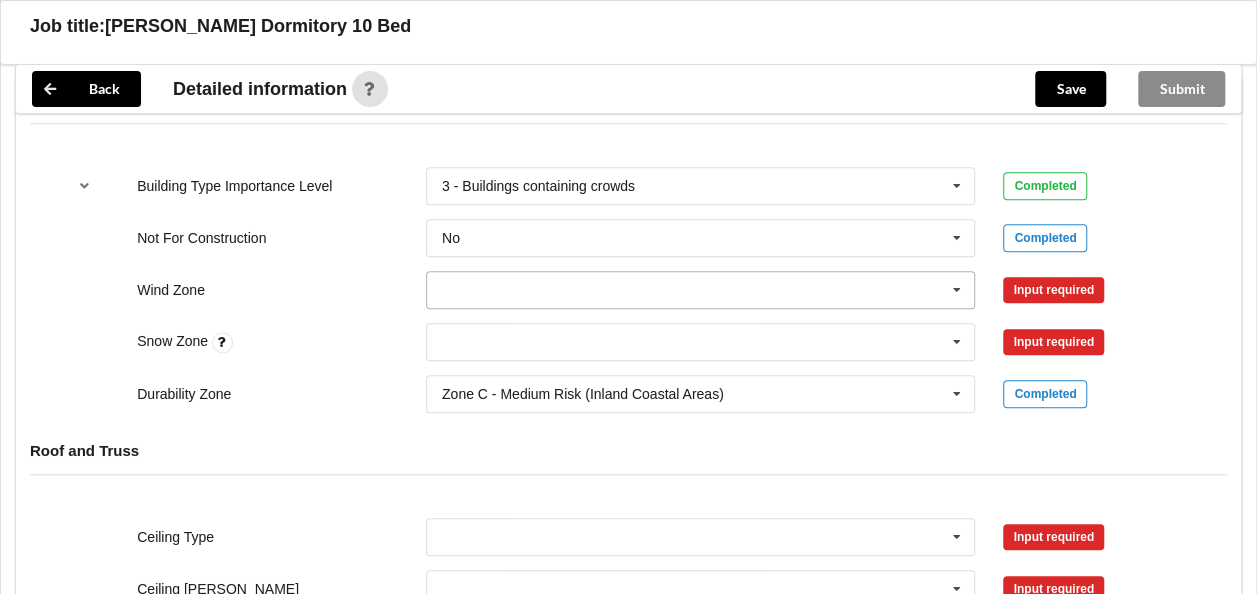 click at bounding box center (702, 290) 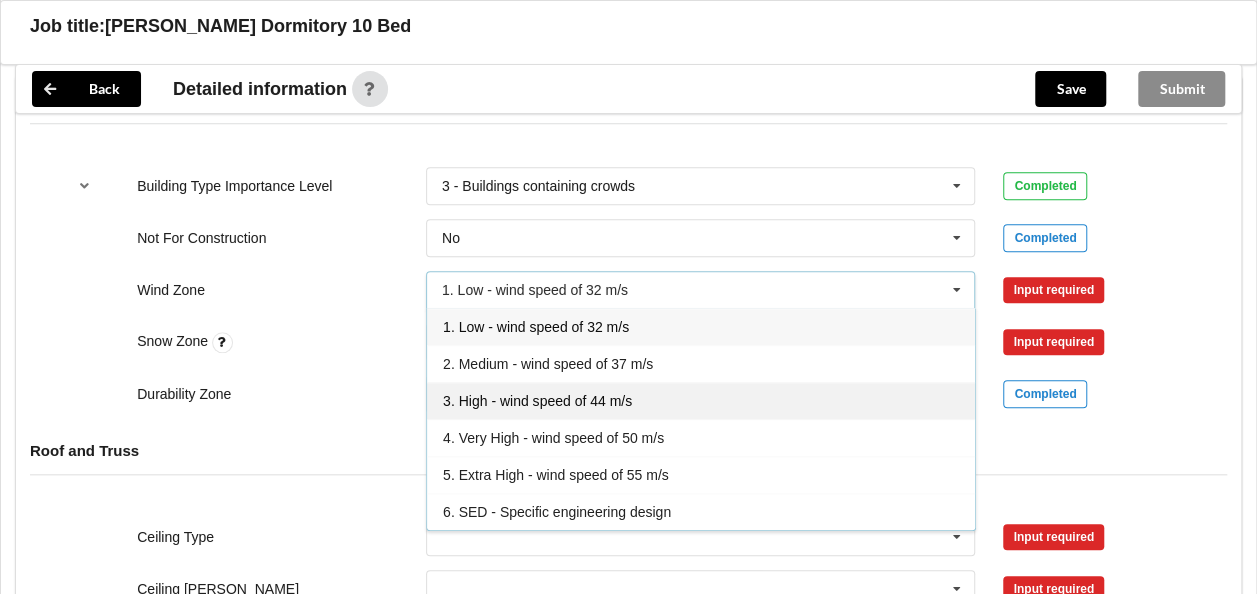 click on "3. High - wind speed of 44 m/s" at bounding box center (537, 401) 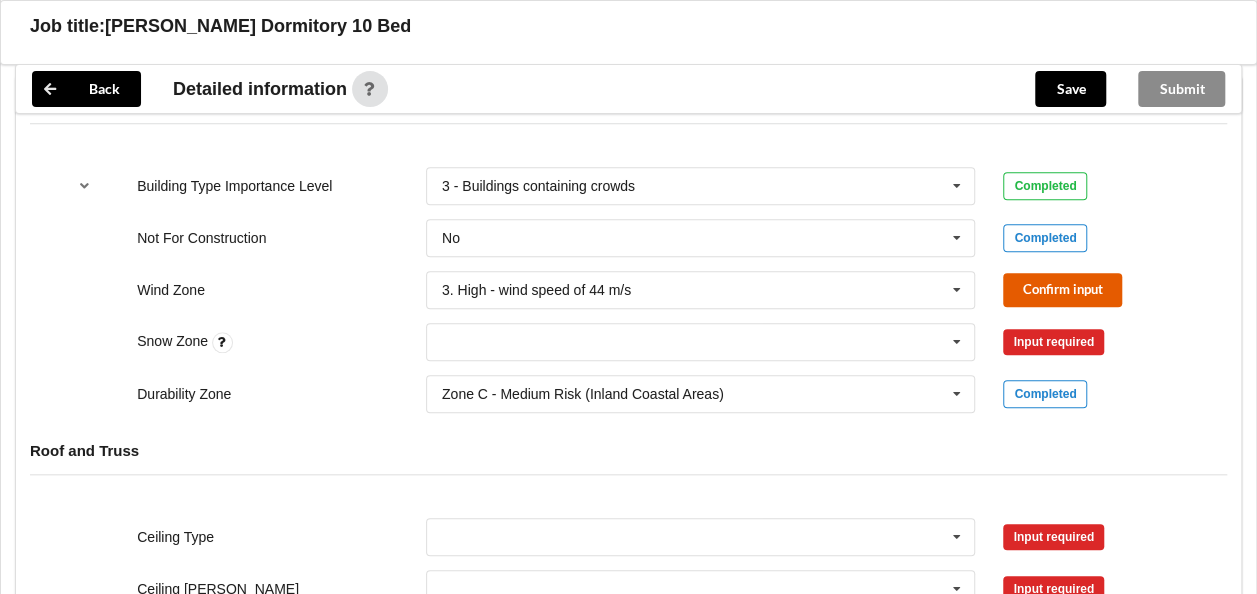 click on "Confirm input" at bounding box center [1062, 289] 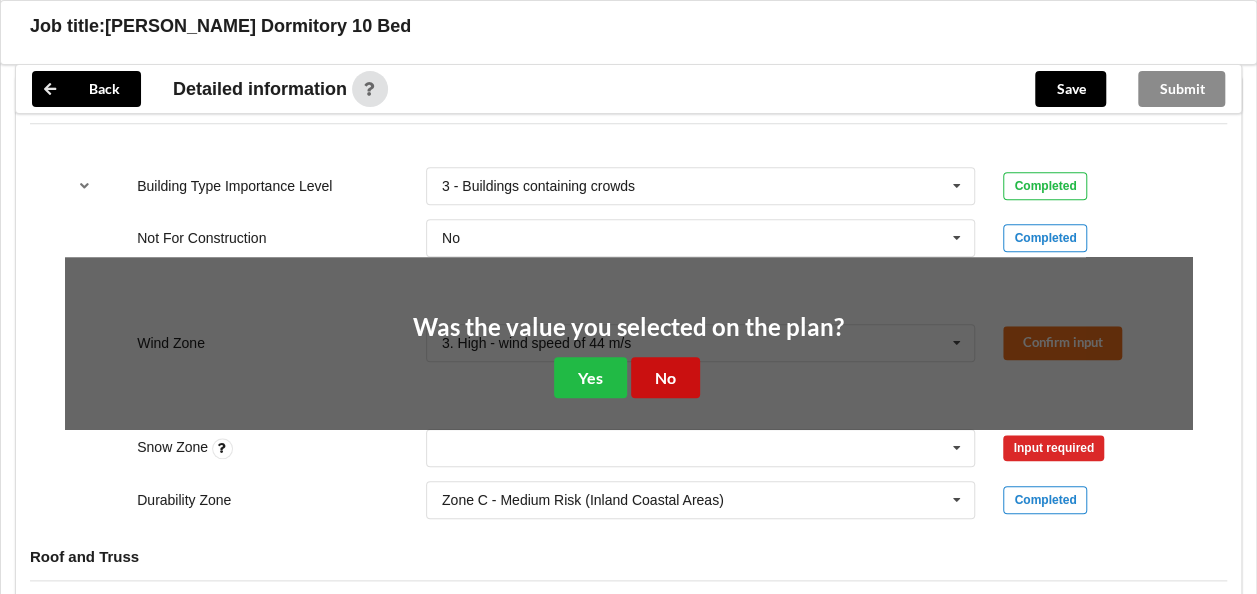 click on "No" at bounding box center (665, 377) 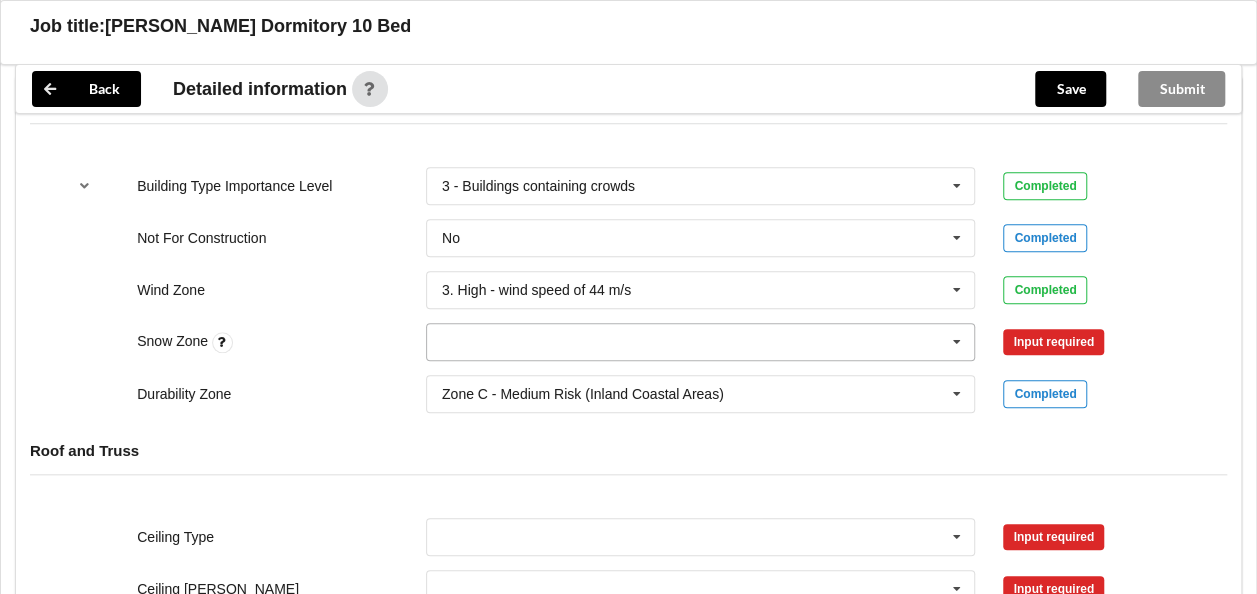 click at bounding box center [702, 342] 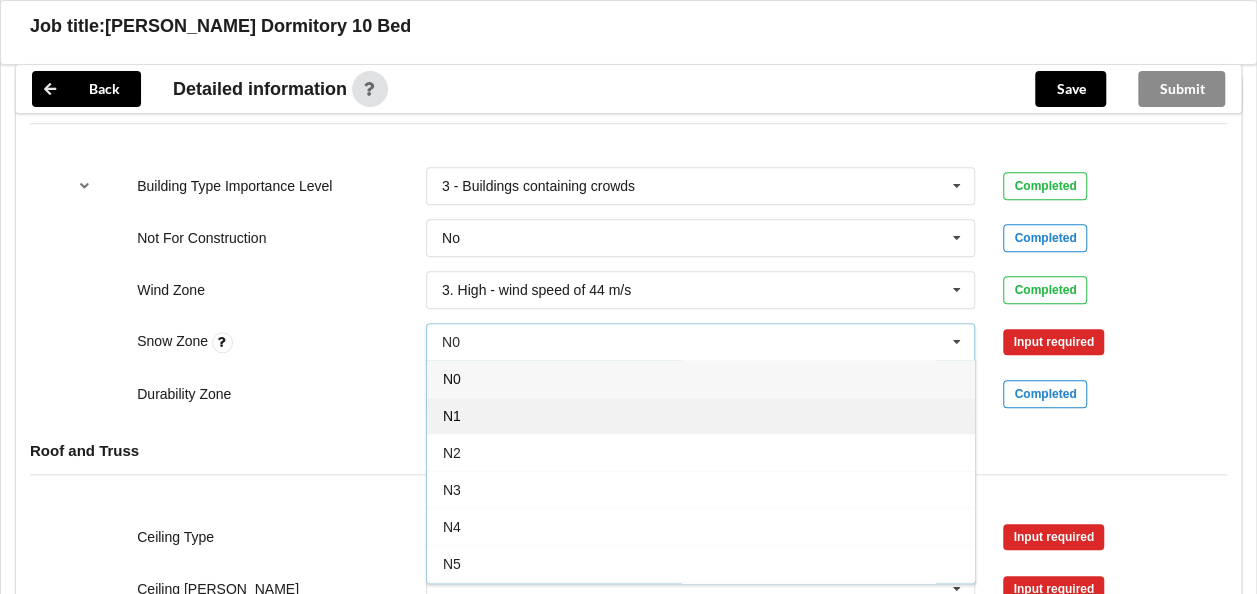click on "N1" at bounding box center [701, 415] 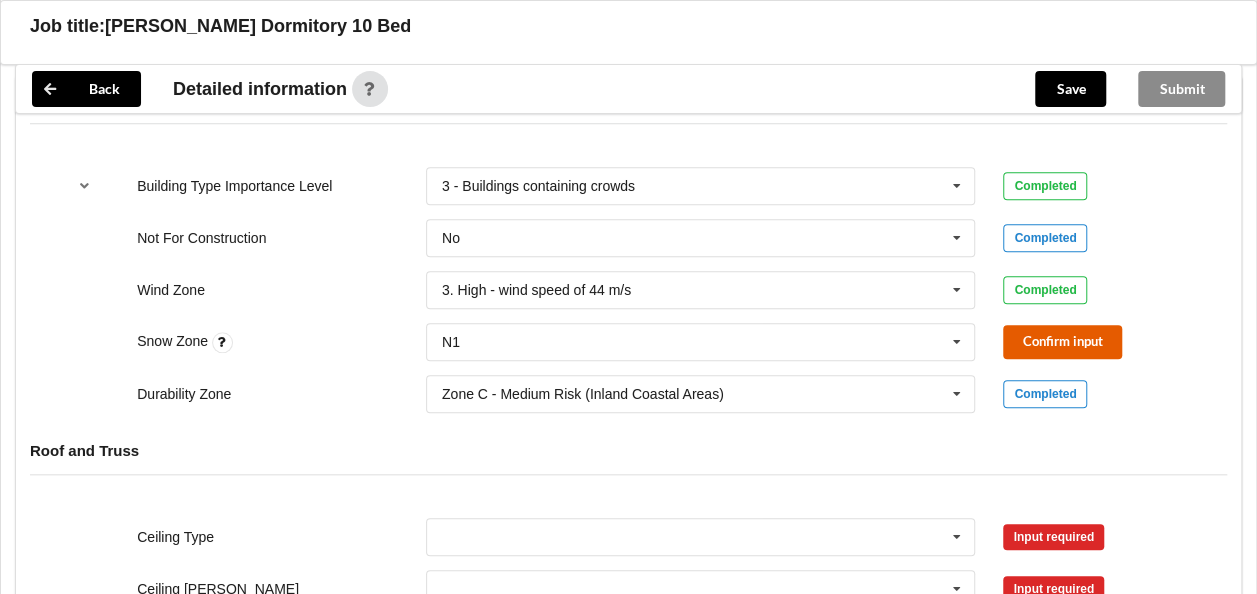 click on "Confirm input" at bounding box center (1062, 341) 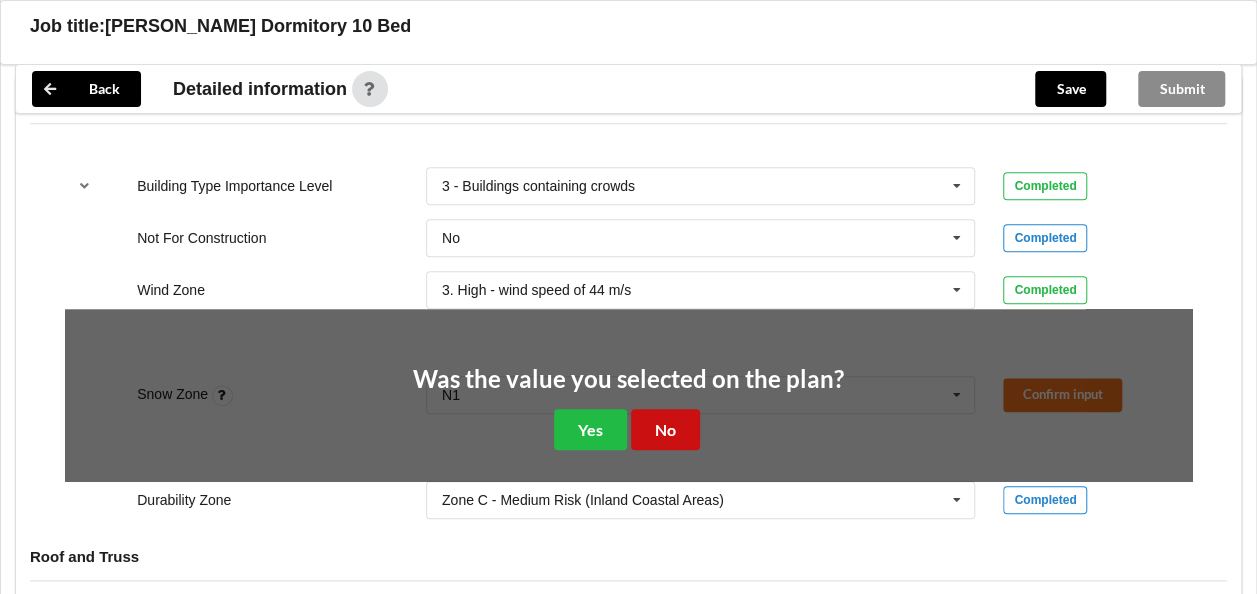 click on "No" at bounding box center (665, 429) 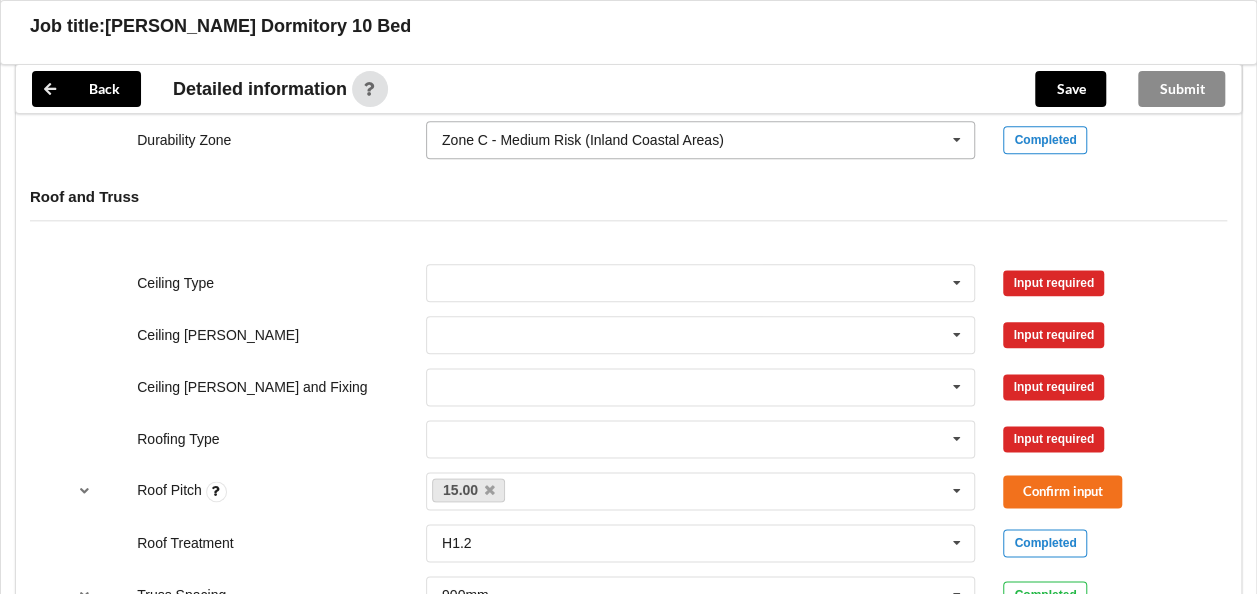 scroll, scrollTop: 1100, scrollLeft: 0, axis: vertical 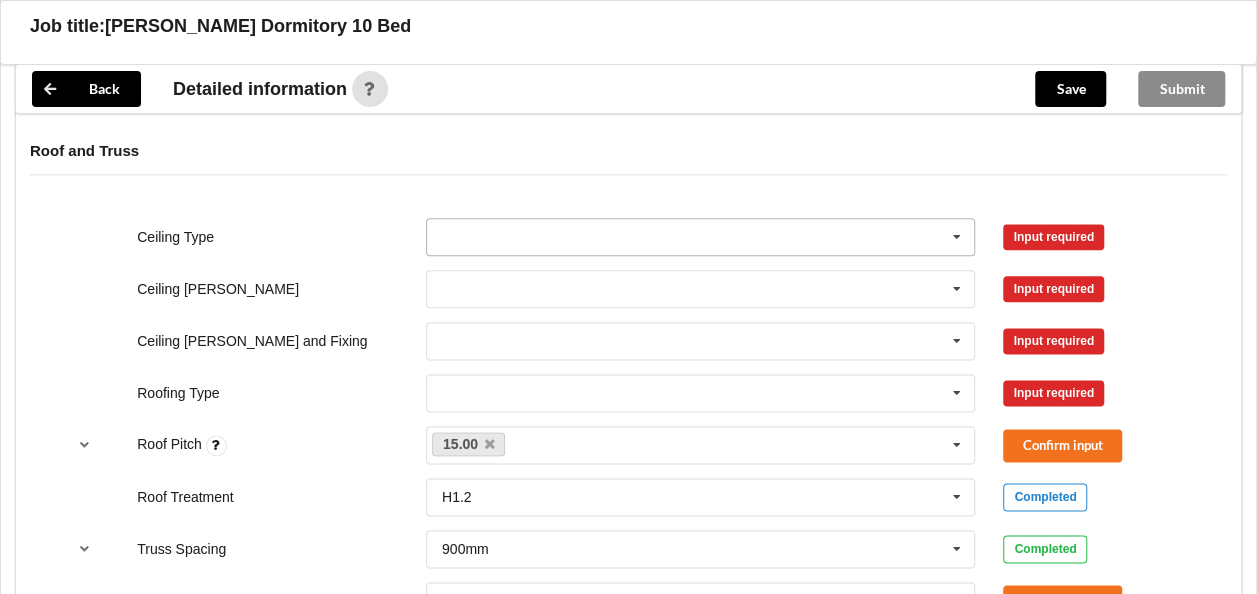 click at bounding box center [702, 237] 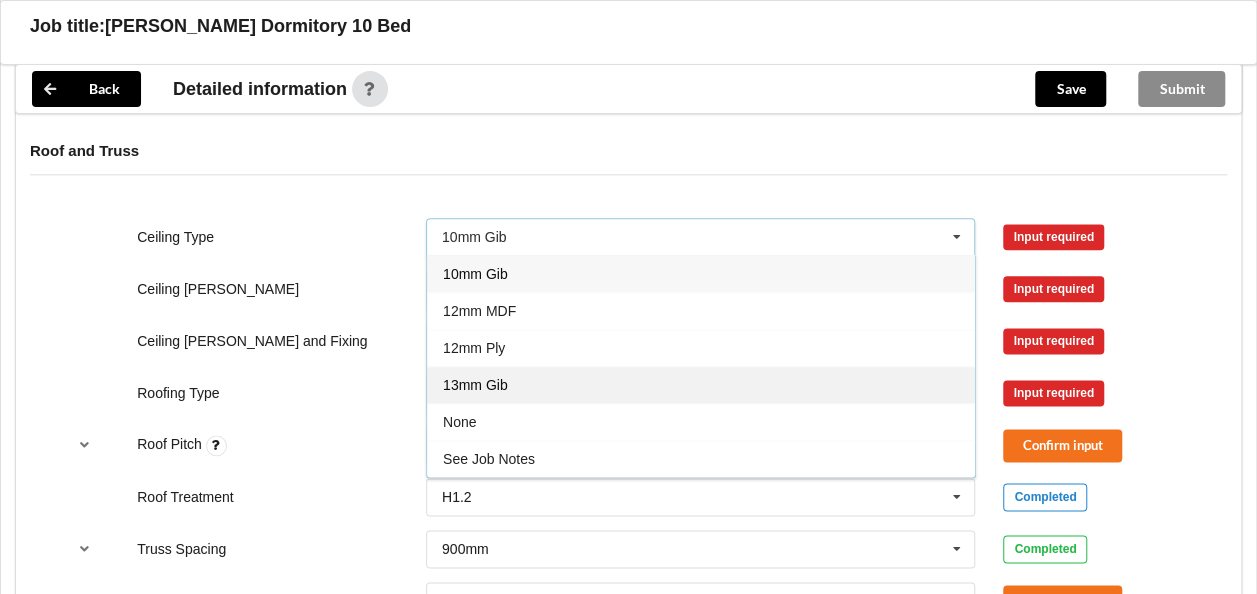 click on "13mm Gib" at bounding box center (701, 384) 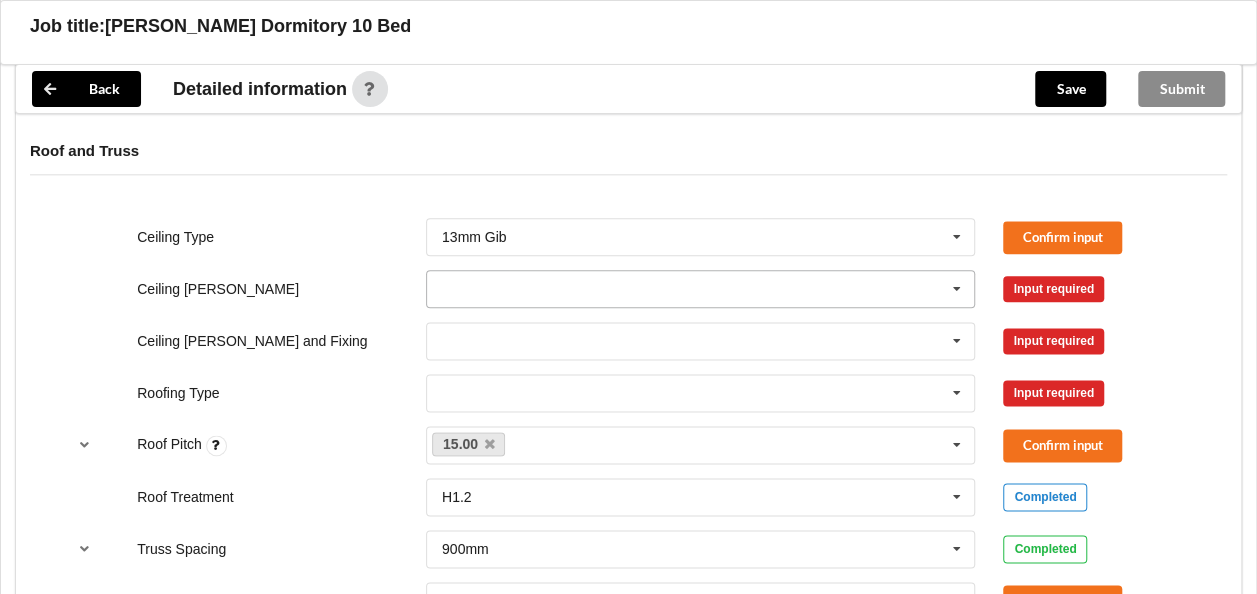 click at bounding box center [702, 289] 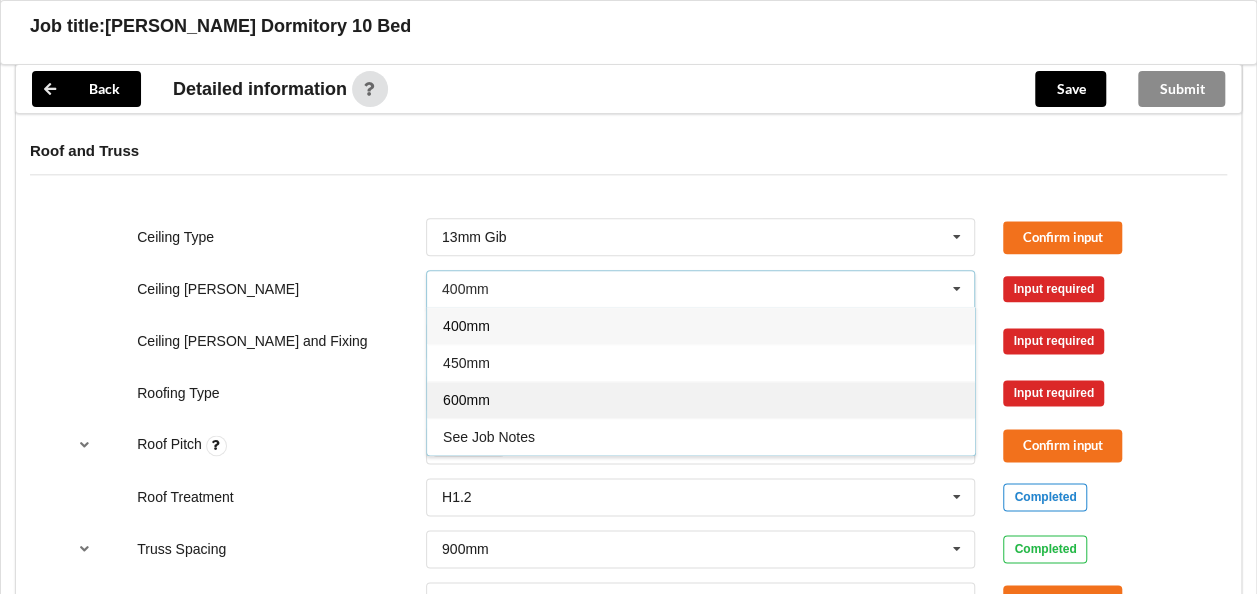 click on "600mm" at bounding box center (701, 399) 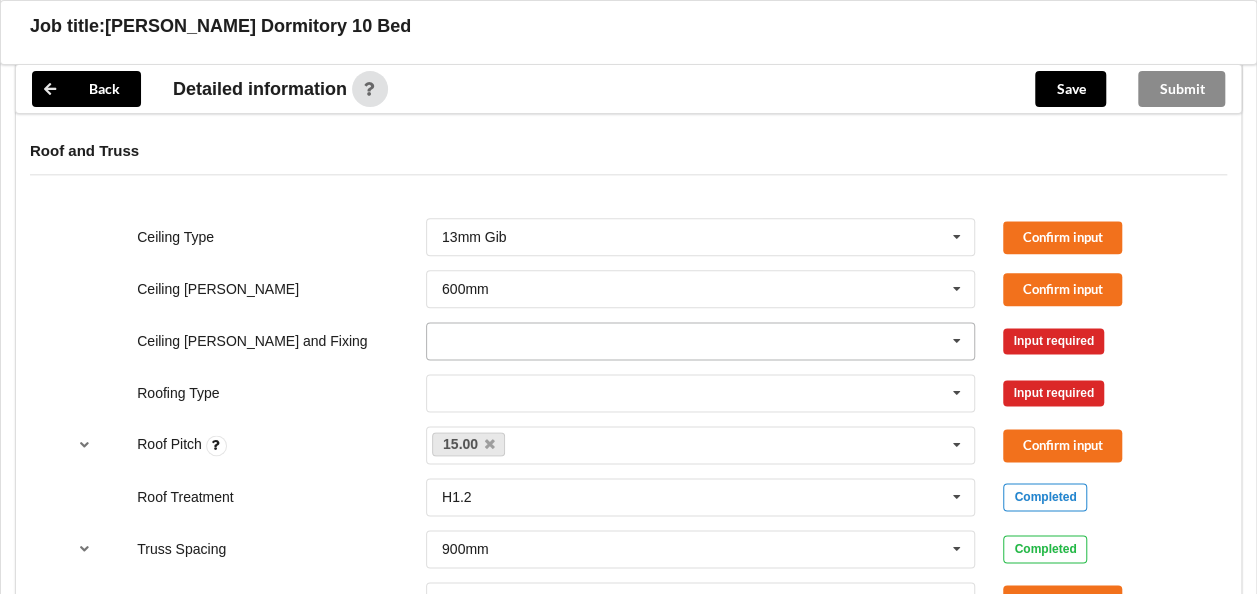click at bounding box center [702, 341] 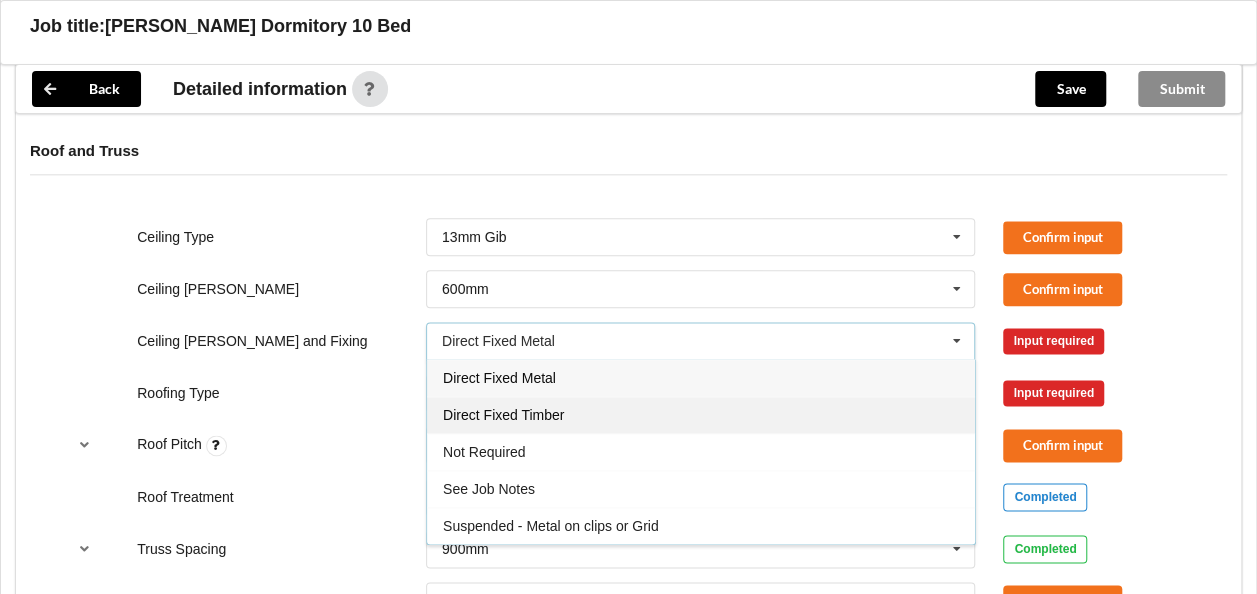 click on "Direct Fixed Timber" at bounding box center (503, 415) 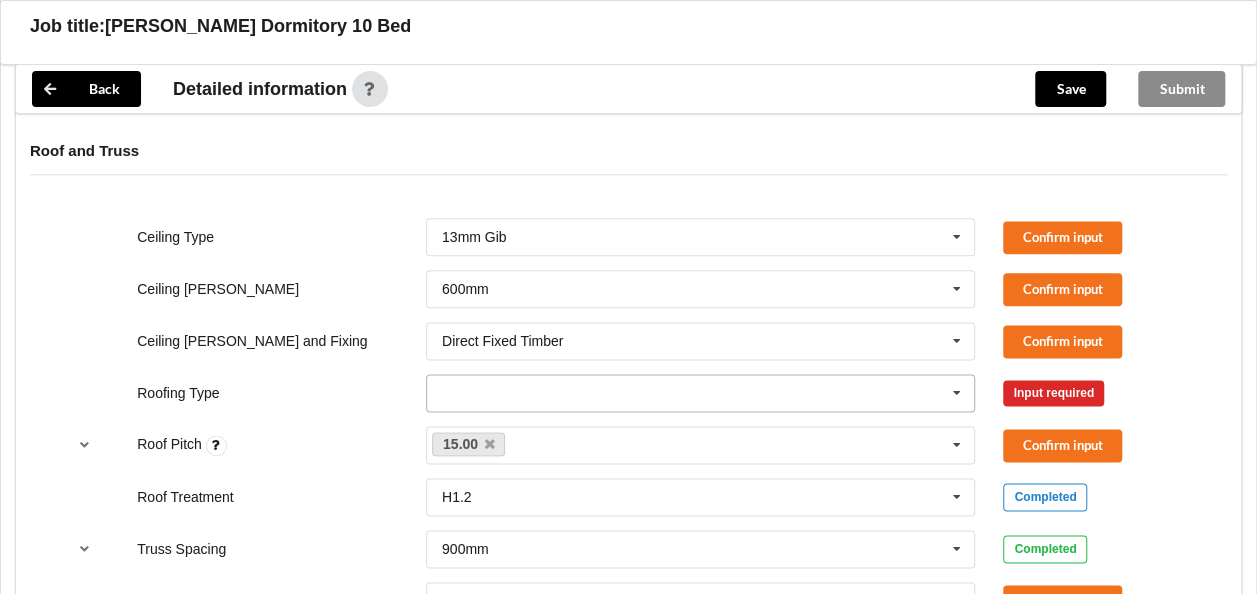 click at bounding box center [702, 393] 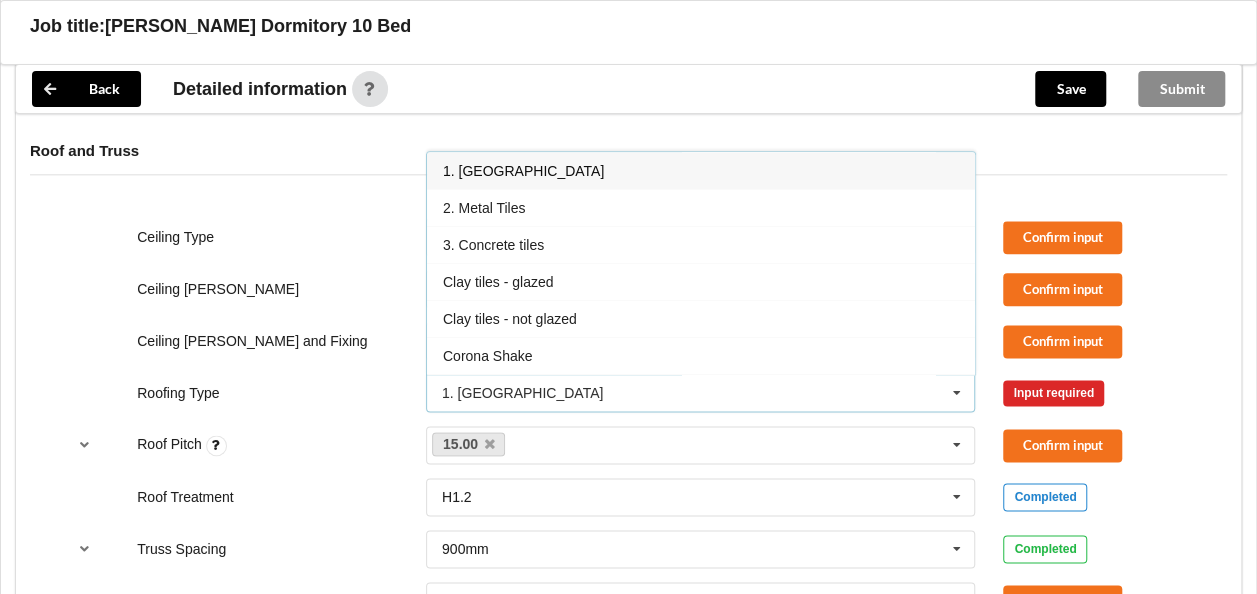 click on "1. [GEOGRAPHIC_DATA]" at bounding box center (701, 170) 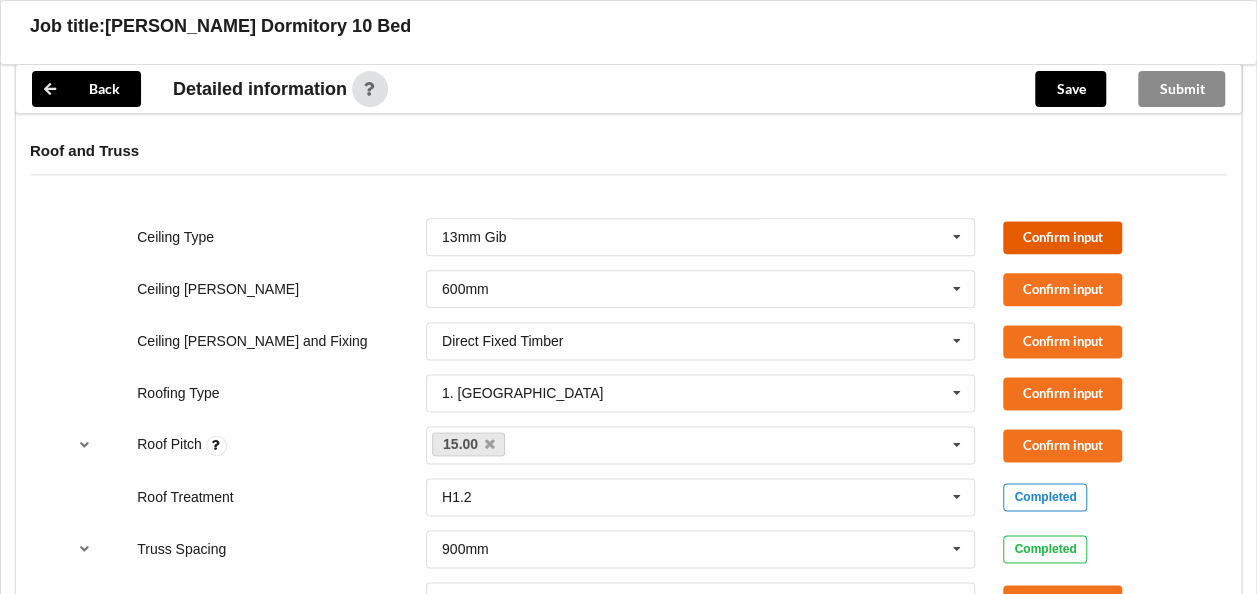 click on "Confirm input" at bounding box center (1062, 237) 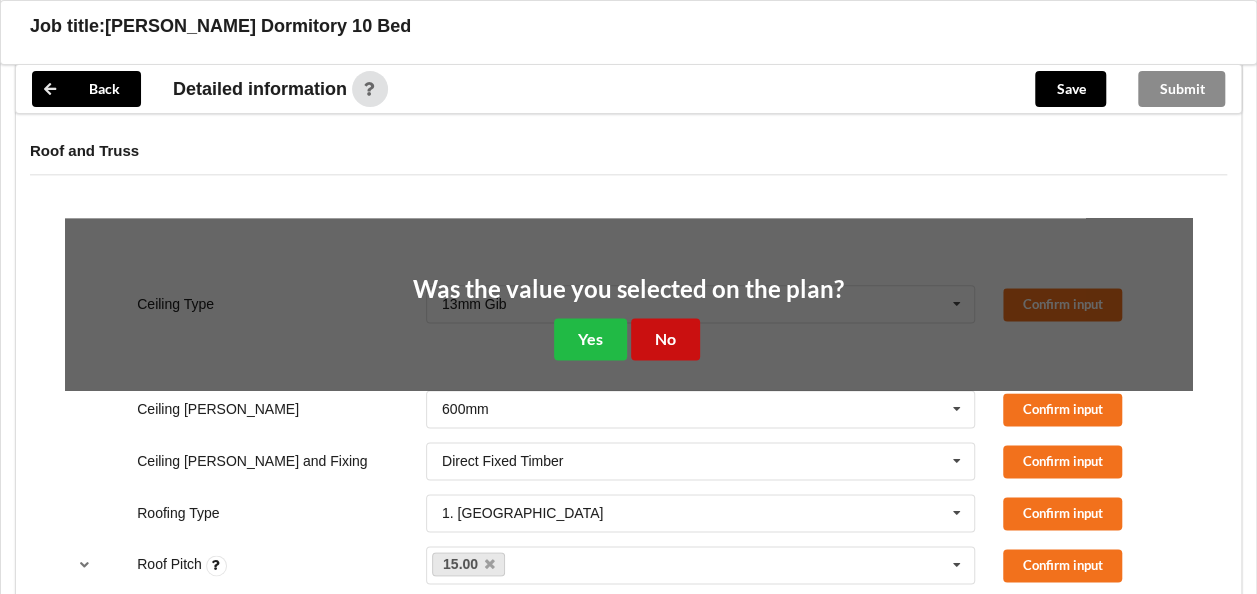 click on "No" at bounding box center (665, 338) 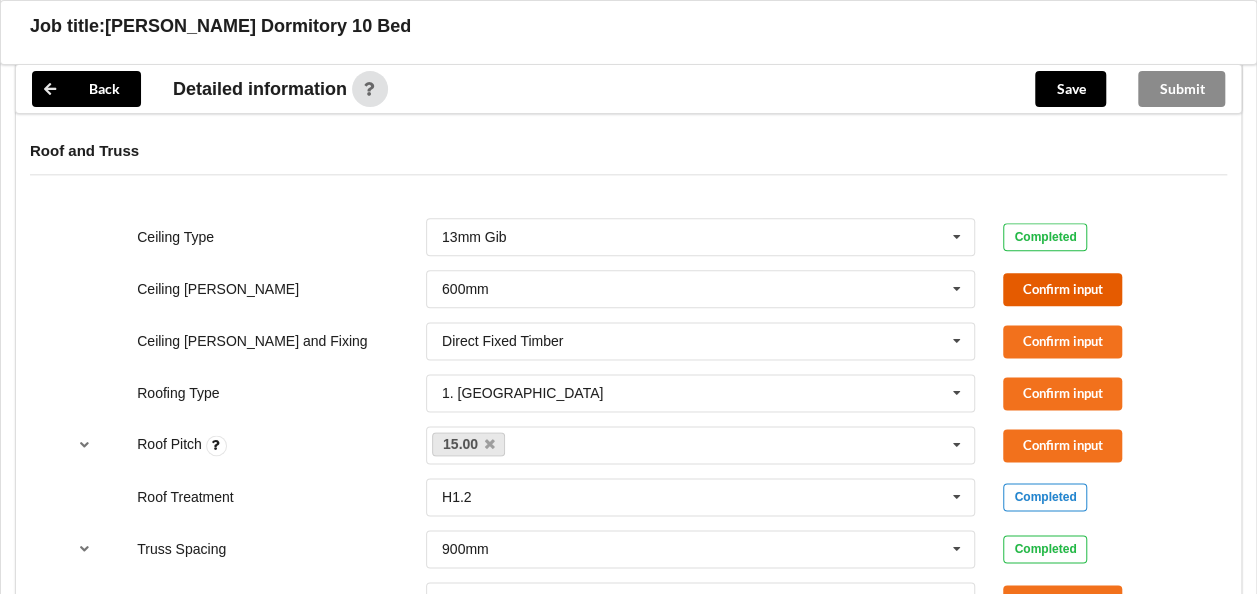 click on "Confirm input" at bounding box center [1062, 289] 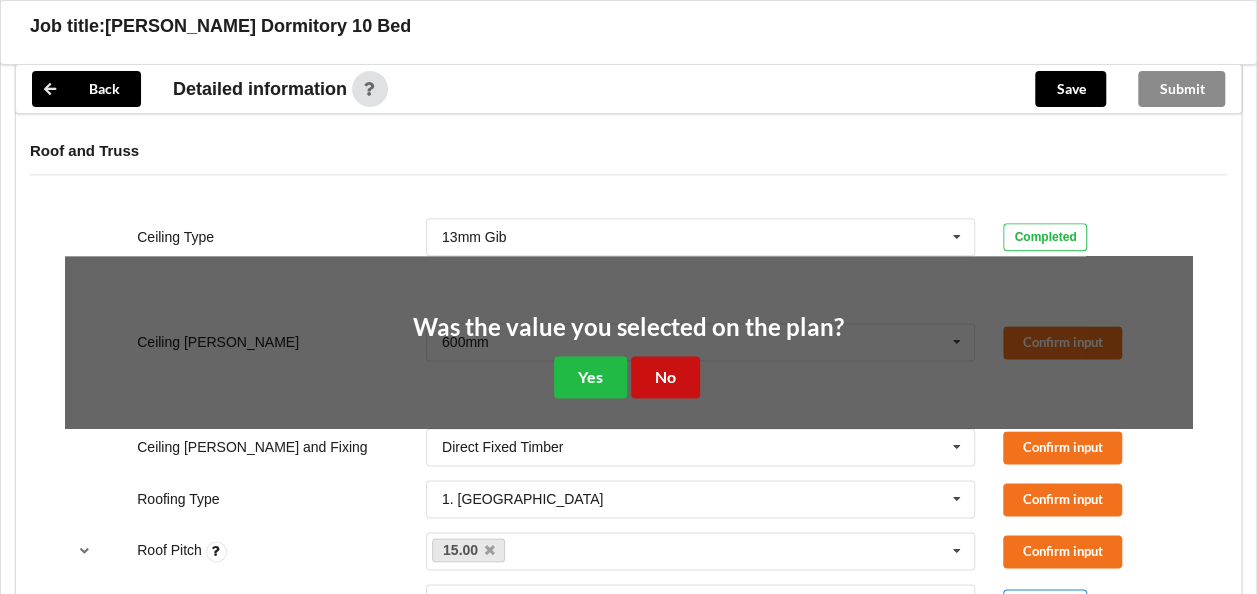 click on "No" at bounding box center [665, 376] 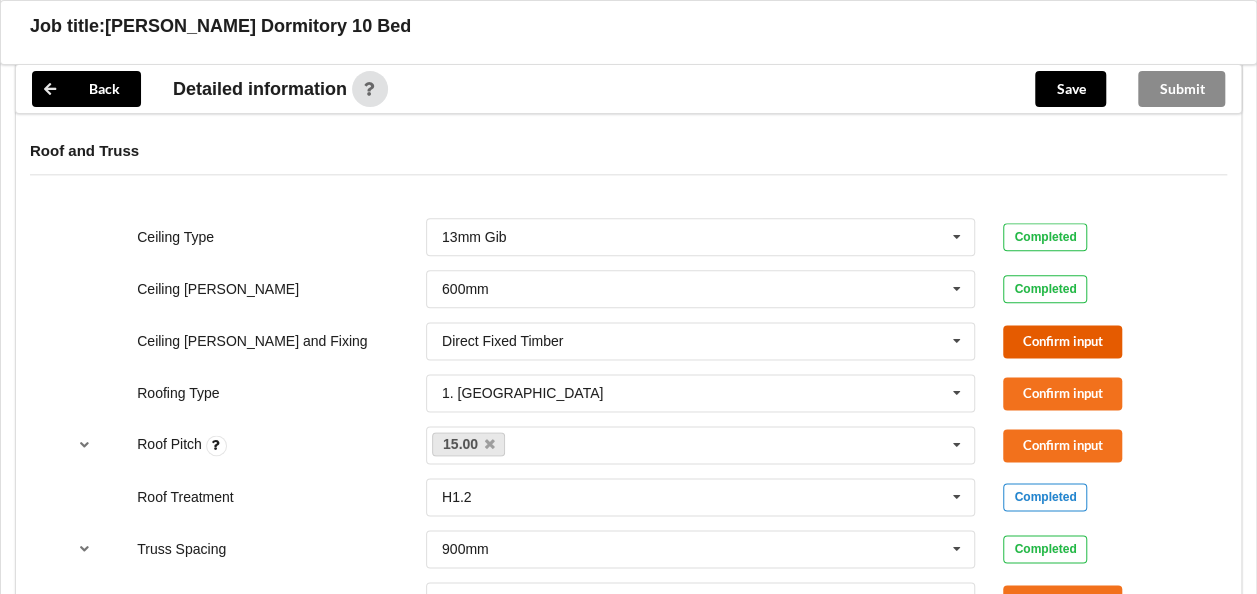click on "Confirm input" at bounding box center [1062, 341] 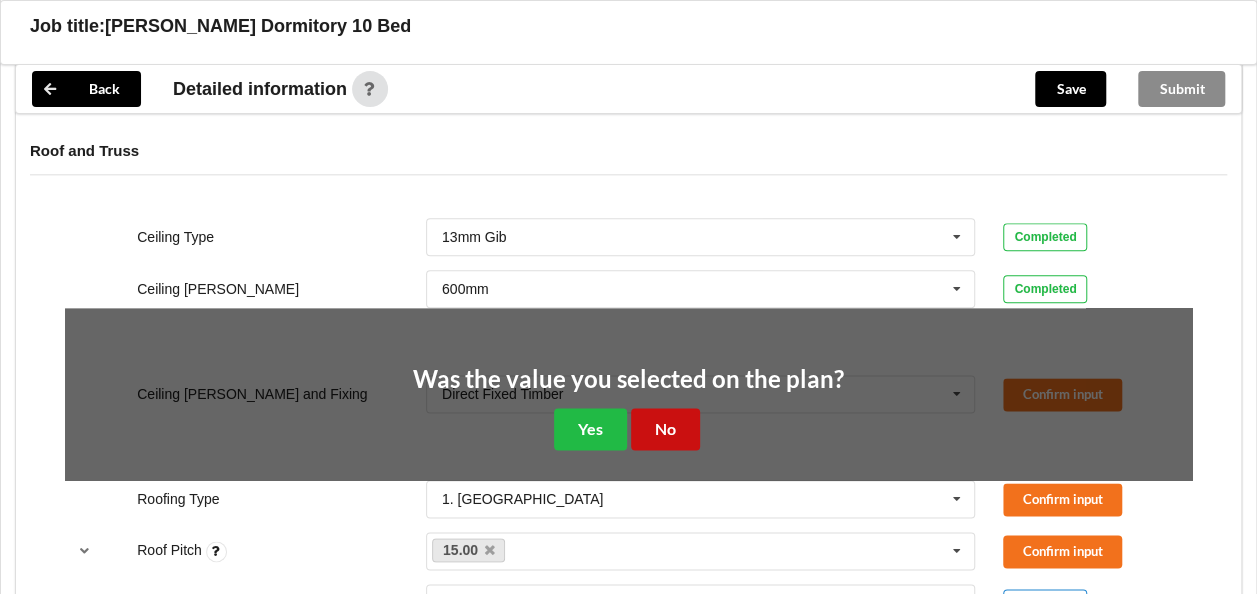 click on "No" at bounding box center (665, 428) 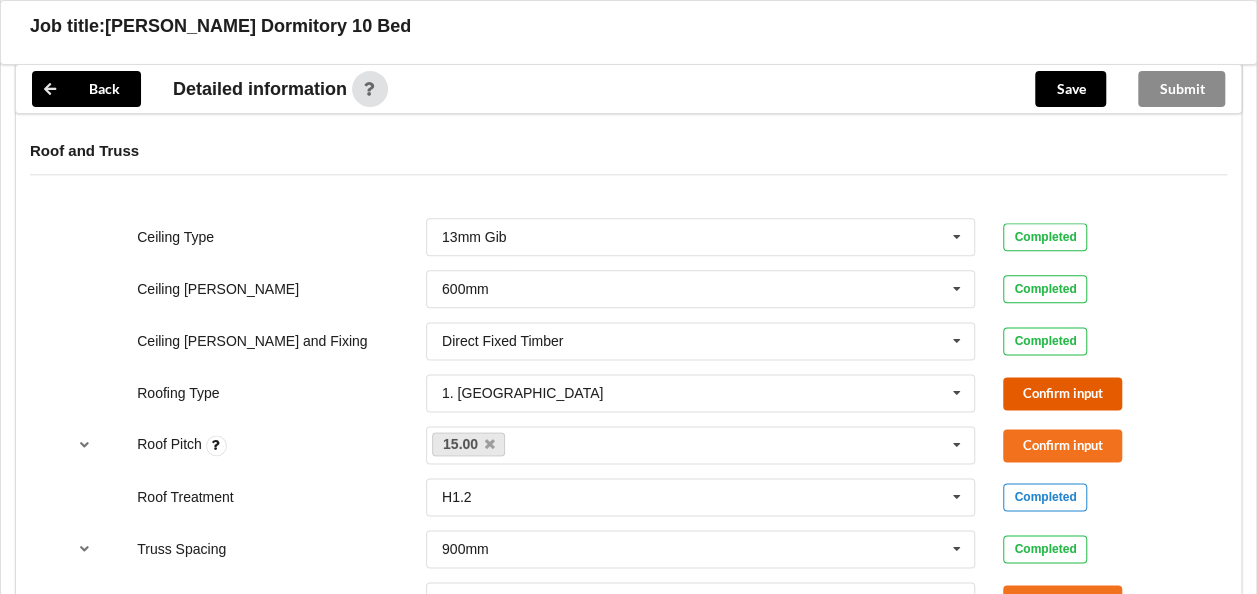 click on "Confirm input" at bounding box center (1062, 393) 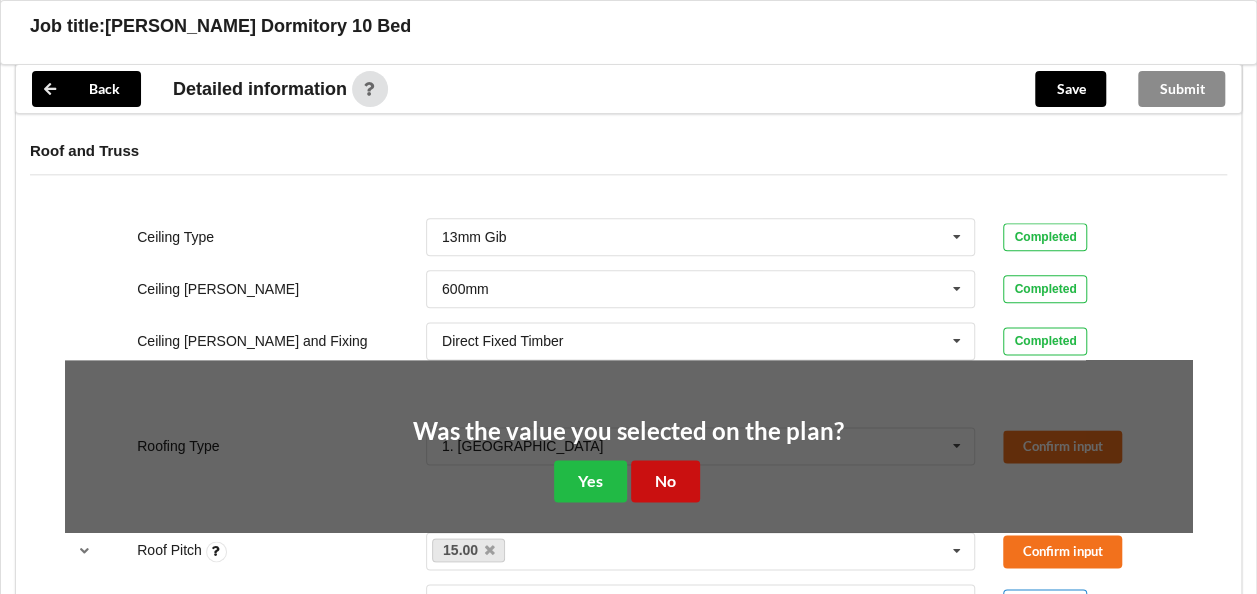 click on "No" at bounding box center (665, 480) 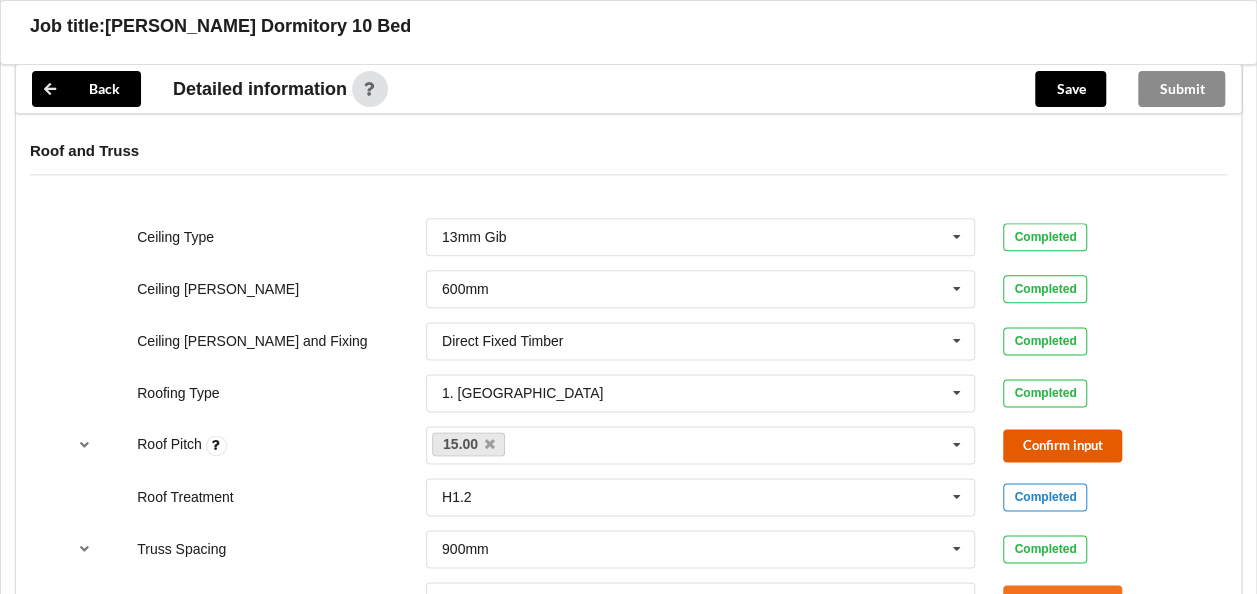 click on "Confirm input" at bounding box center [1062, 445] 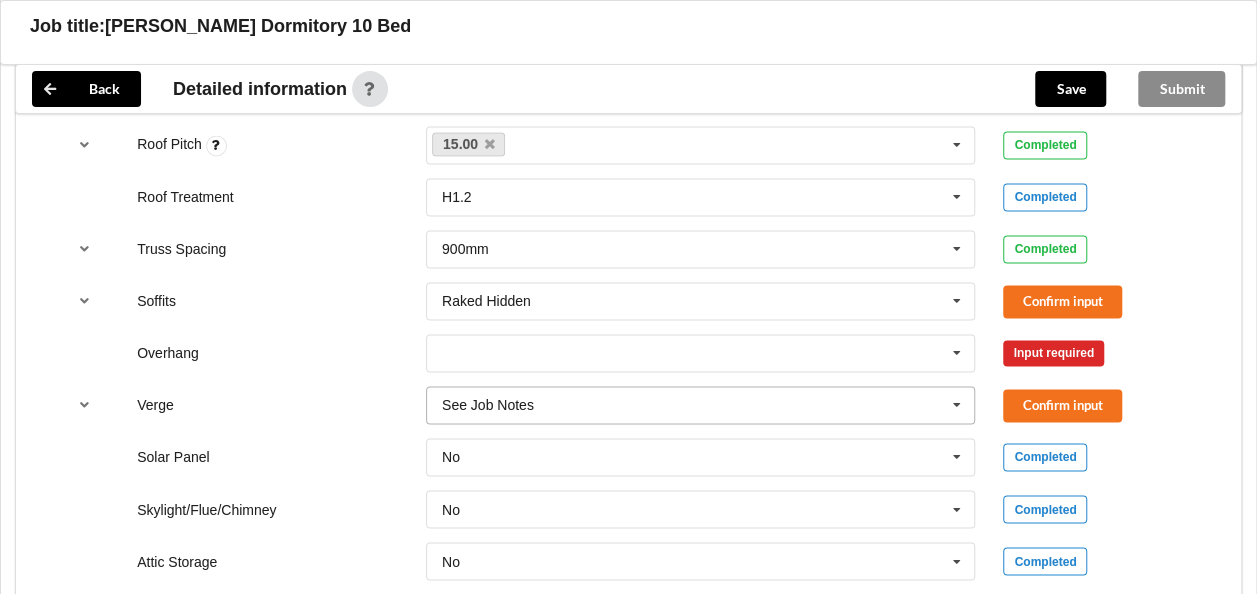 scroll, scrollTop: 1500, scrollLeft: 0, axis: vertical 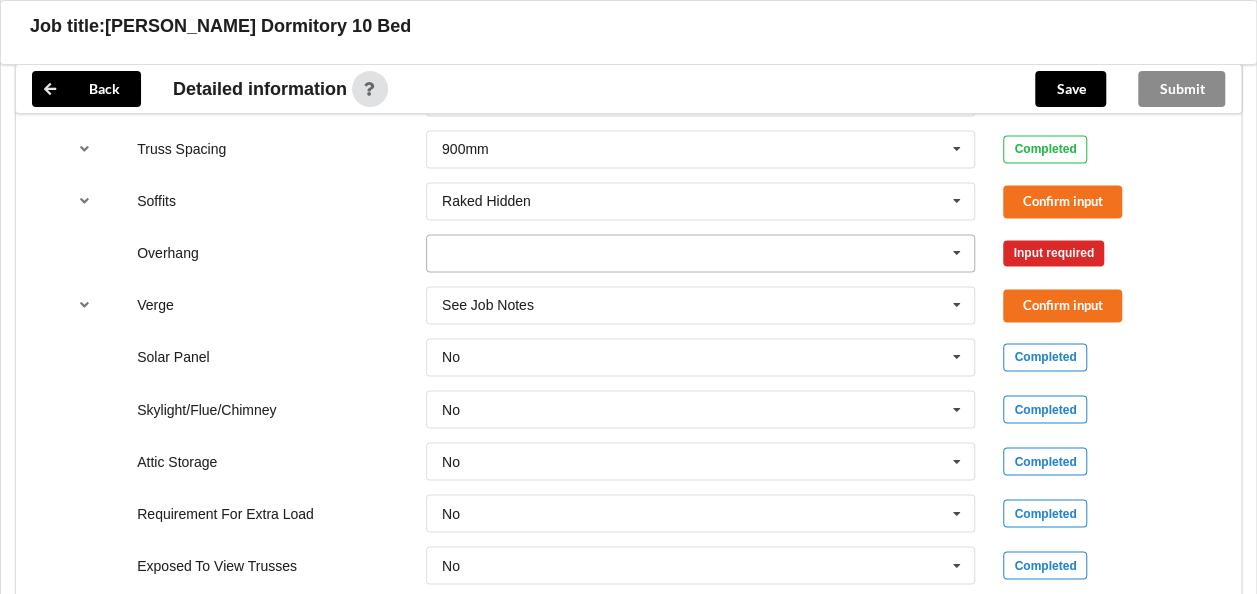 click at bounding box center (702, 253) 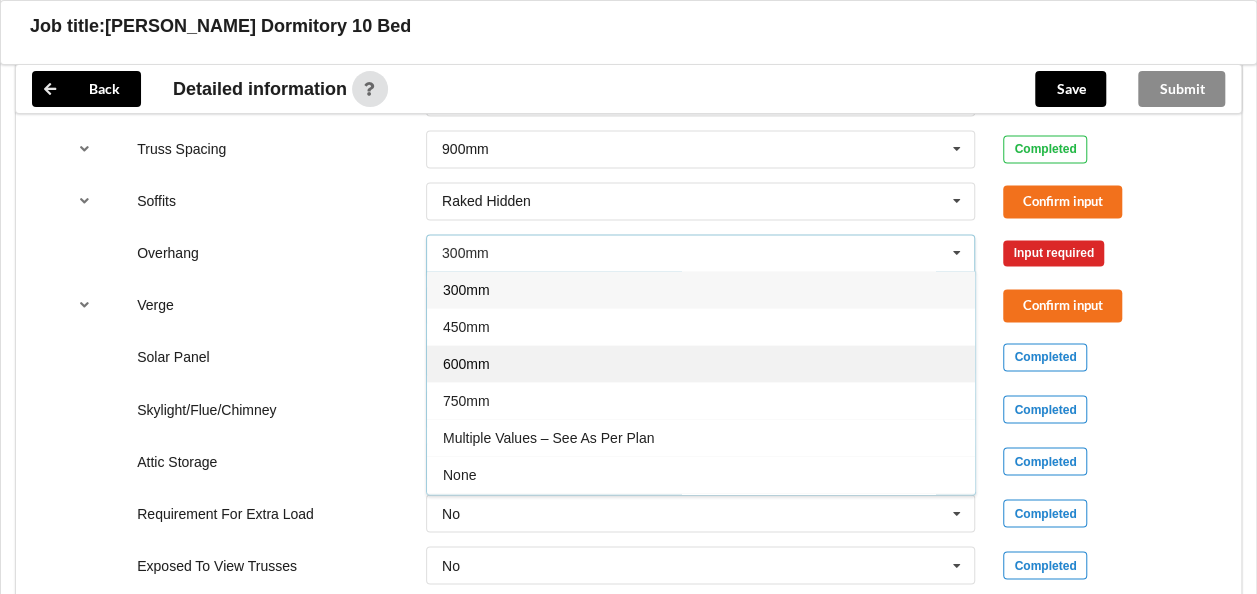 click on "600mm" at bounding box center (701, 363) 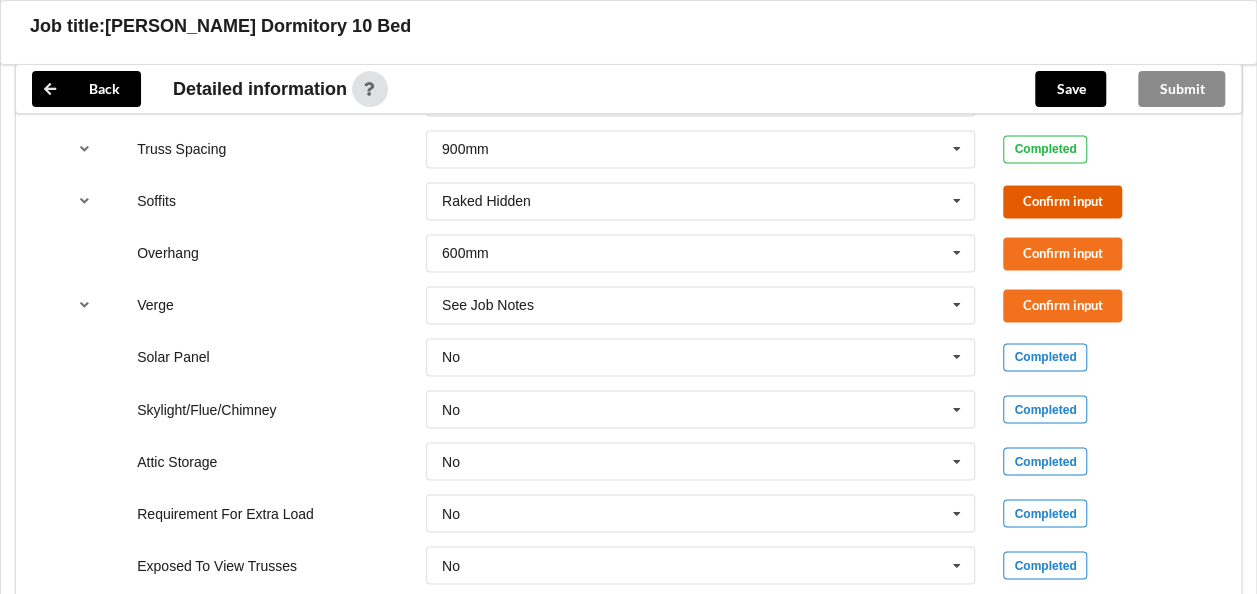 click on "Confirm input" at bounding box center (1062, 201) 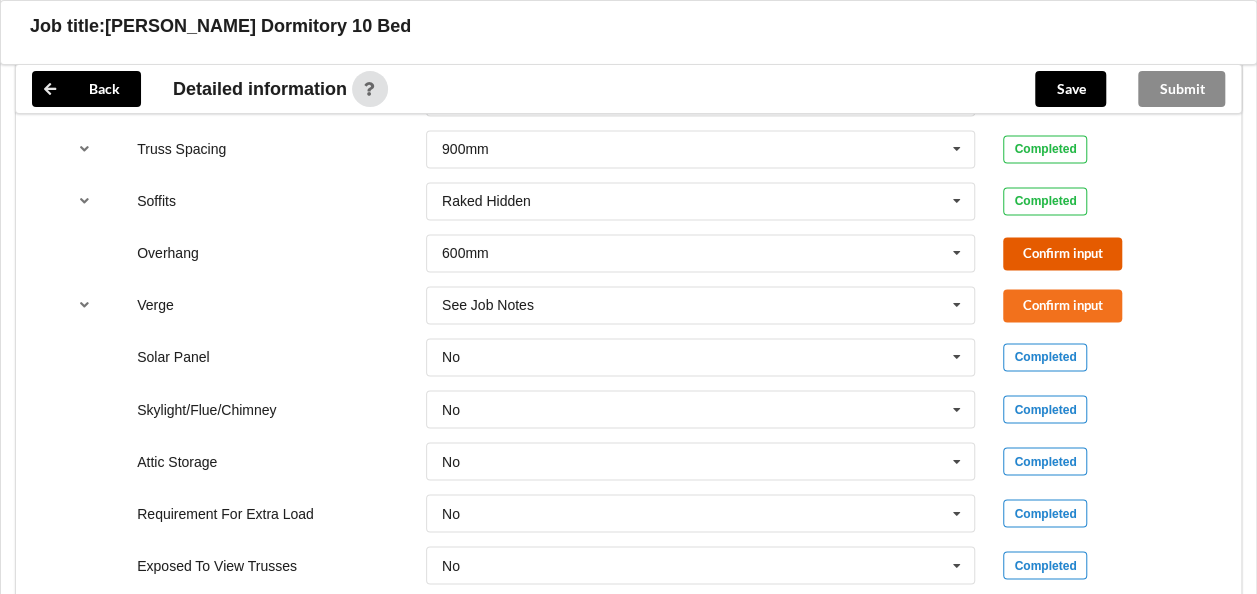 click on "Confirm input" at bounding box center [1062, 253] 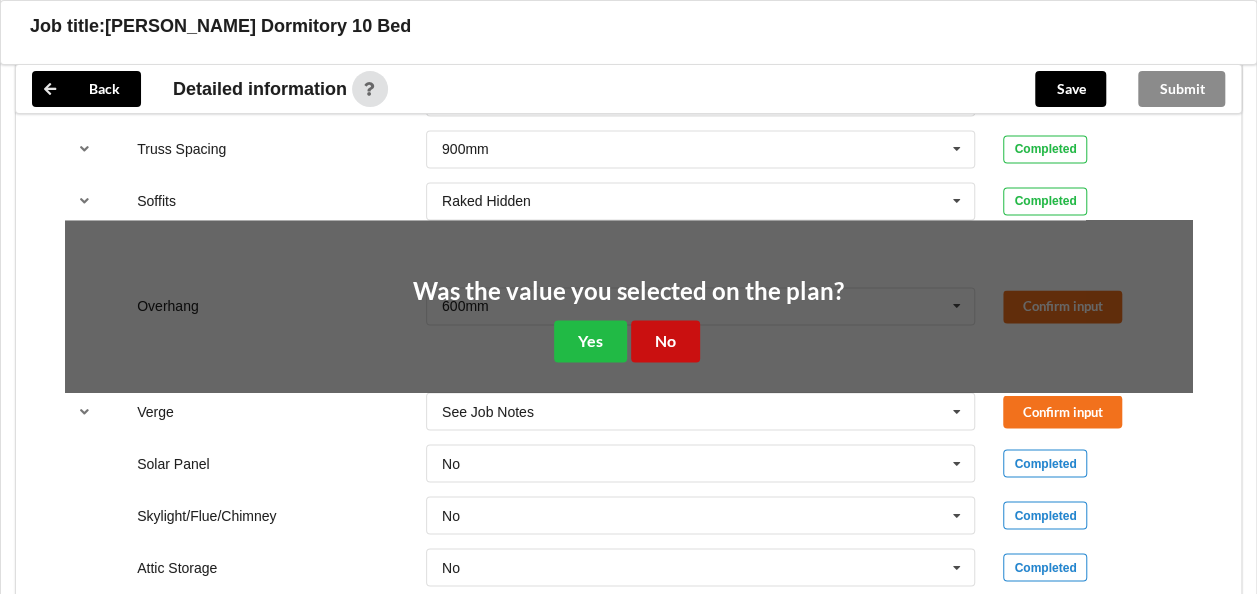 click on "No" at bounding box center [665, 340] 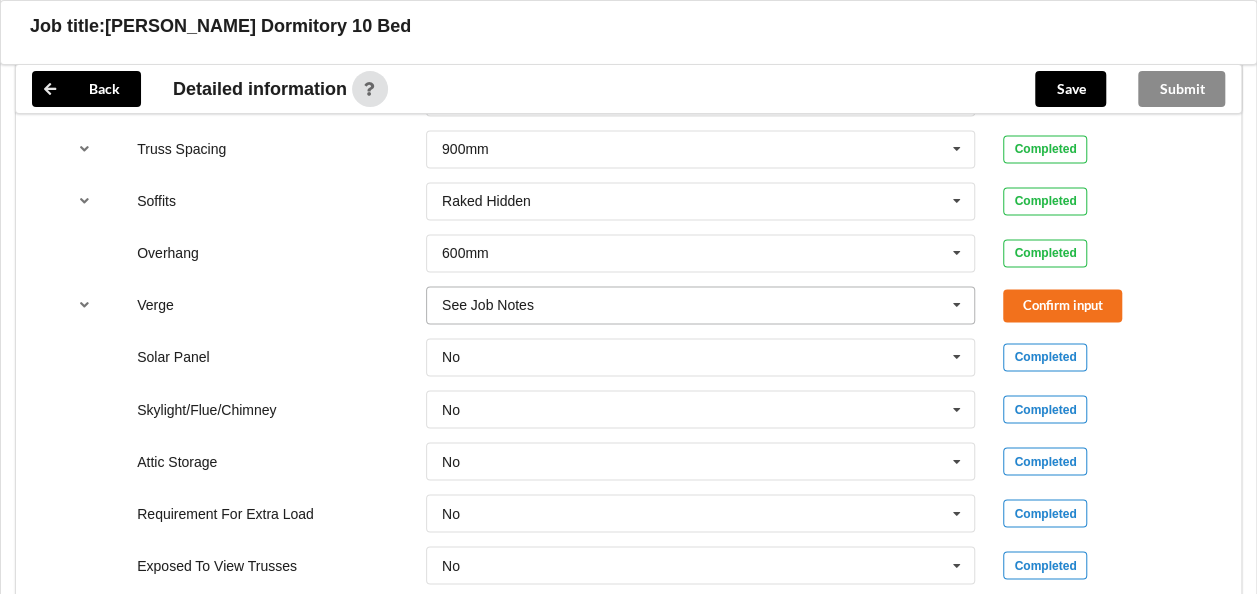 click at bounding box center (702, 305) 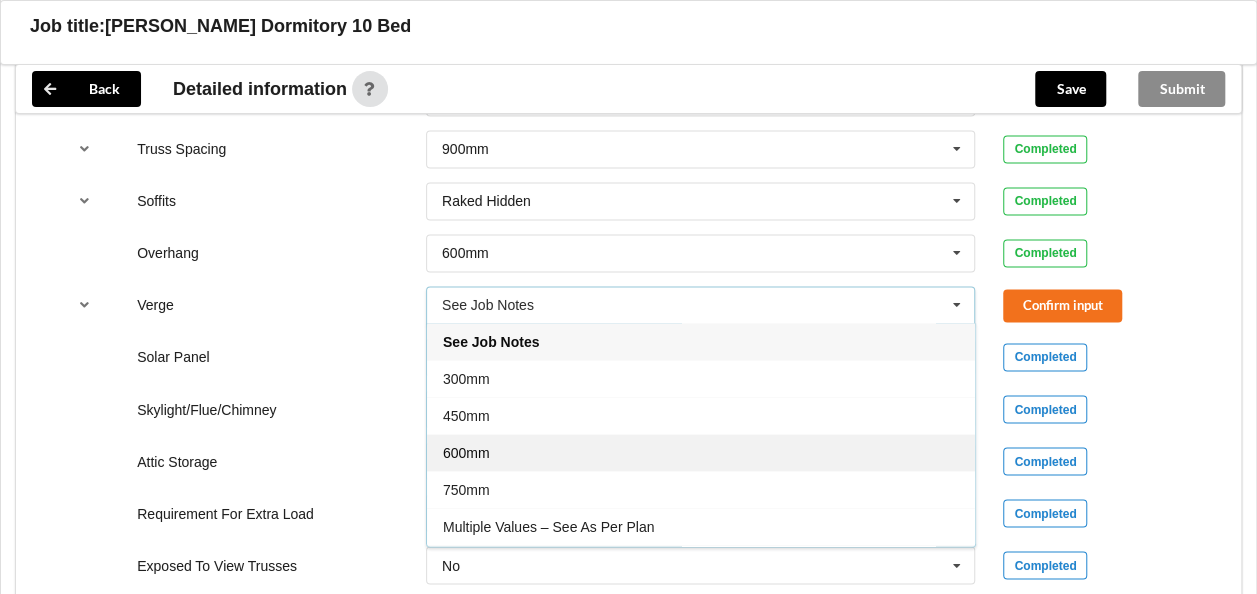 click on "600mm" at bounding box center (701, 452) 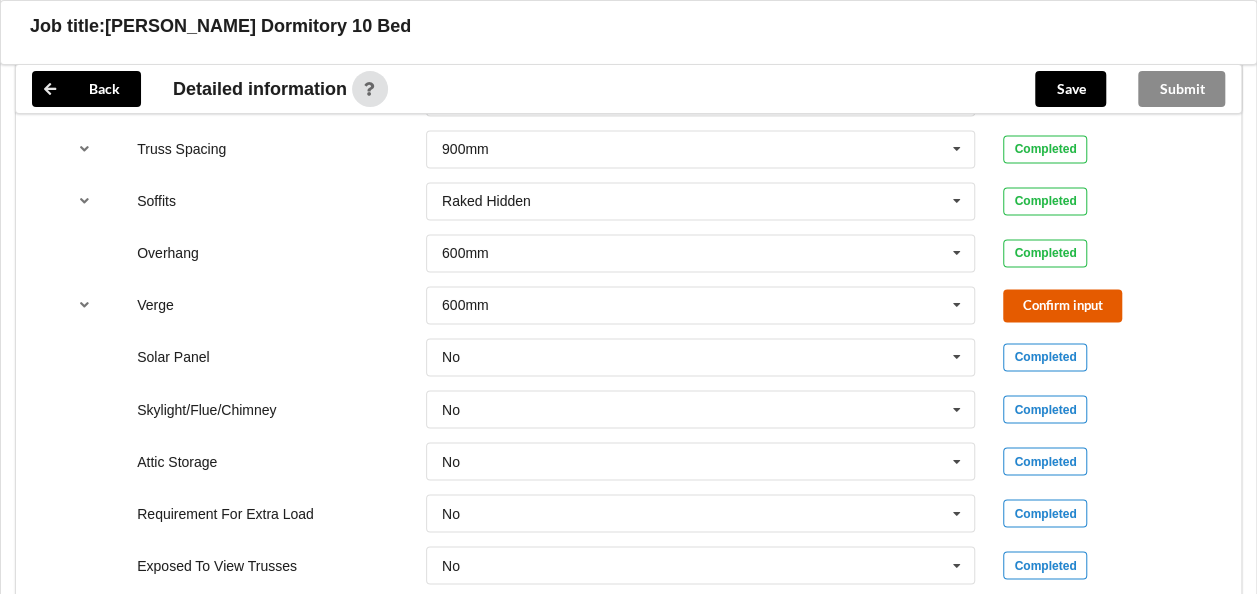 click on "Confirm input" at bounding box center [1062, 305] 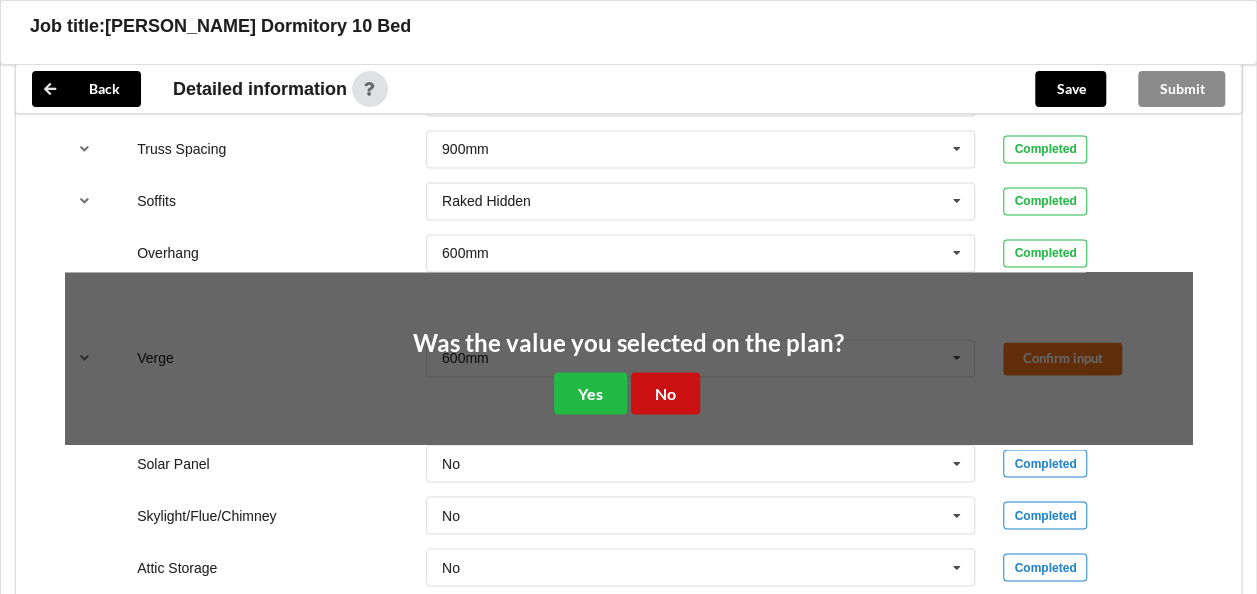 click on "No" at bounding box center (665, 392) 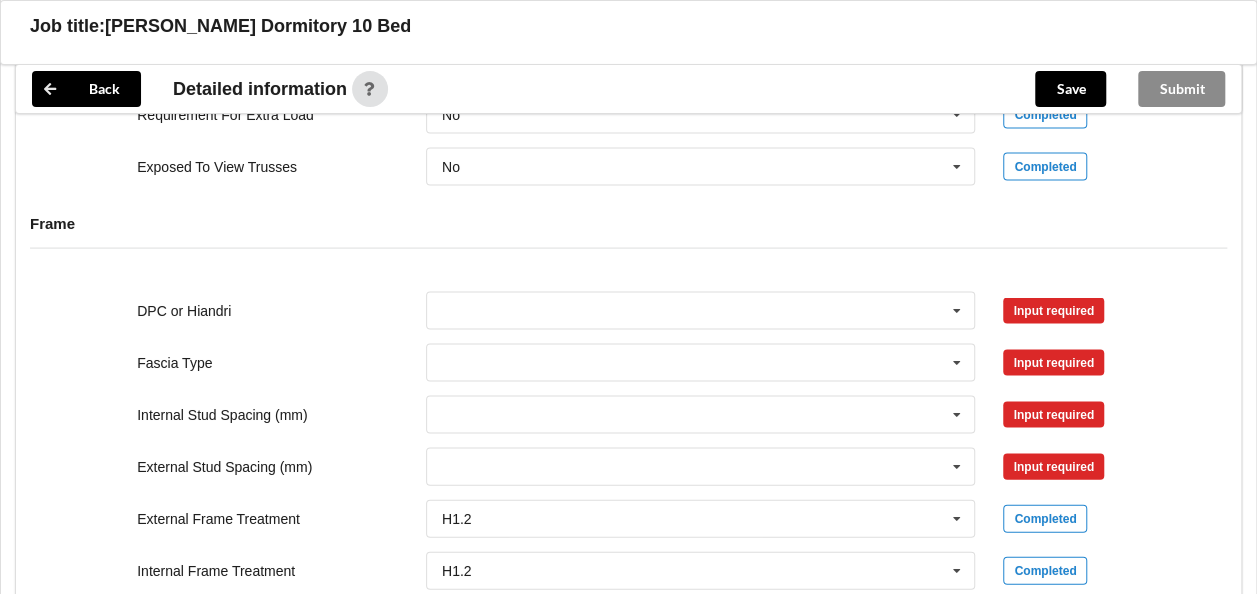 scroll, scrollTop: 1900, scrollLeft: 0, axis: vertical 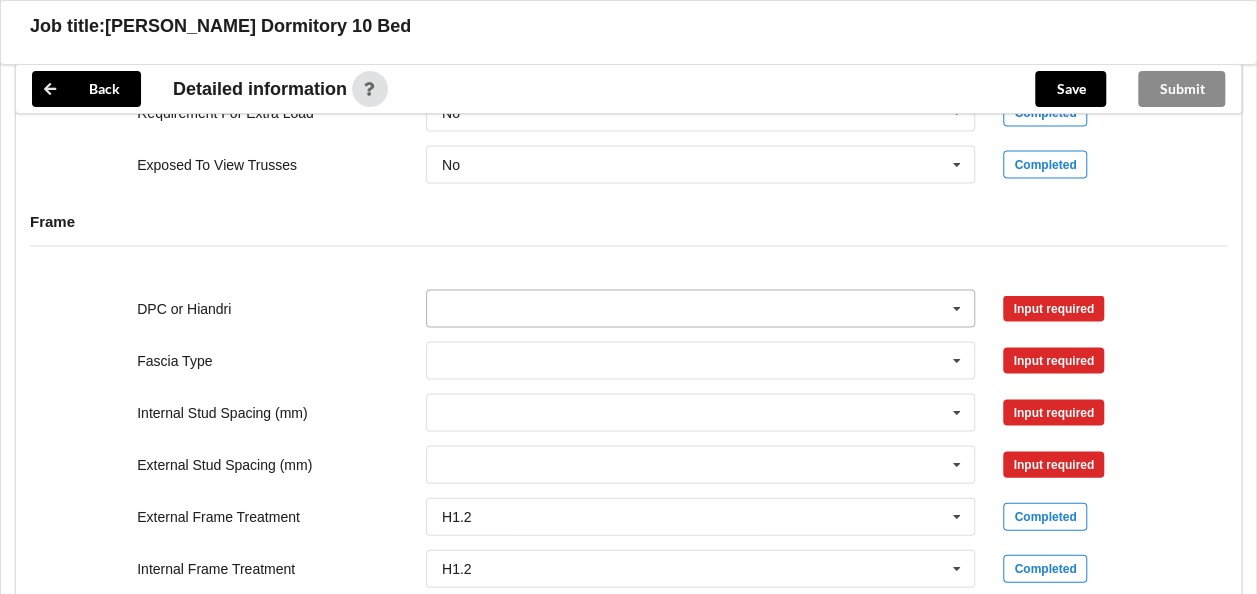 click at bounding box center [702, 309] 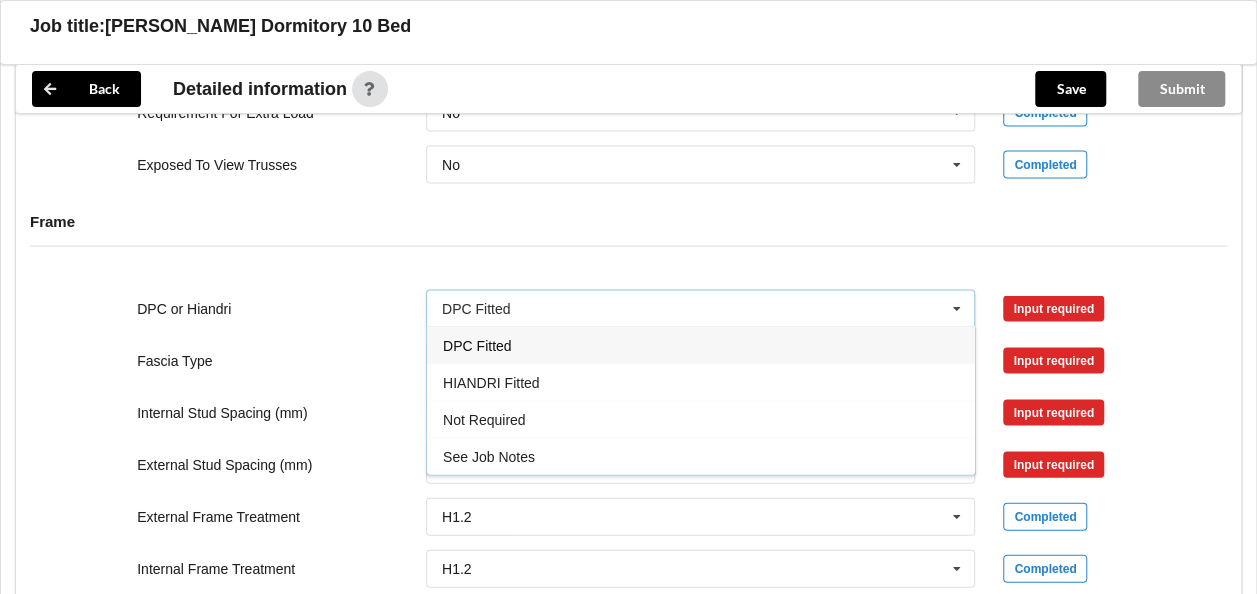 click on "DPC Fitted" at bounding box center (701, 345) 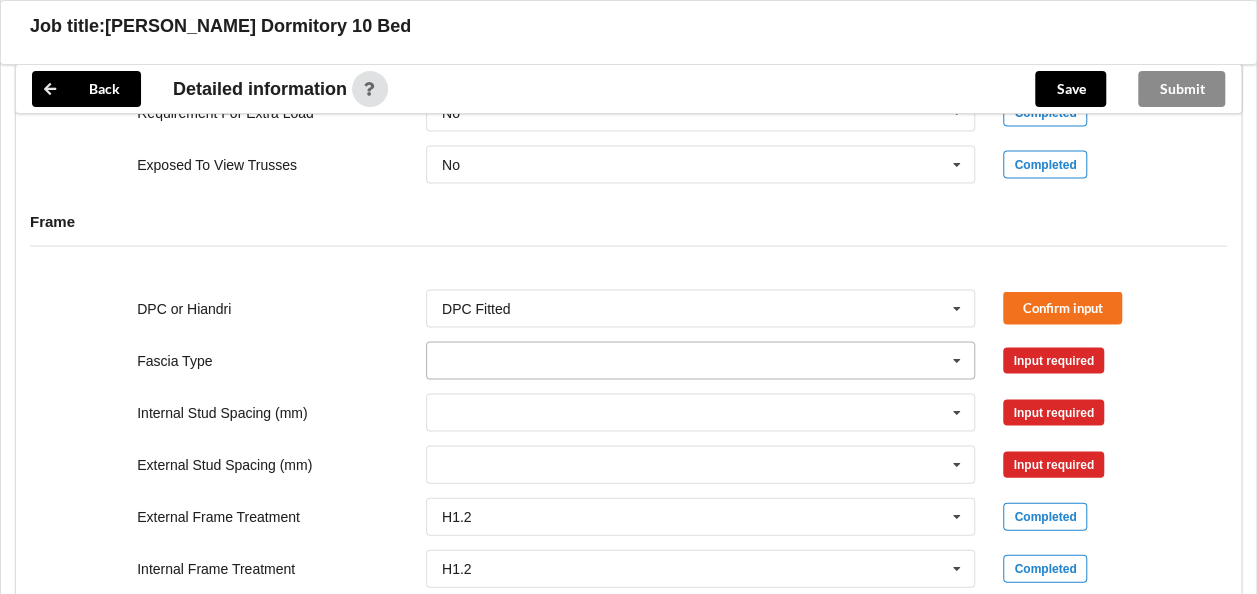 click at bounding box center (702, 361) 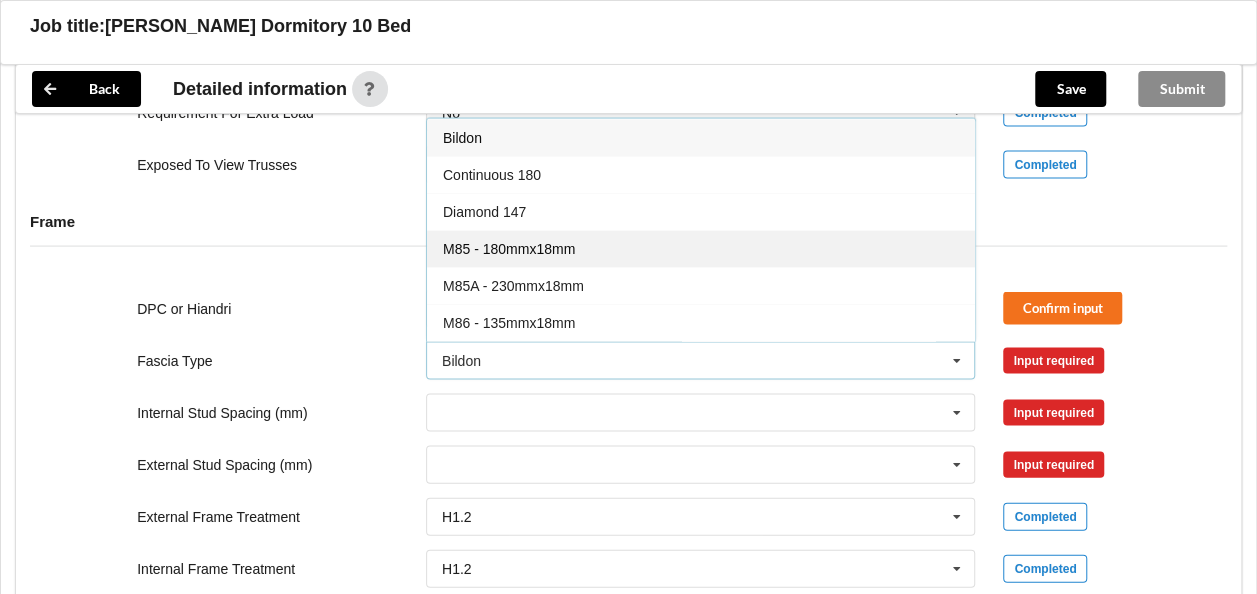 click on "M85 - 180mmx18mm" at bounding box center (509, 249) 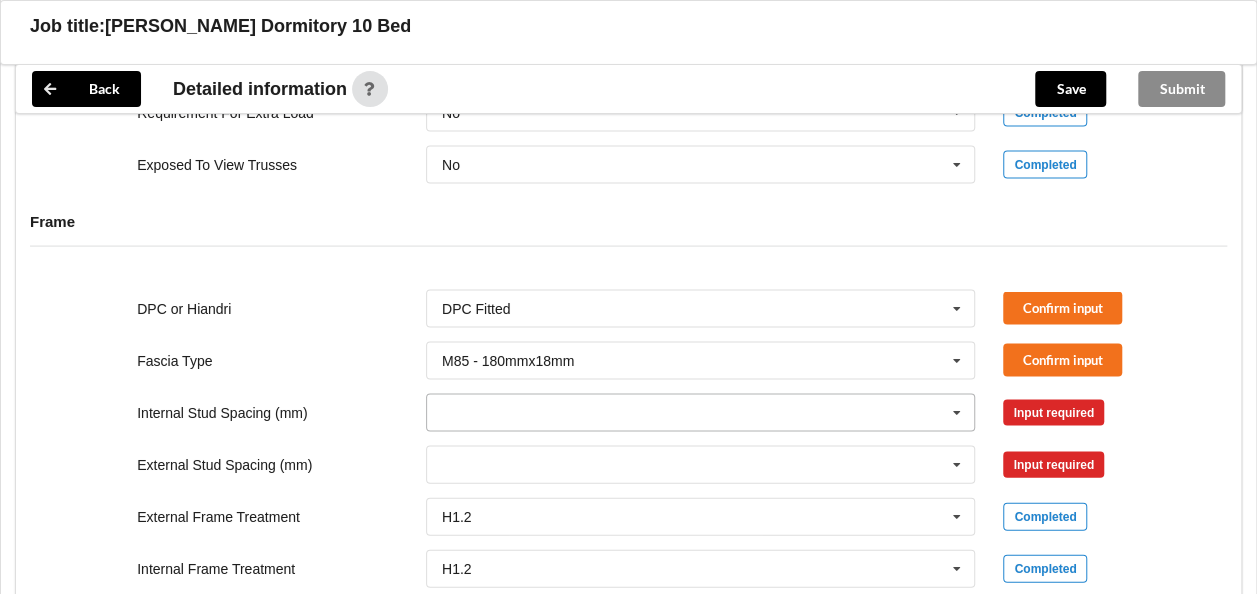 click at bounding box center [702, 413] 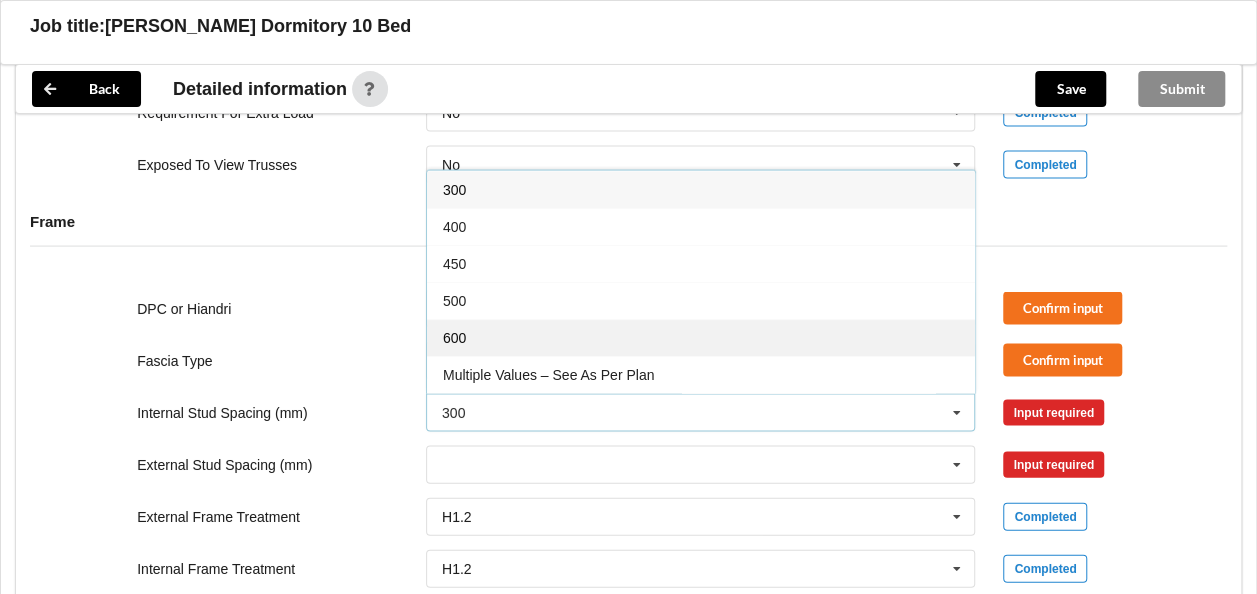click on "600" at bounding box center [701, 337] 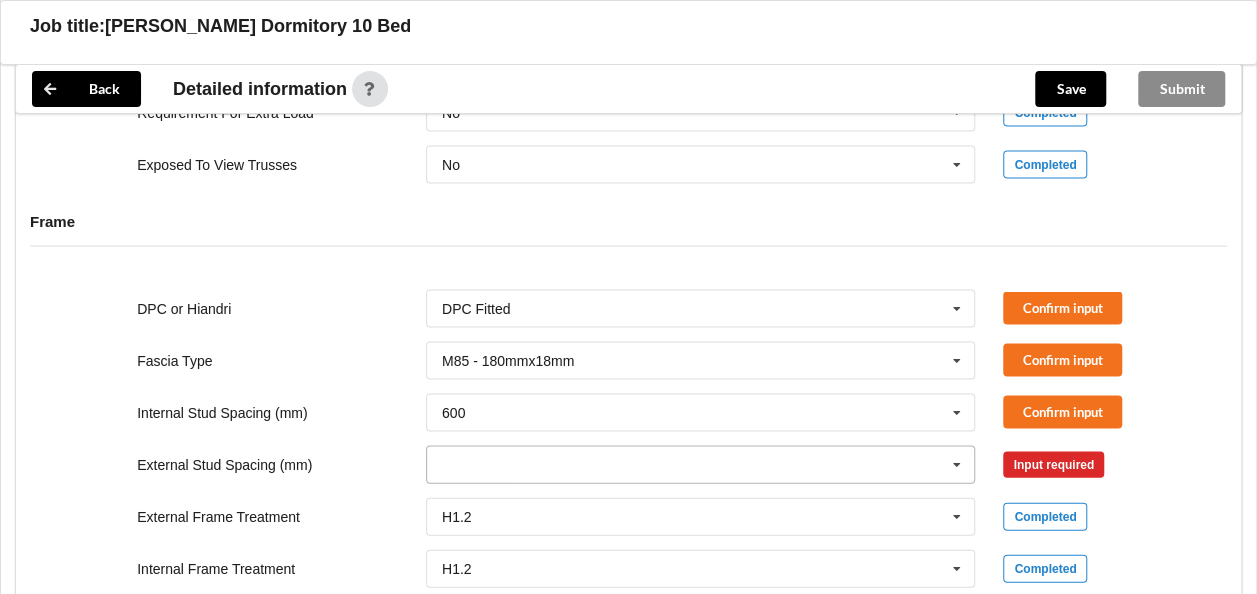 click at bounding box center (702, 465) 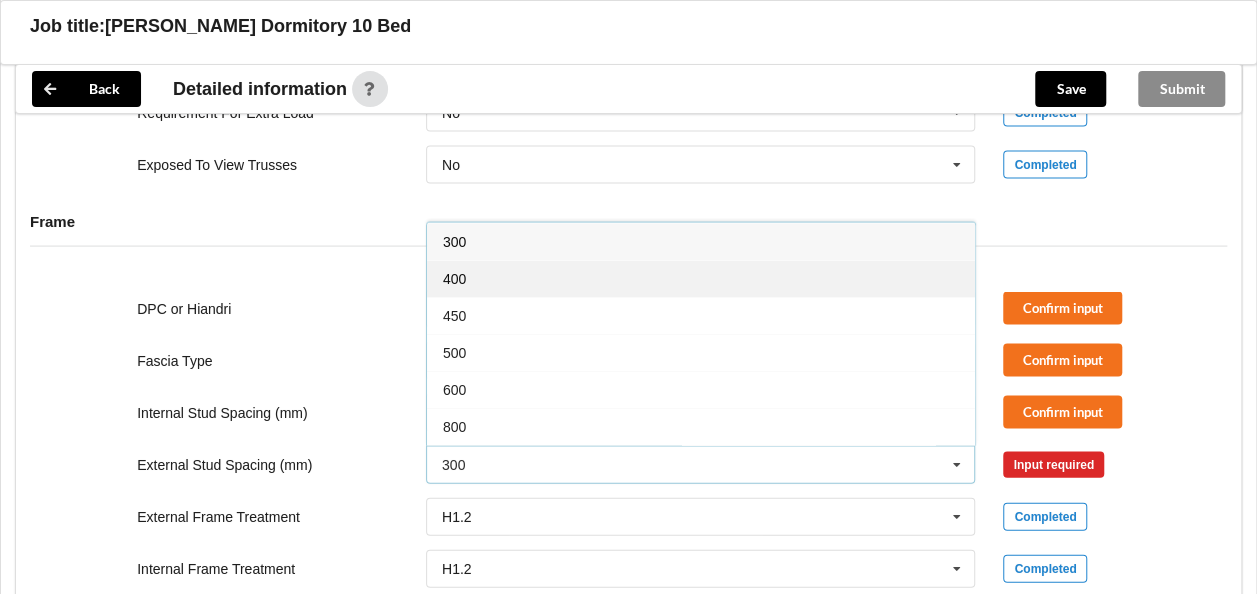 click on "400" at bounding box center [701, 278] 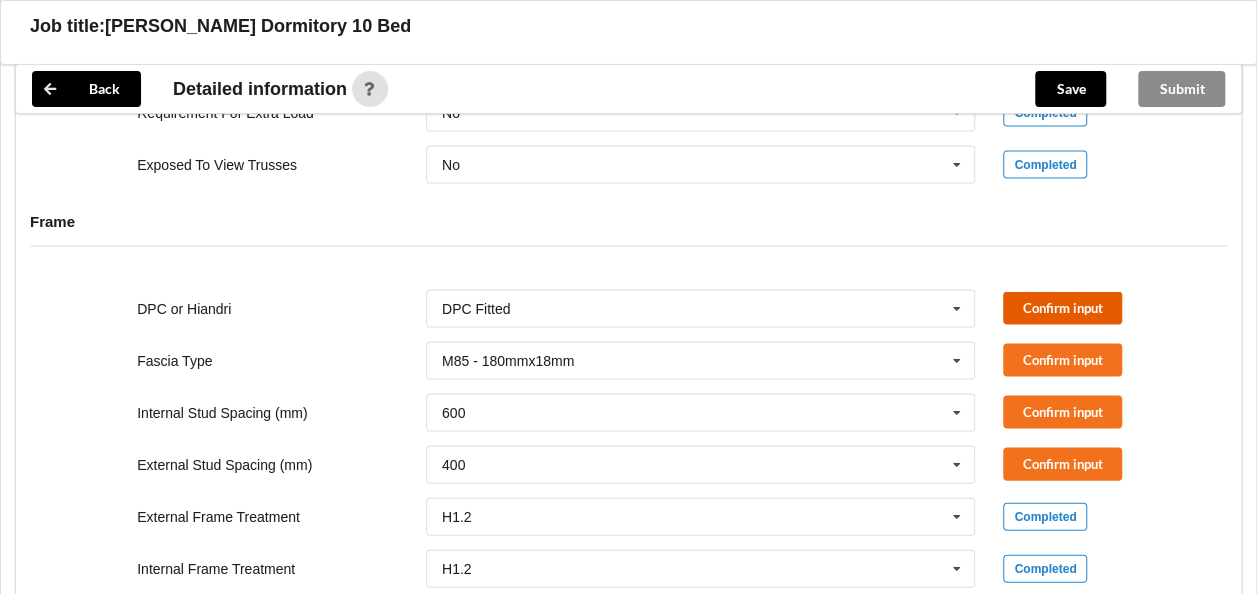 click on "Confirm input" at bounding box center (1062, 308) 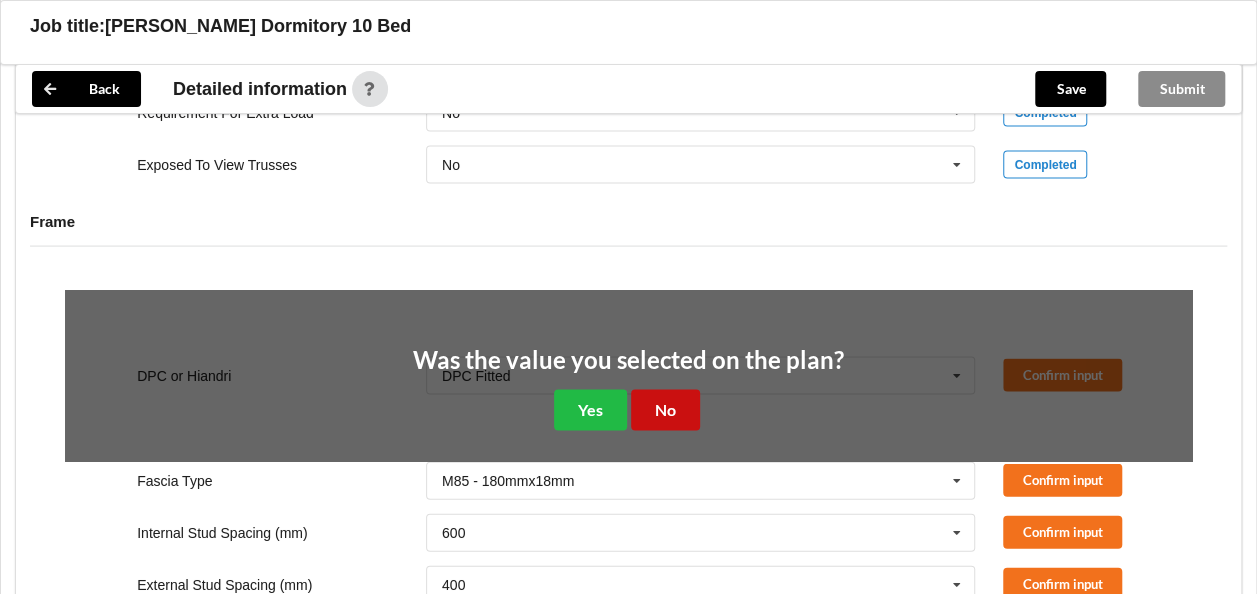 click on "No" at bounding box center [665, 410] 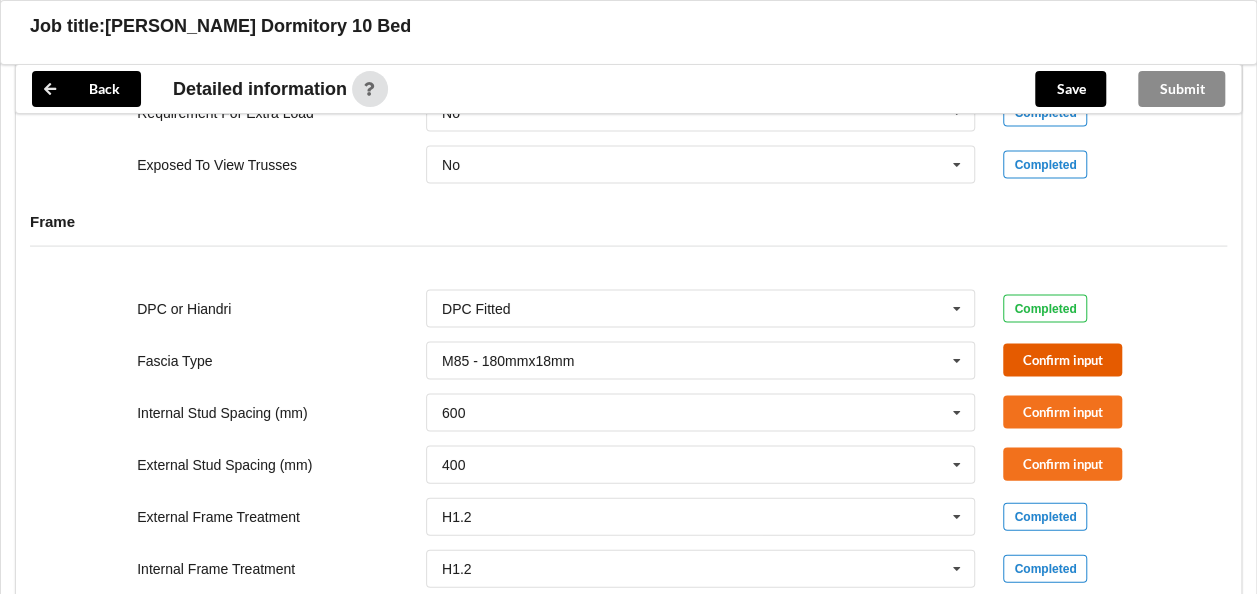 click on "Confirm input" at bounding box center (1062, 360) 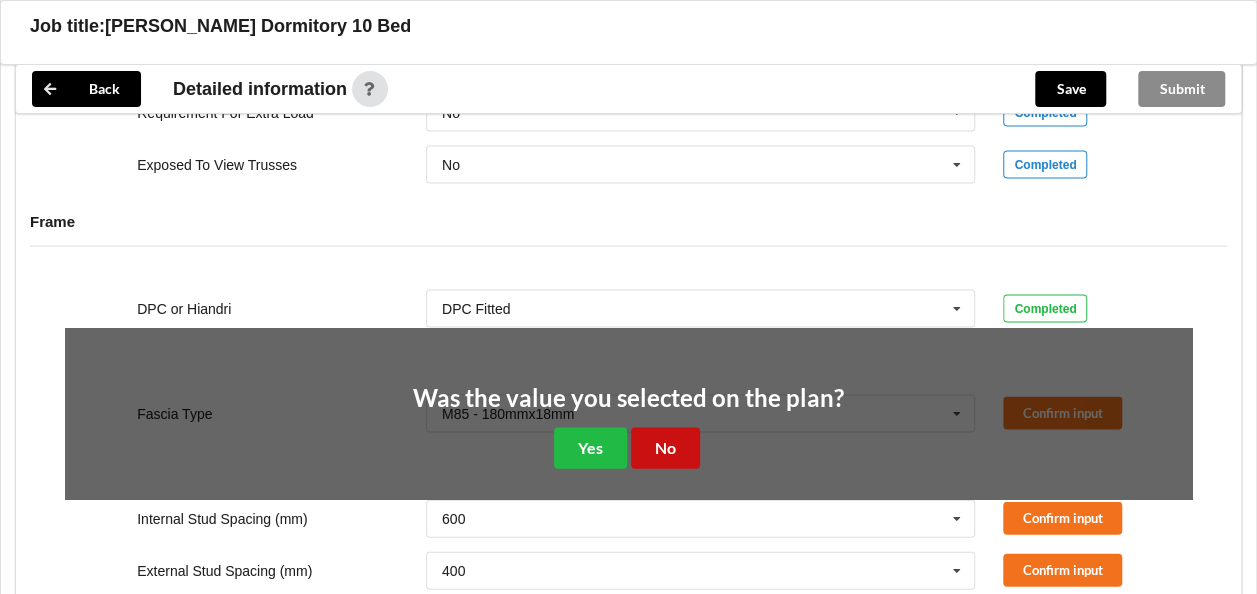 click on "No" at bounding box center [665, 448] 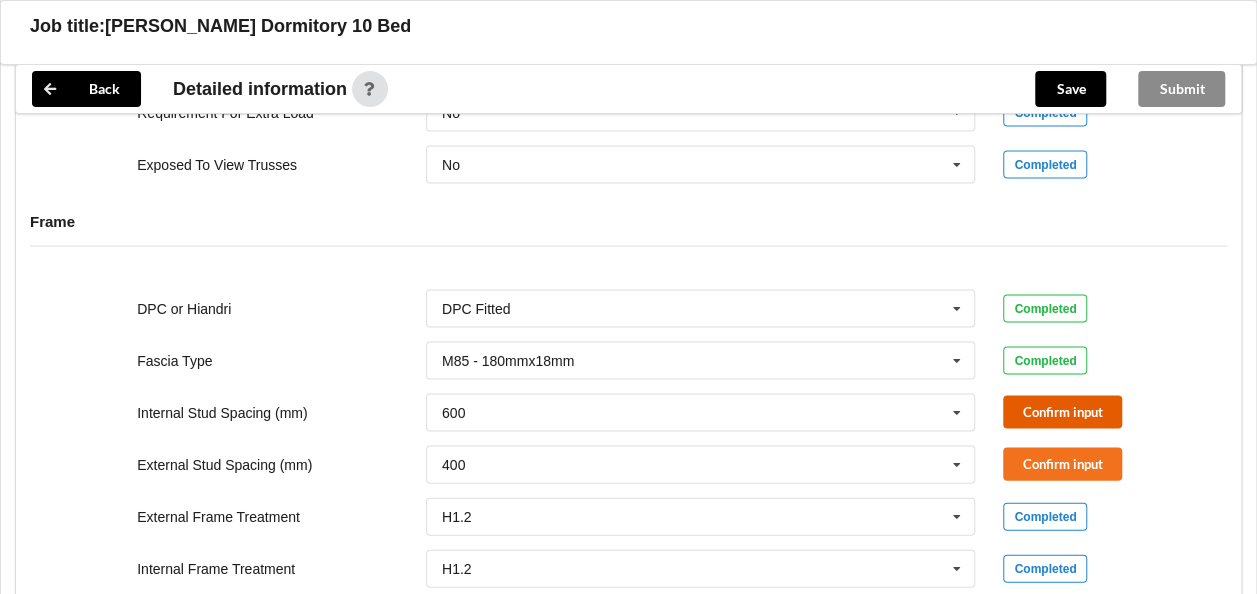 click on "Confirm input" at bounding box center (1062, 412) 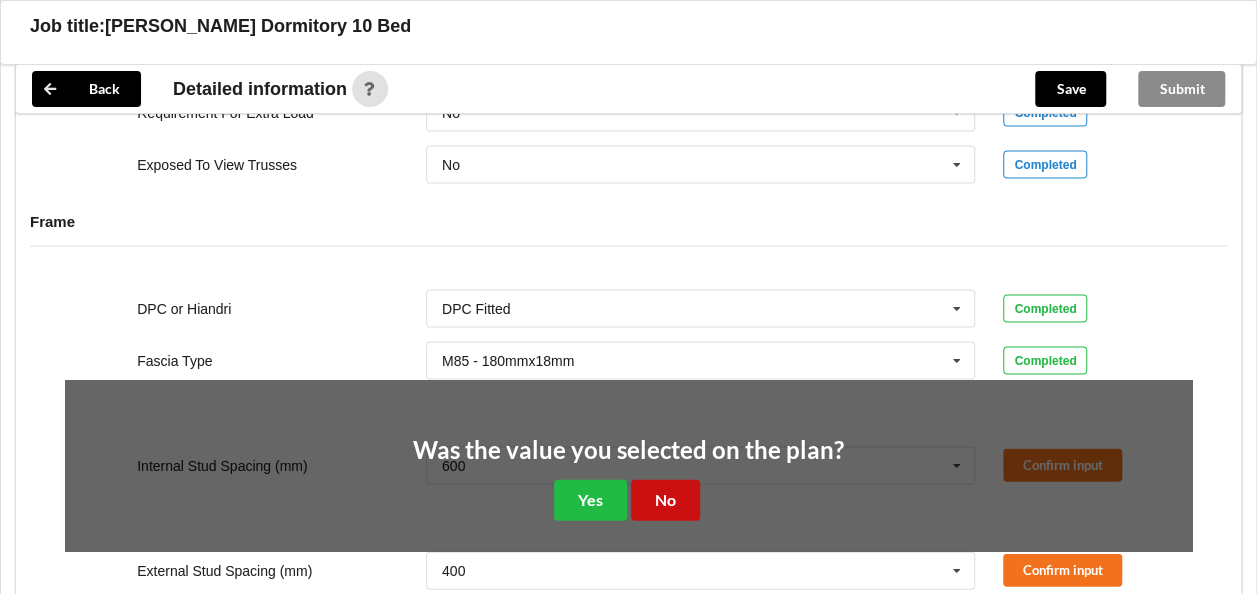 click on "No" at bounding box center [665, 500] 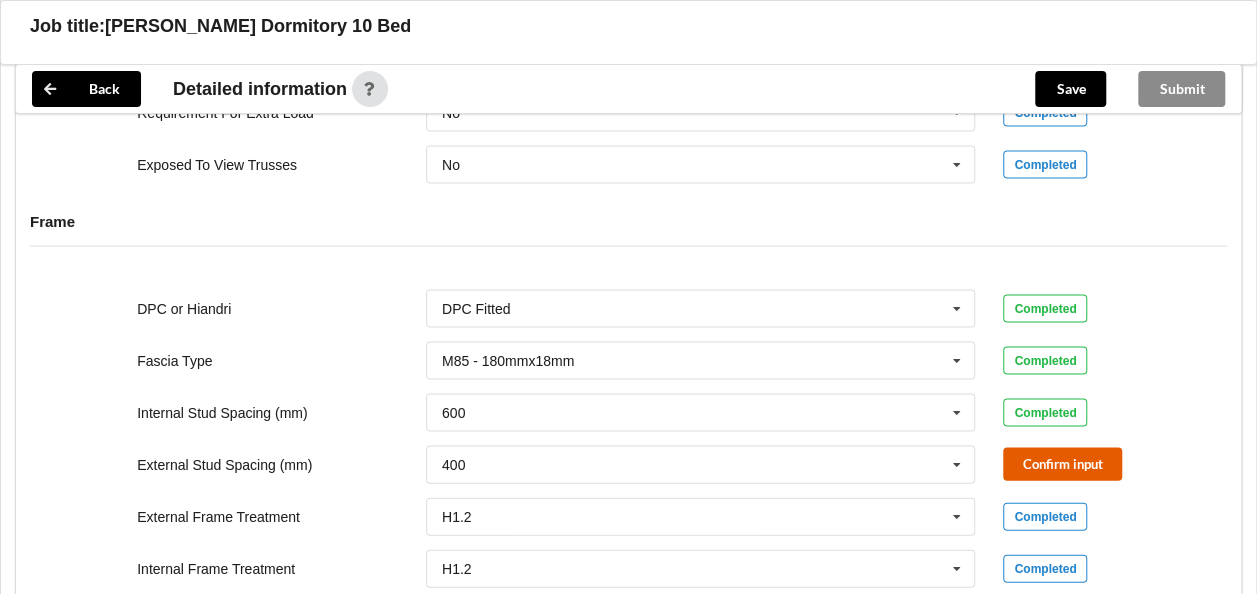 click on "Confirm input" at bounding box center (1062, 464) 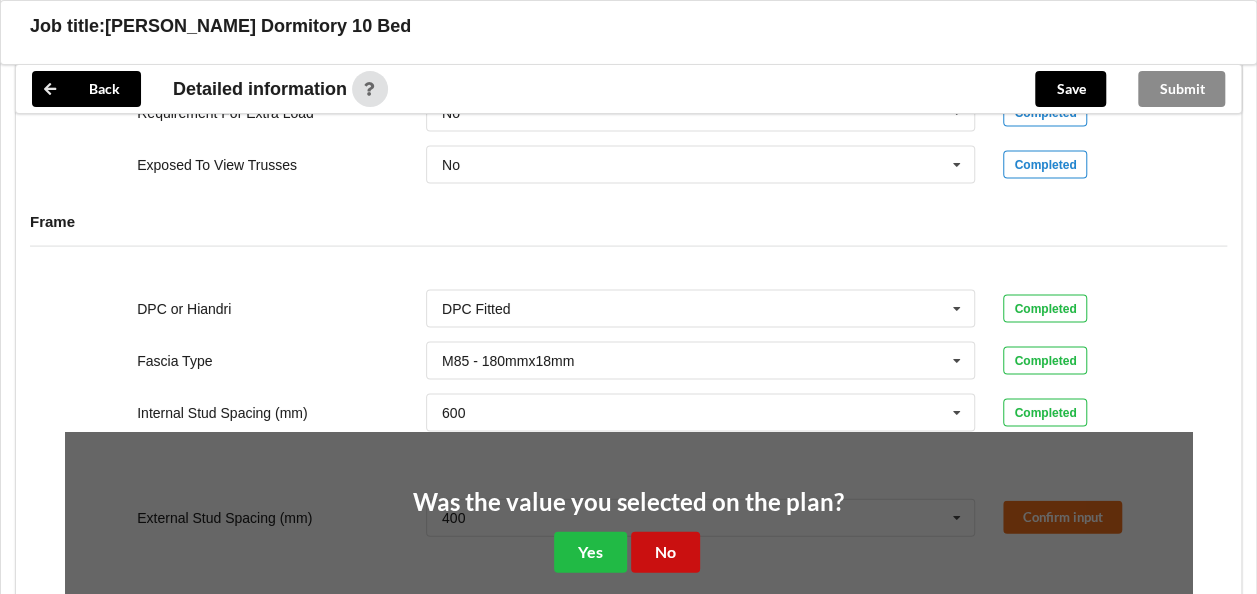 click on "No" at bounding box center (665, 552) 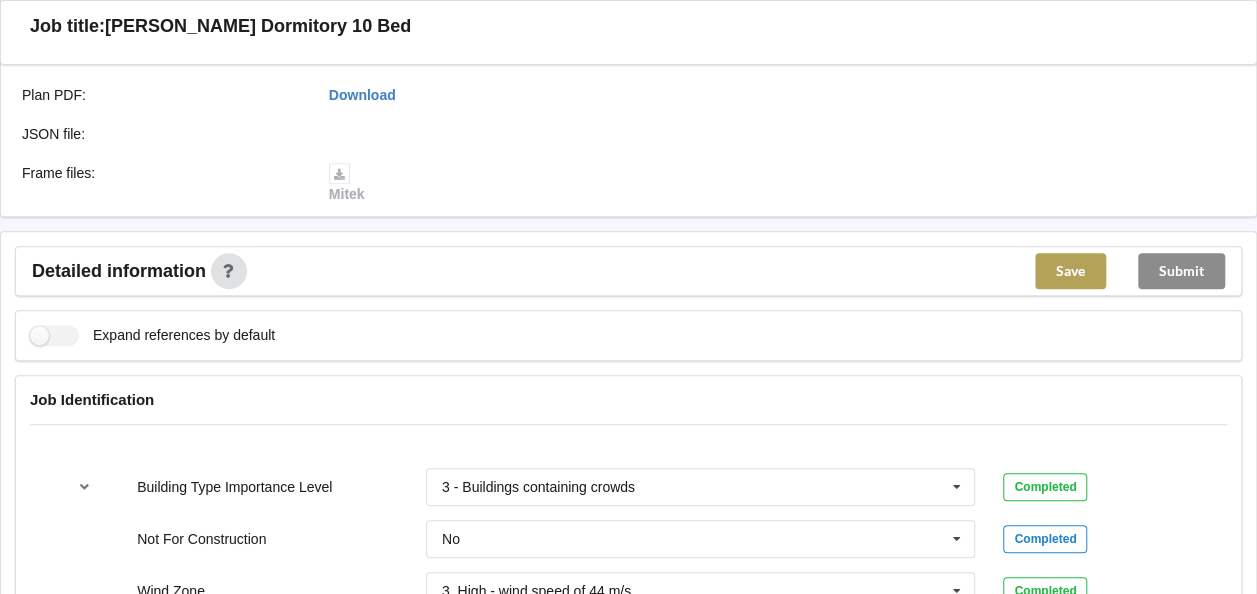 click on "Save" at bounding box center (1070, 271) 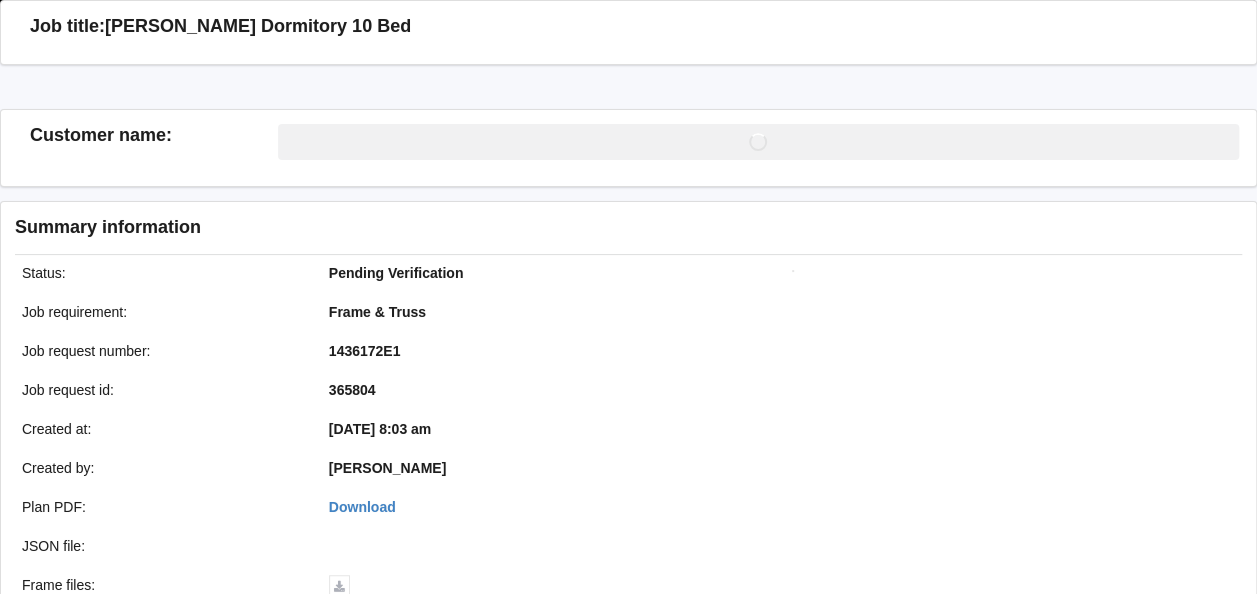 scroll, scrollTop: 500, scrollLeft: 0, axis: vertical 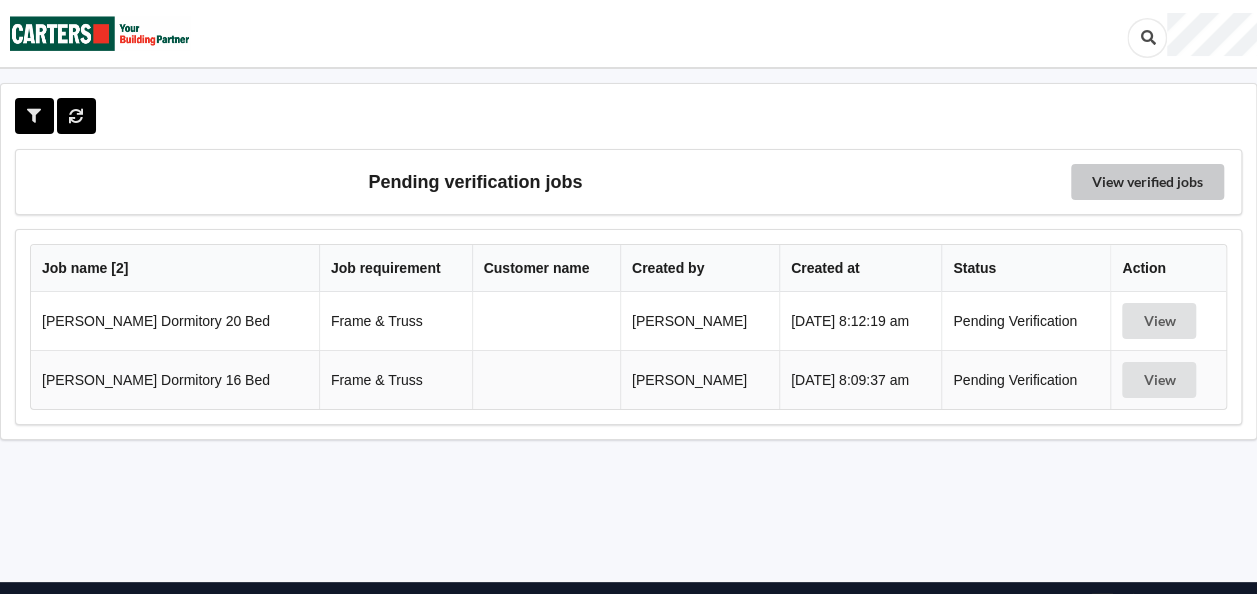 click on "View verified jobs" at bounding box center [1147, 182] 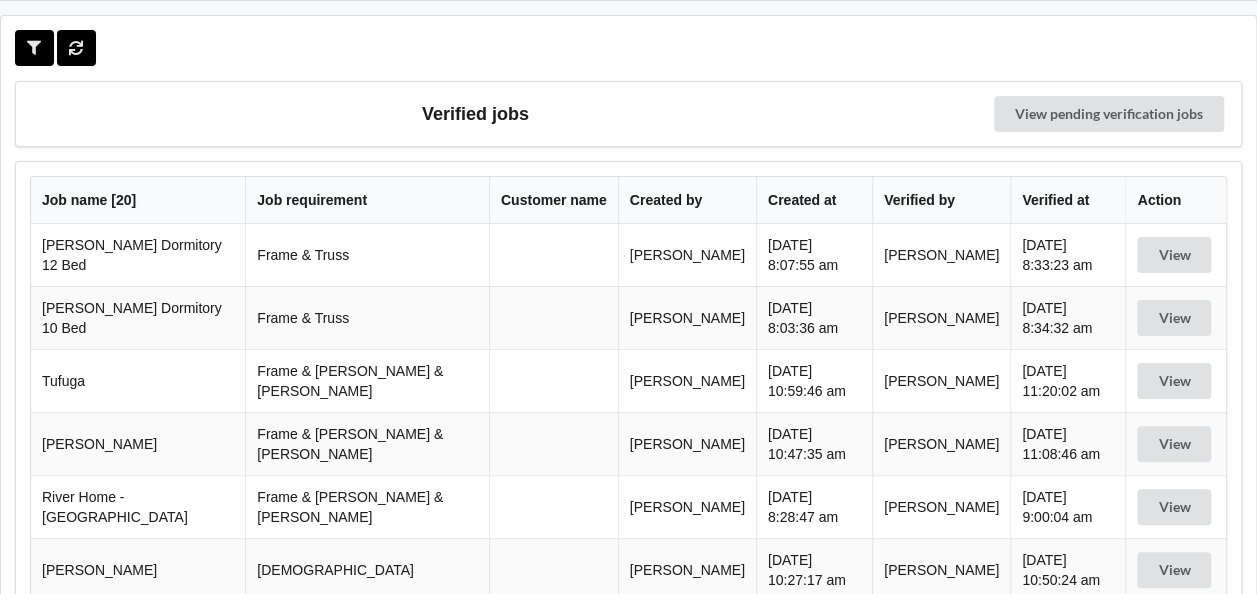 scroll, scrollTop: 0, scrollLeft: 0, axis: both 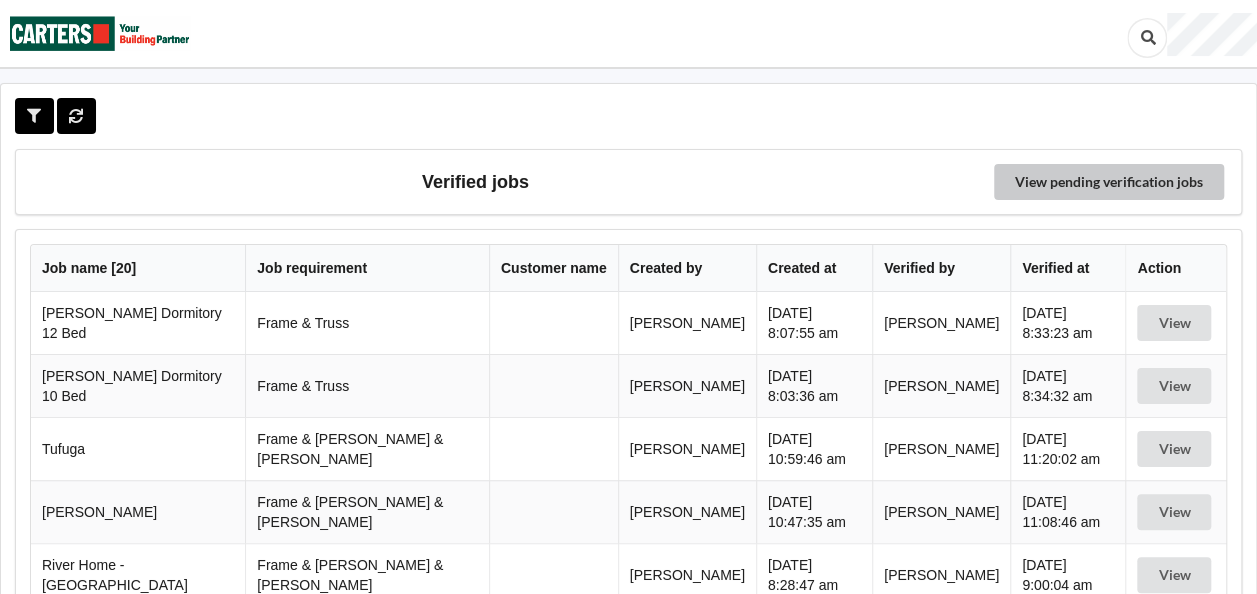 click on "View pending verification jobs" at bounding box center [1109, 182] 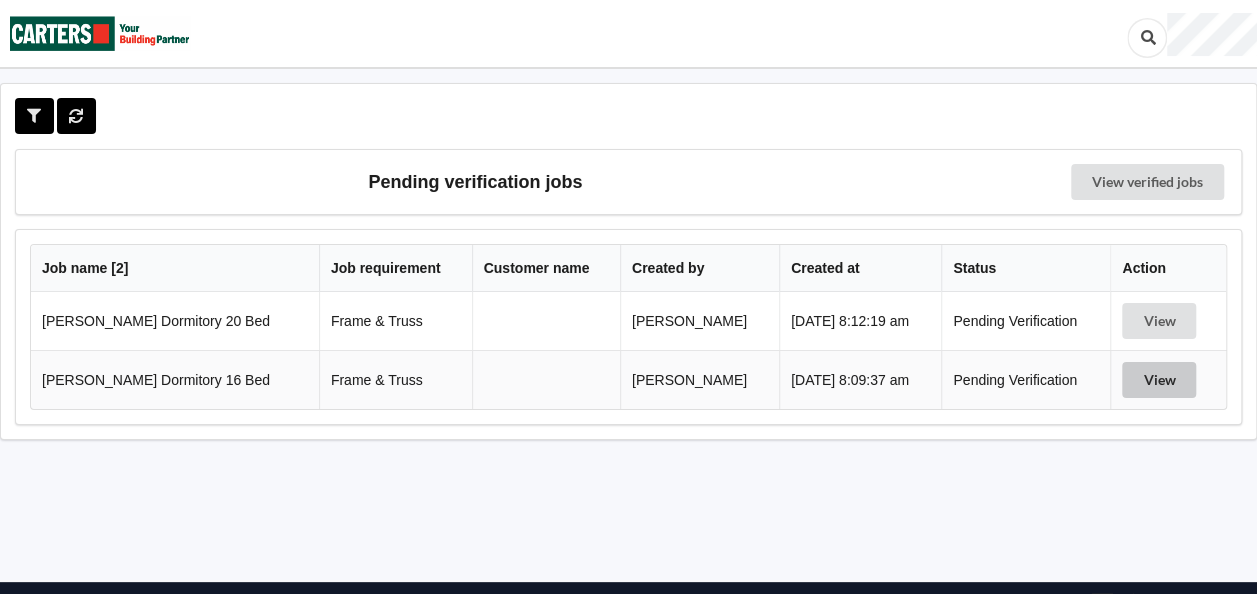 click on "View" at bounding box center (1159, 380) 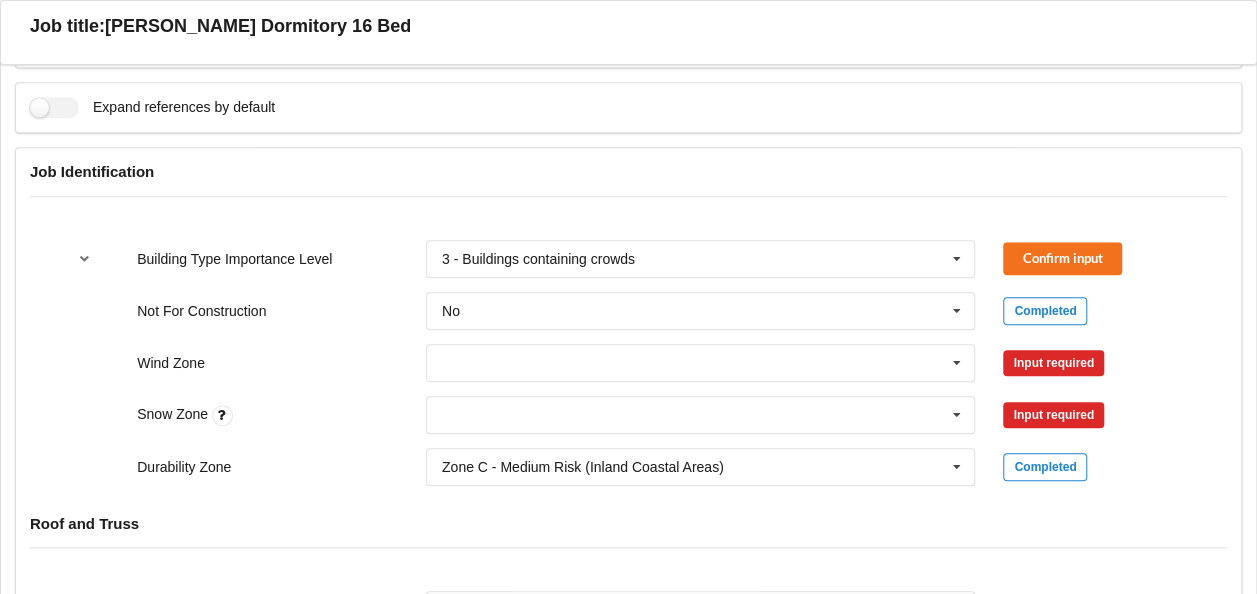 scroll, scrollTop: 800, scrollLeft: 0, axis: vertical 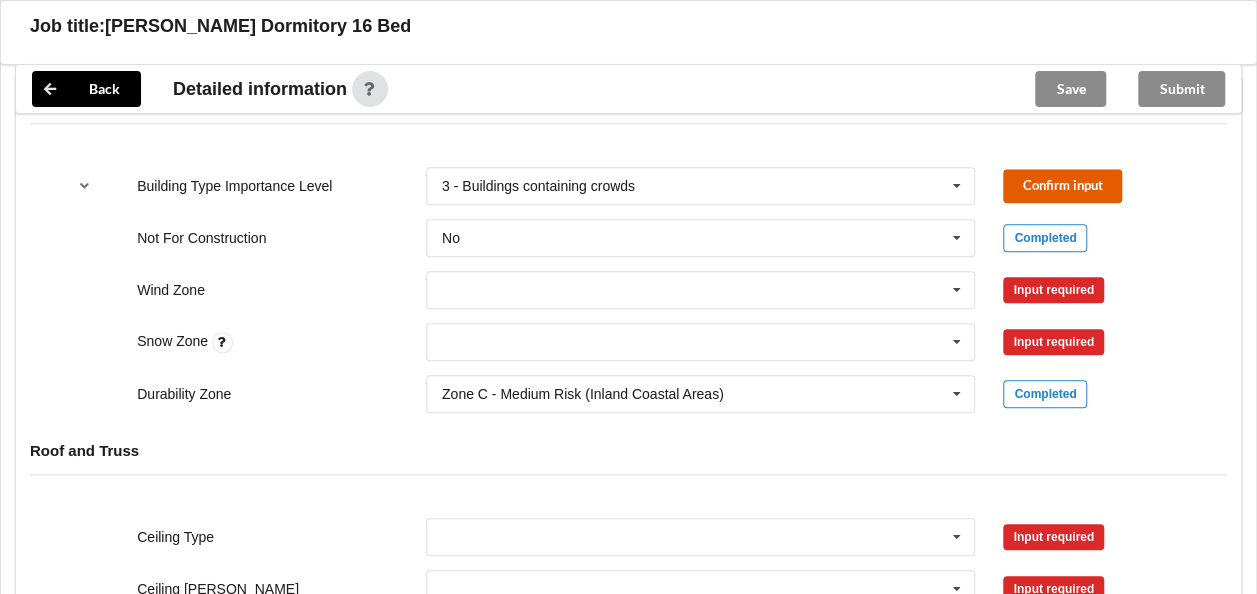 click on "Confirm input" at bounding box center [1062, 185] 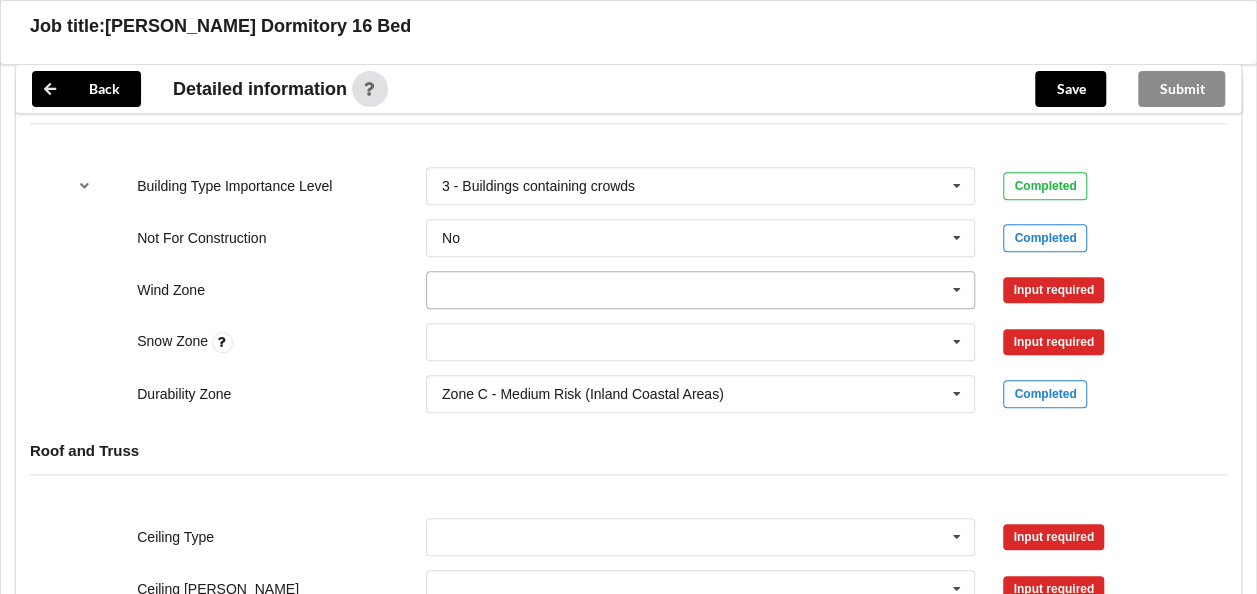 click at bounding box center [702, 290] 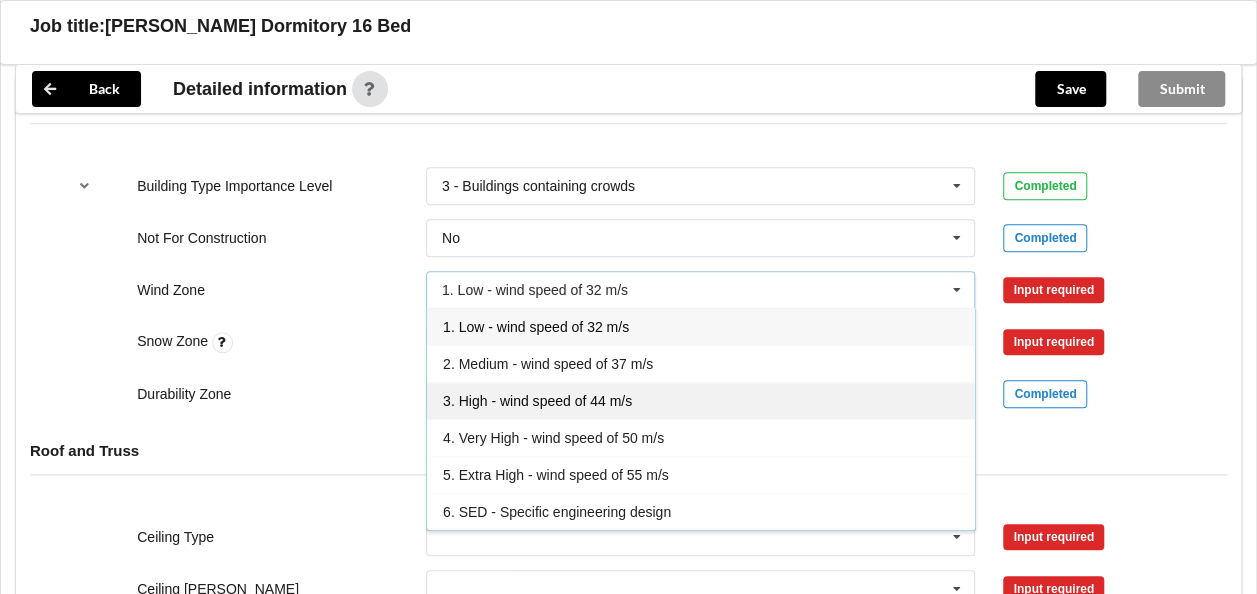 click on "3. High - wind speed of 44 m/s" at bounding box center (537, 401) 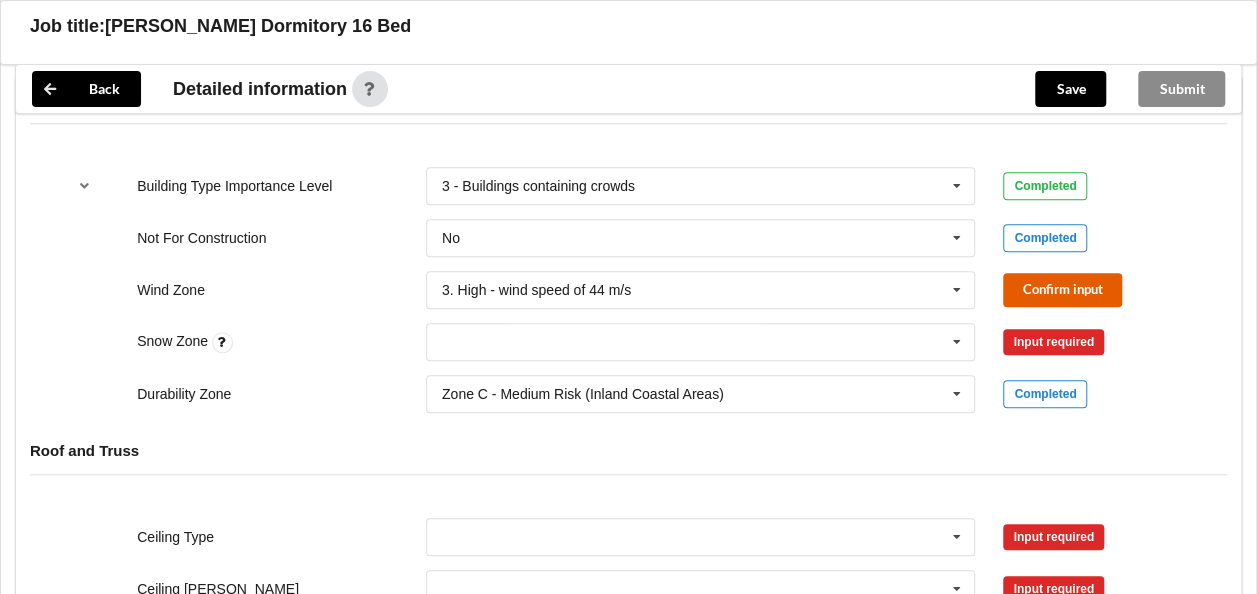 click on "Confirm input" at bounding box center [1062, 289] 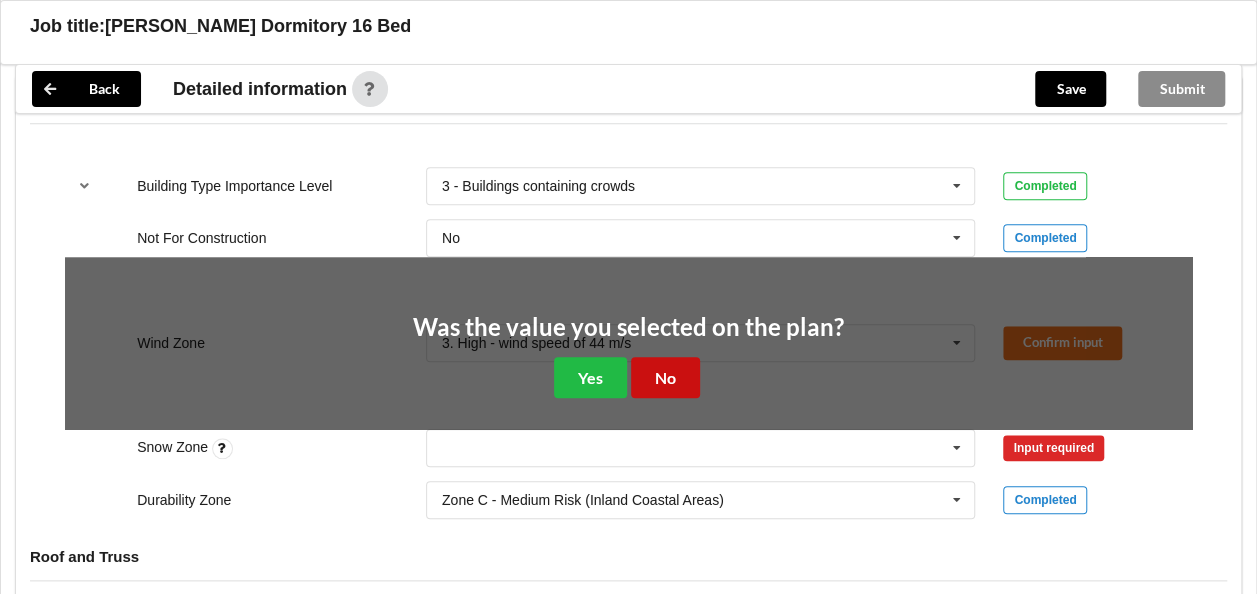 click on "No" at bounding box center (665, 377) 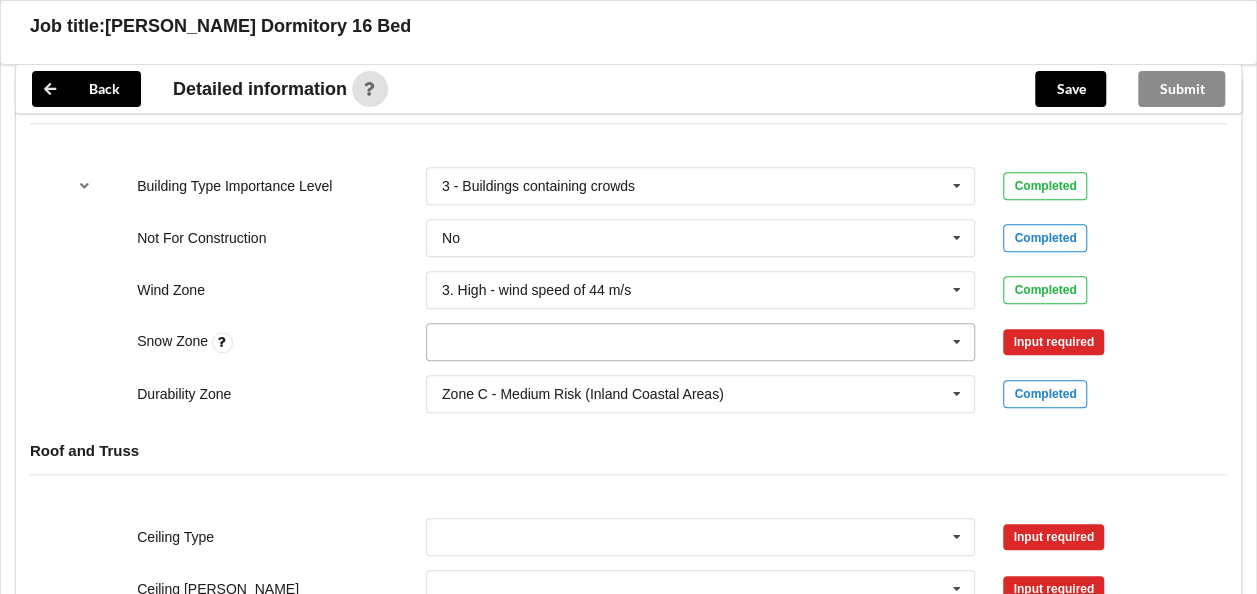 click at bounding box center [702, 342] 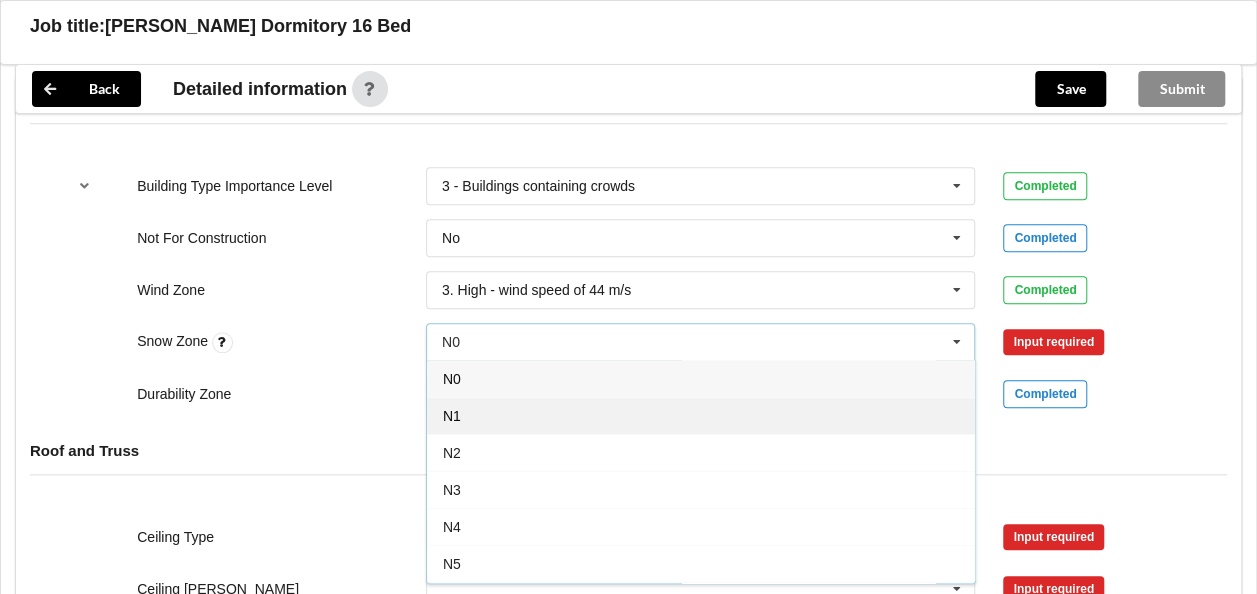 click on "N1" at bounding box center (701, 415) 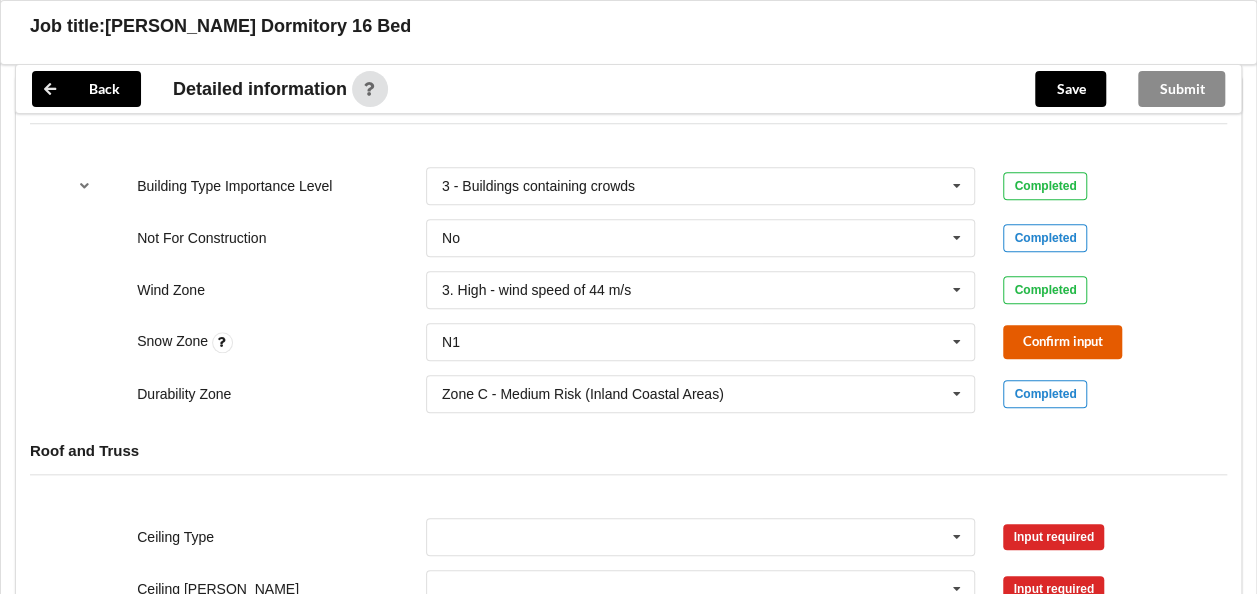 click on "Confirm input" at bounding box center [1062, 341] 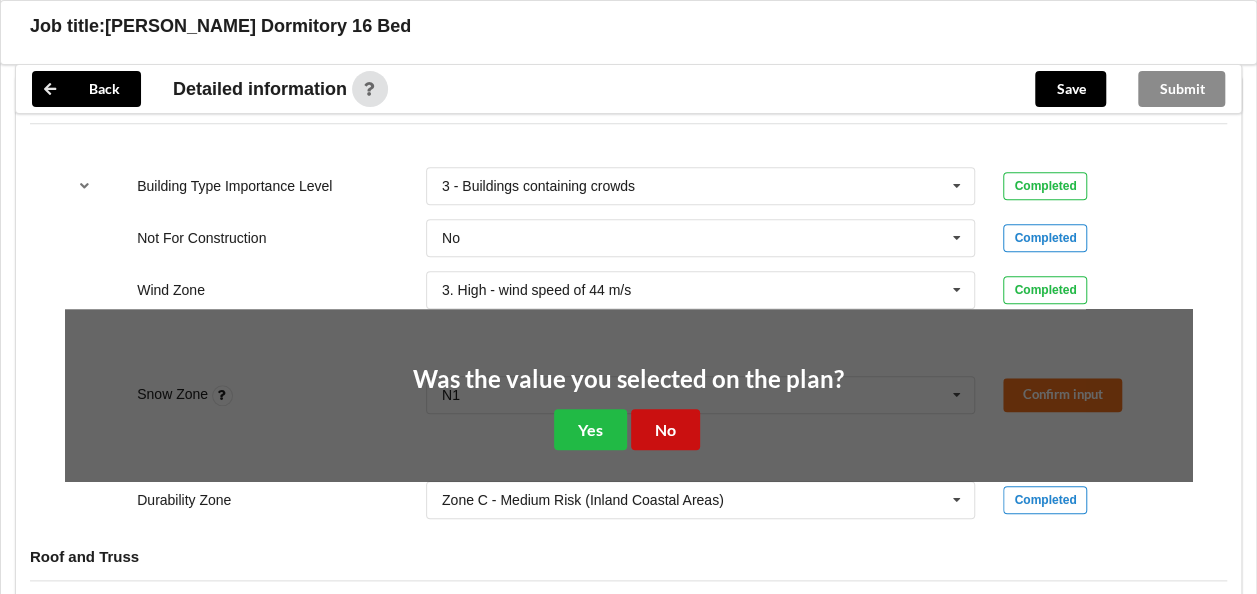 click on "No" at bounding box center [665, 429] 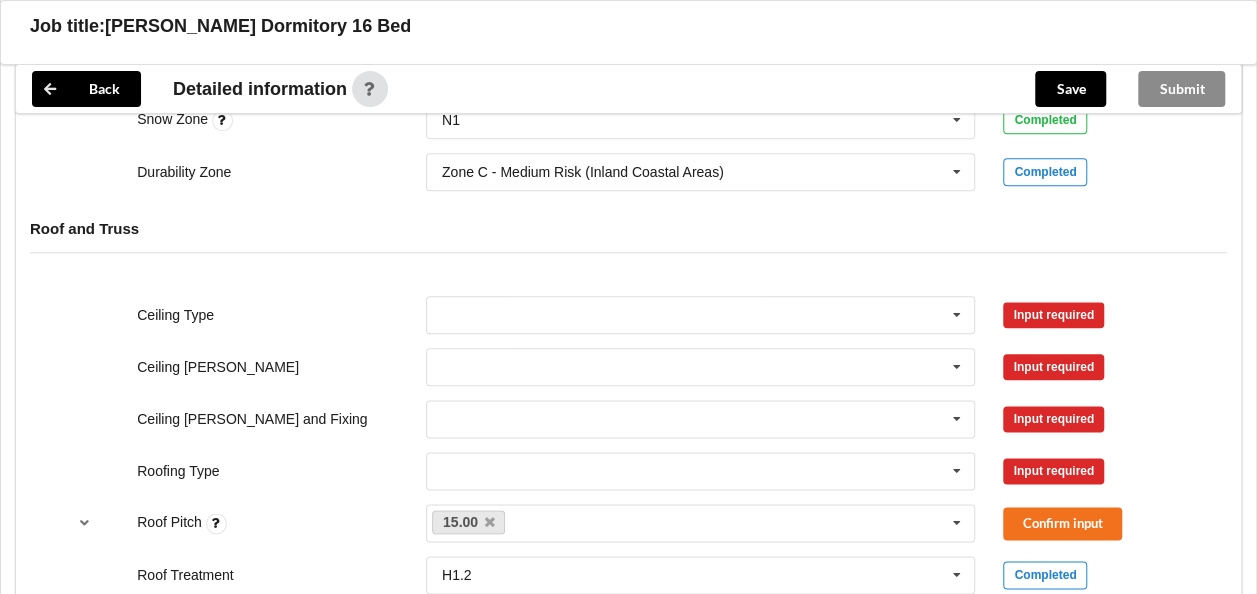 scroll, scrollTop: 1100, scrollLeft: 0, axis: vertical 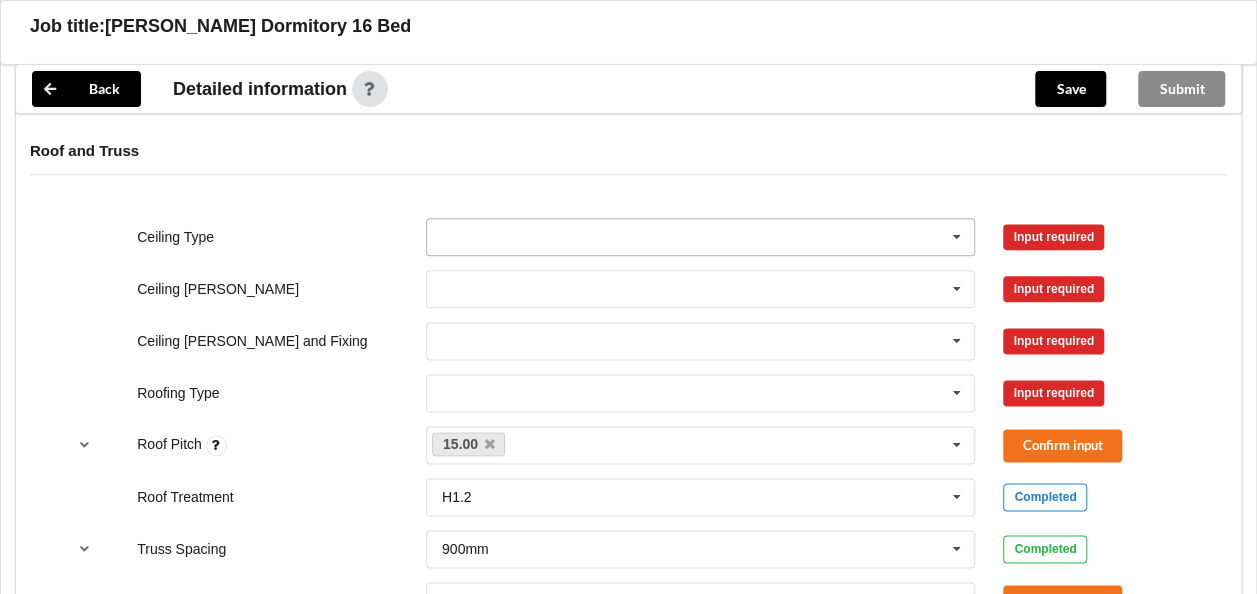 click at bounding box center (702, 237) 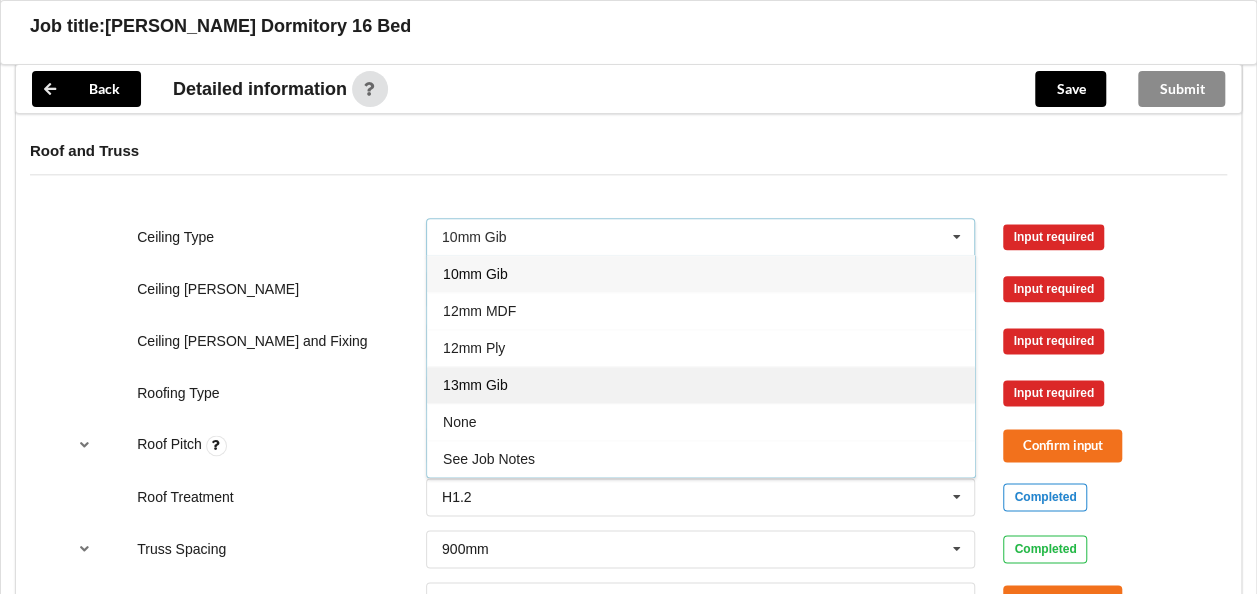 click on "13mm Gib" at bounding box center (701, 384) 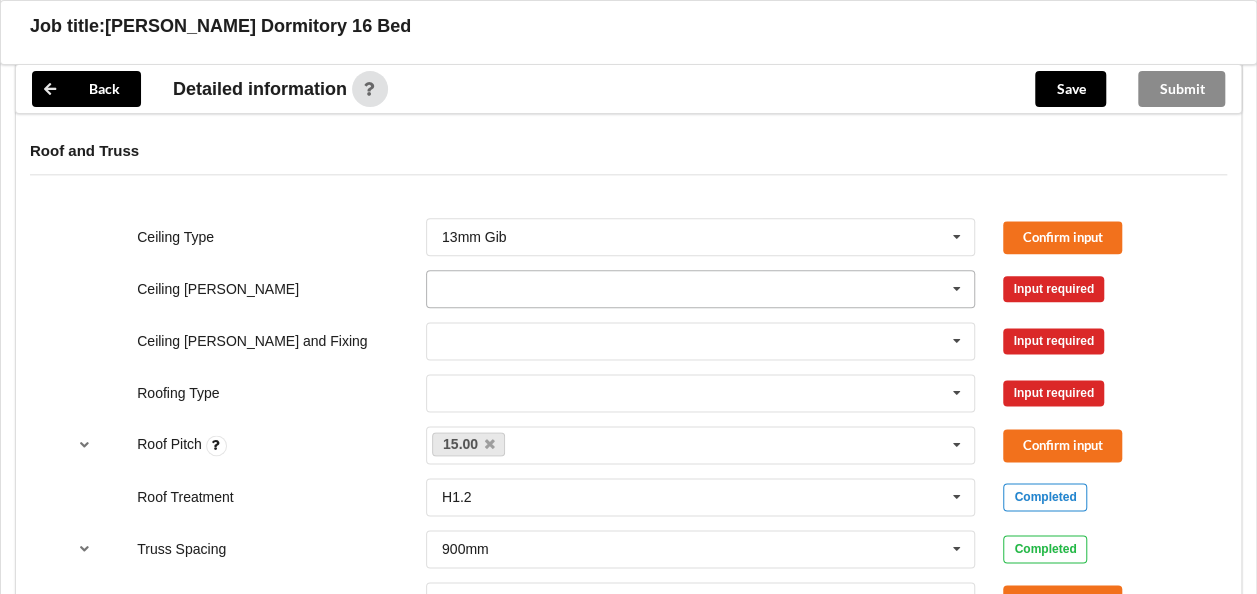 click at bounding box center [702, 289] 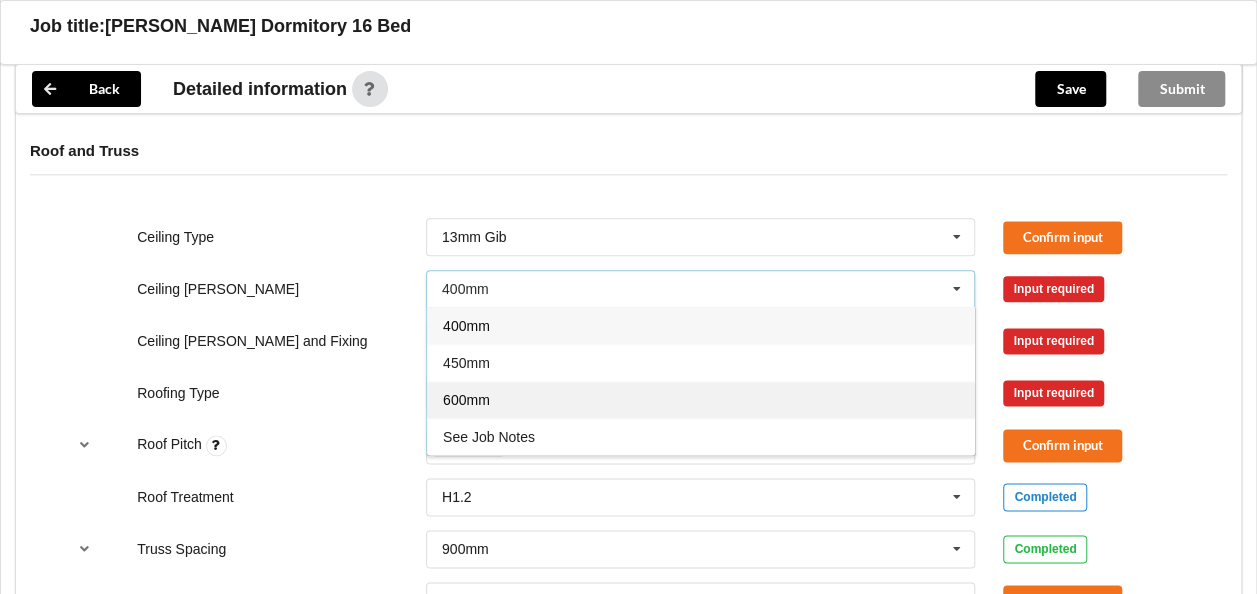 click on "600mm" at bounding box center (701, 399) 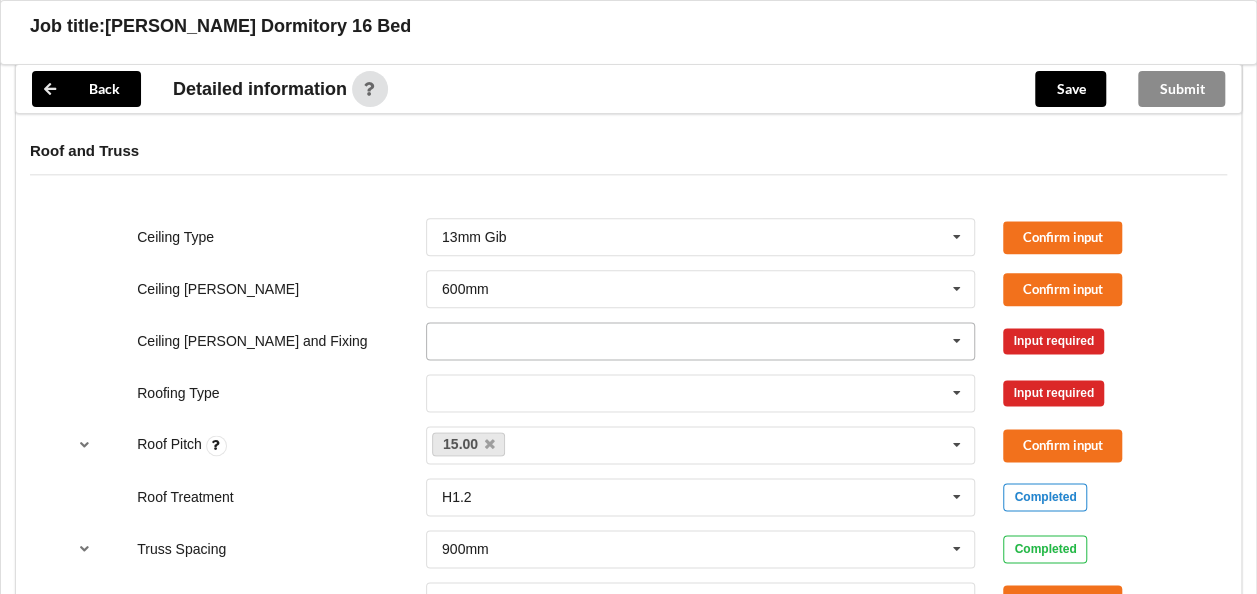 click at bounding box center [702, 341] 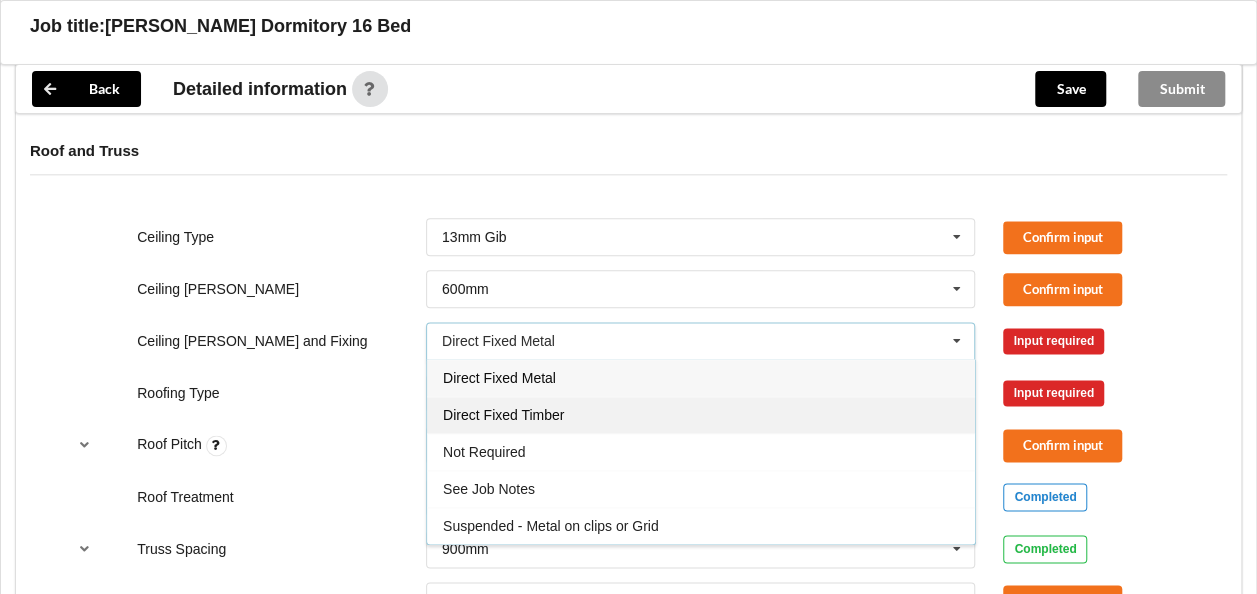 click on "Direct Fixed Timber" at bounding box center (503, 415) 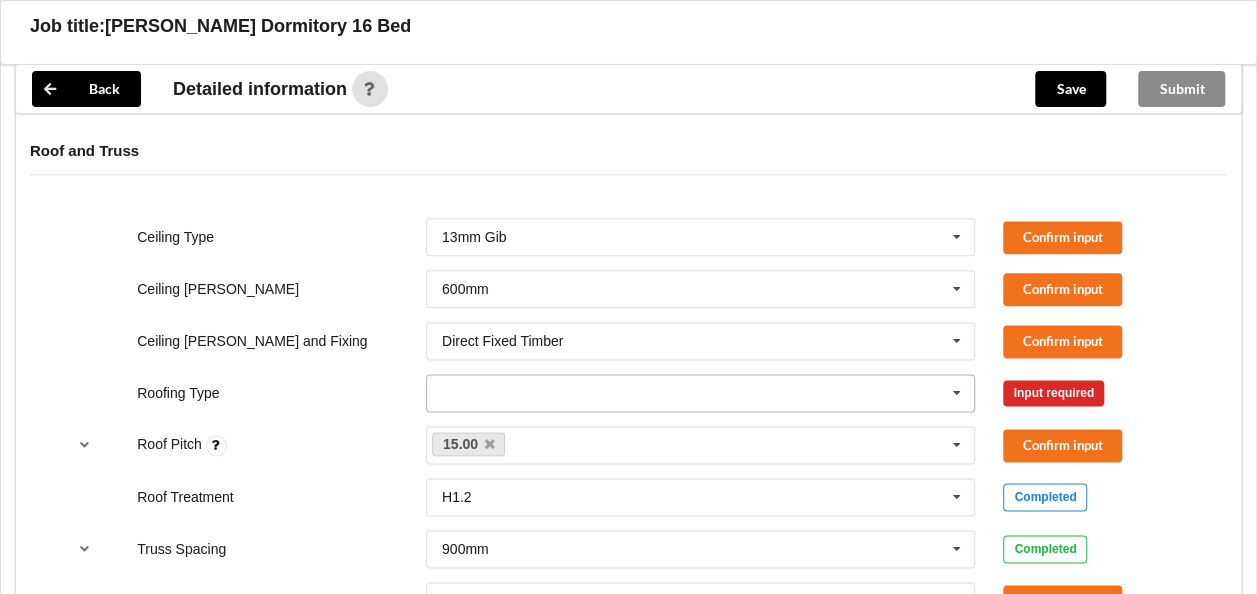 click at bounding box center (702, 393) 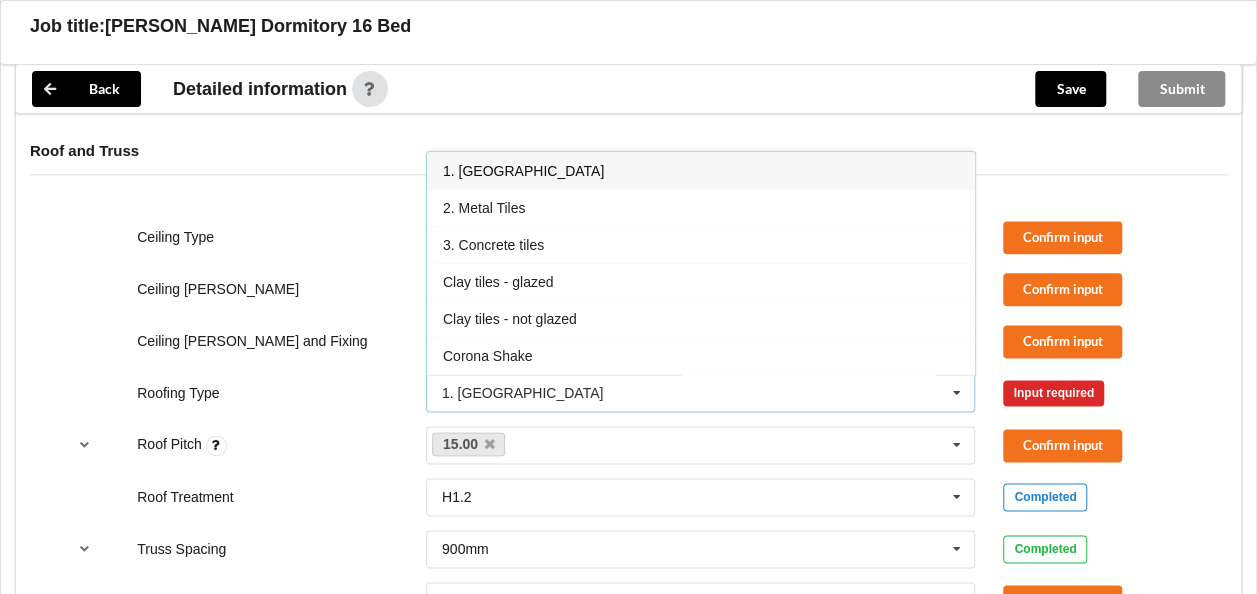 click on "1. [GEOGRAPHIC_DATA]" at bounding box center [701, 170] 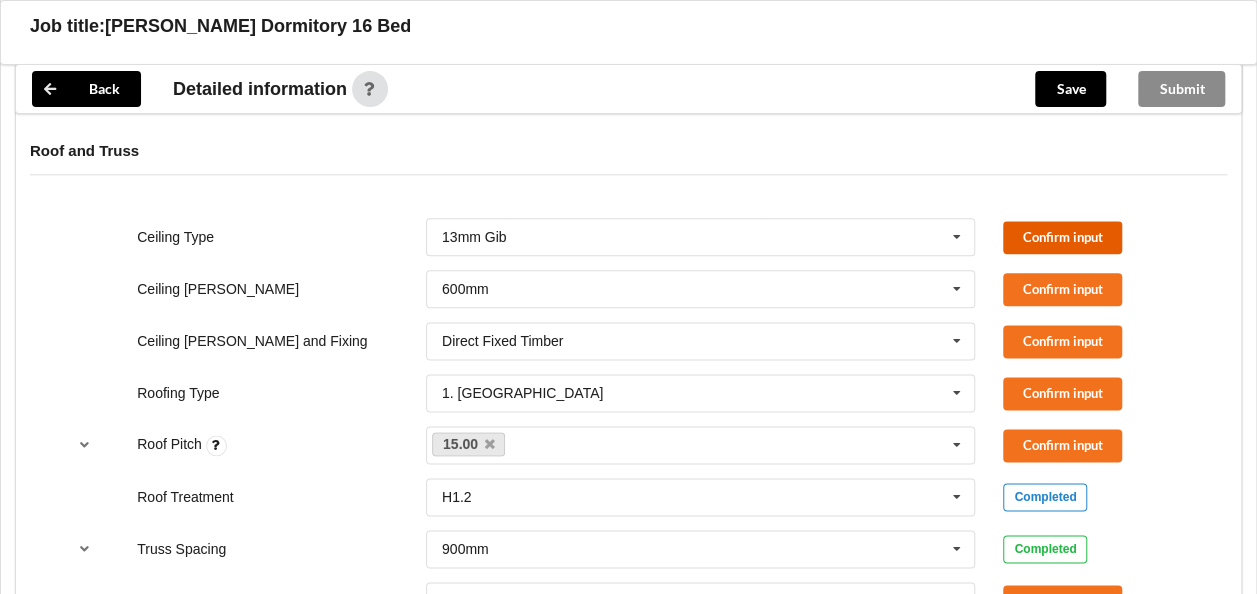 click on "Confirm input" at bounding box center [1062, 237] 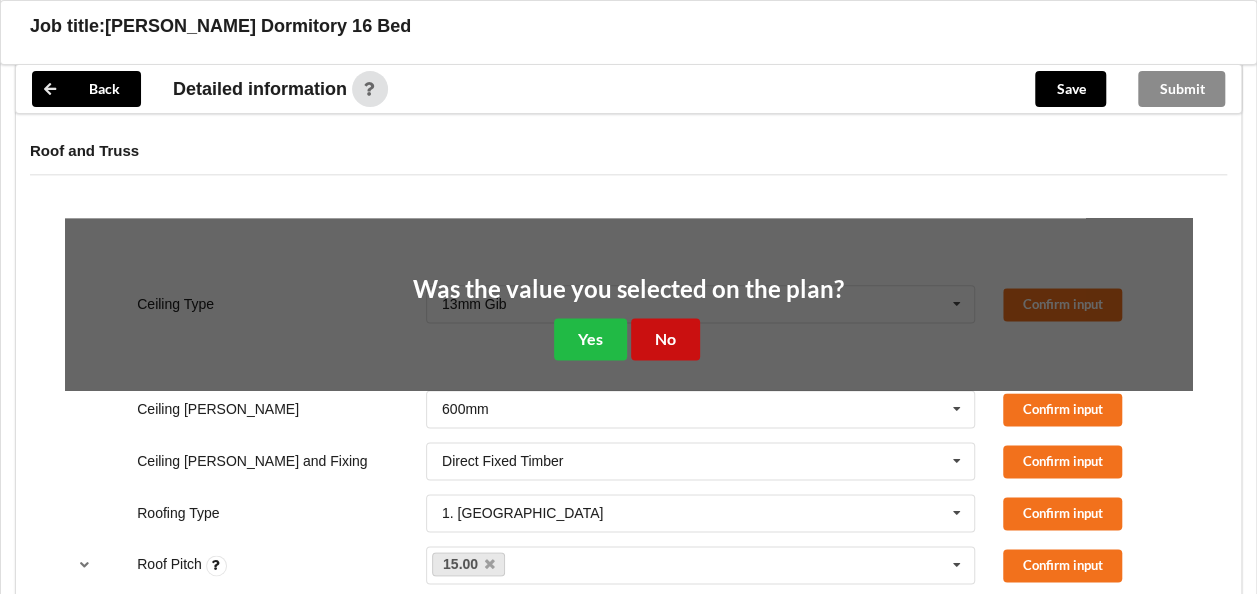 click on "No" at bounding box center [665, 338] 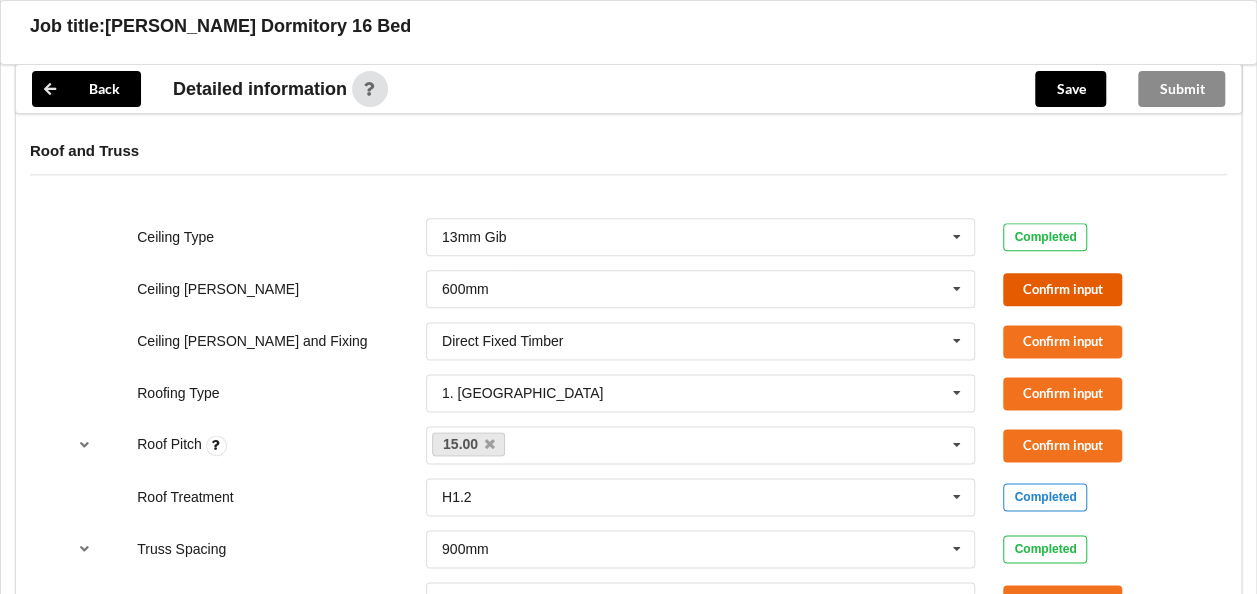 click on "Confirm input" at bounding box center (1062, 289) 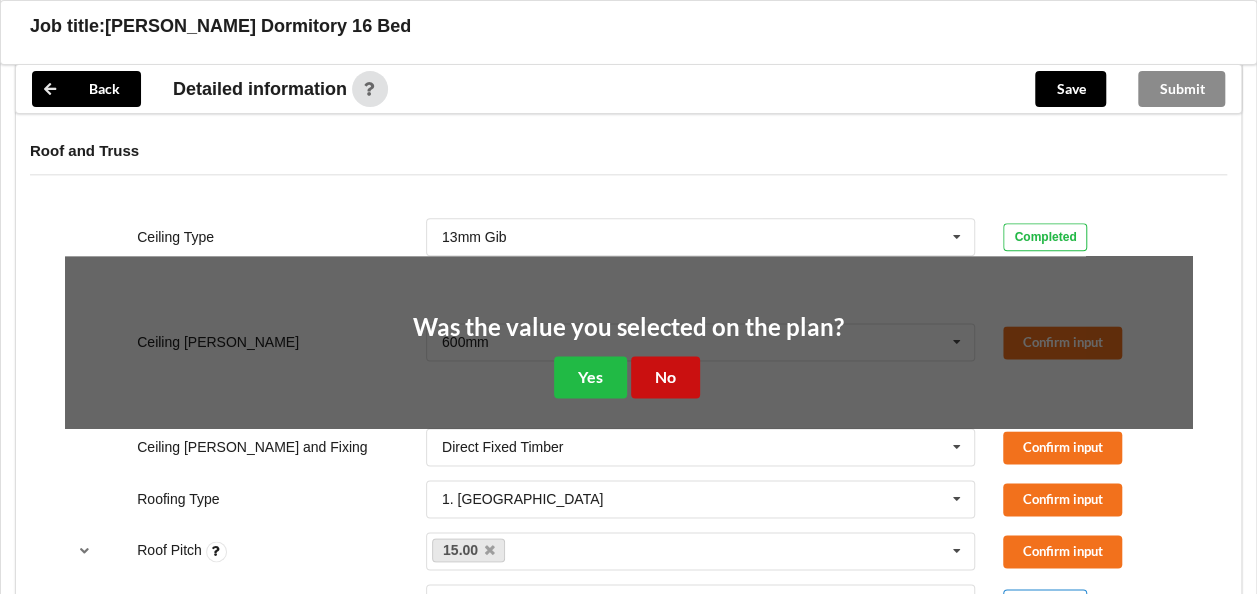click on "No" at bounding box center [665, 376] 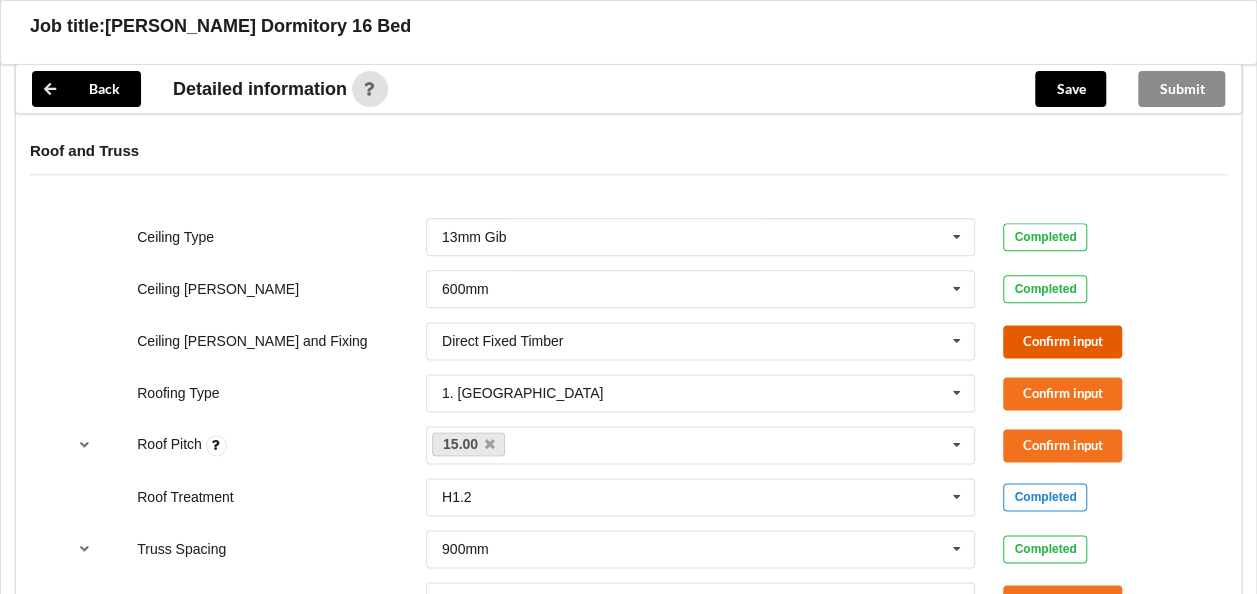 click on "Confirm input" at bounding box center (1062, 341) 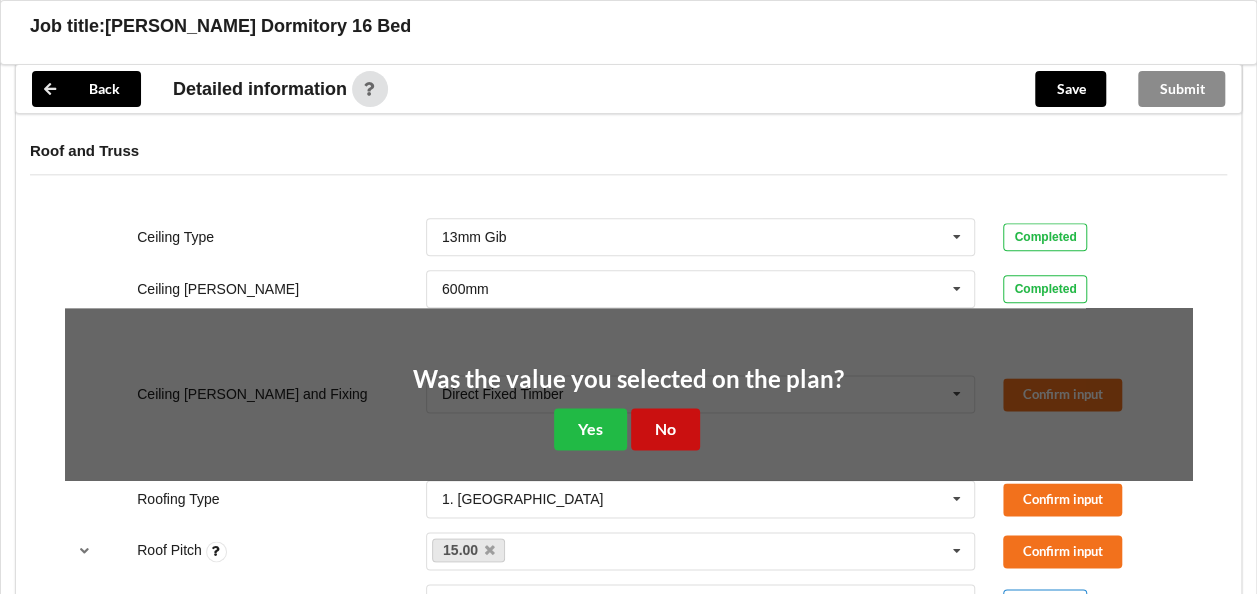 click on "No" at bounding box center [665, 428] 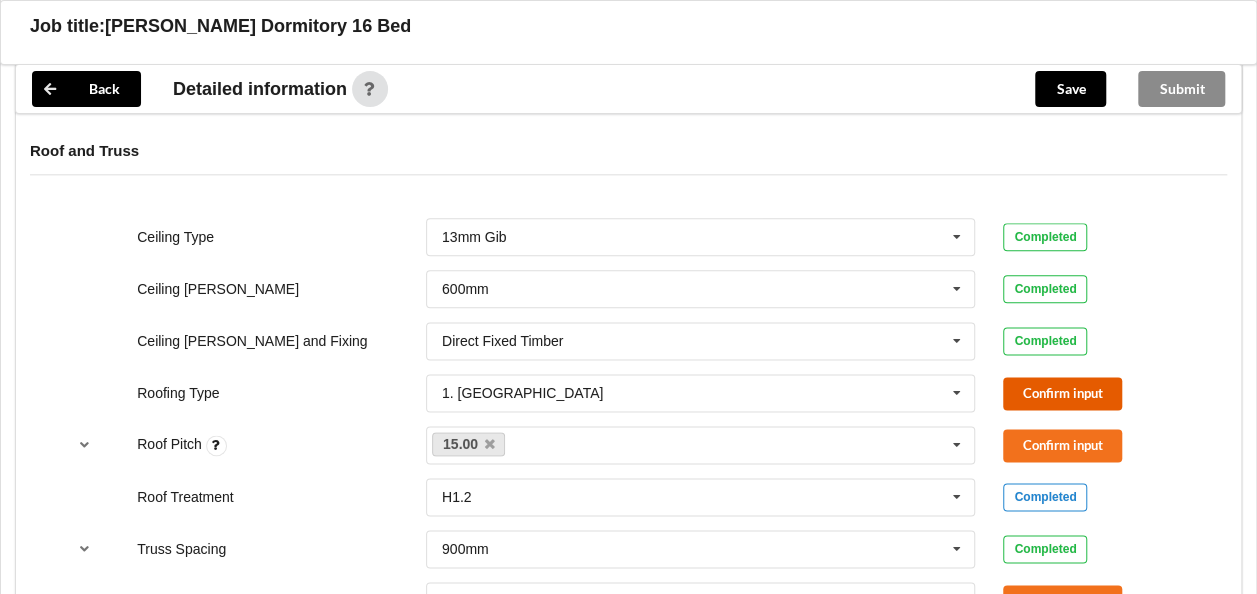 click on "Confirm input" at bounding box center (1062, 393) 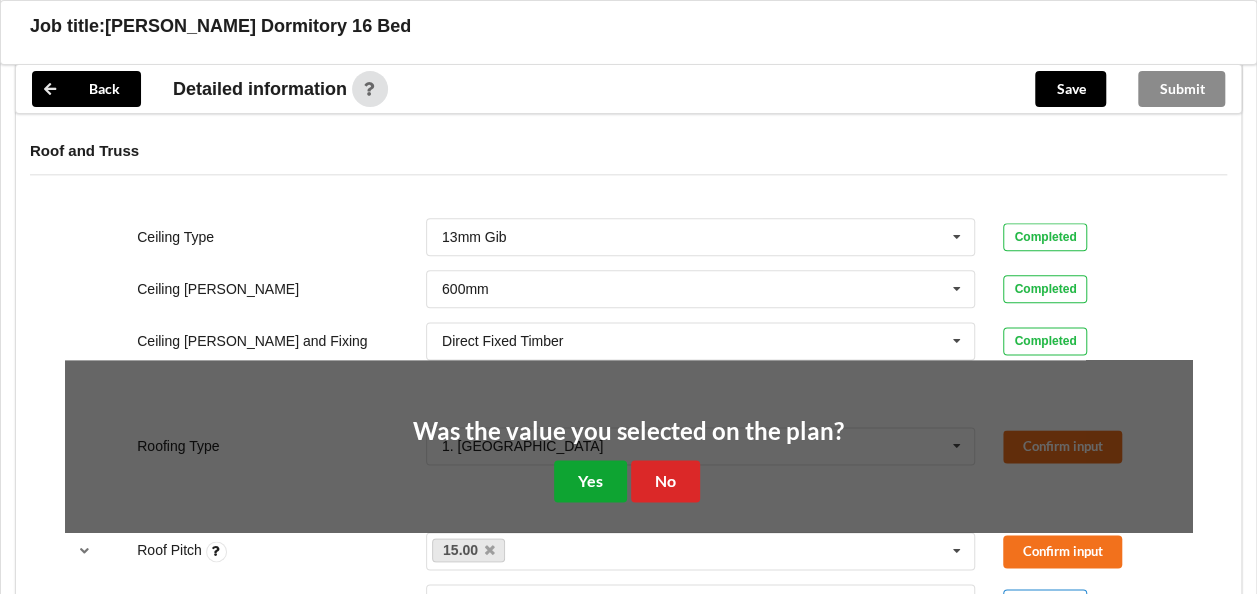 click on "Yes" at bounding box center (590, 480) 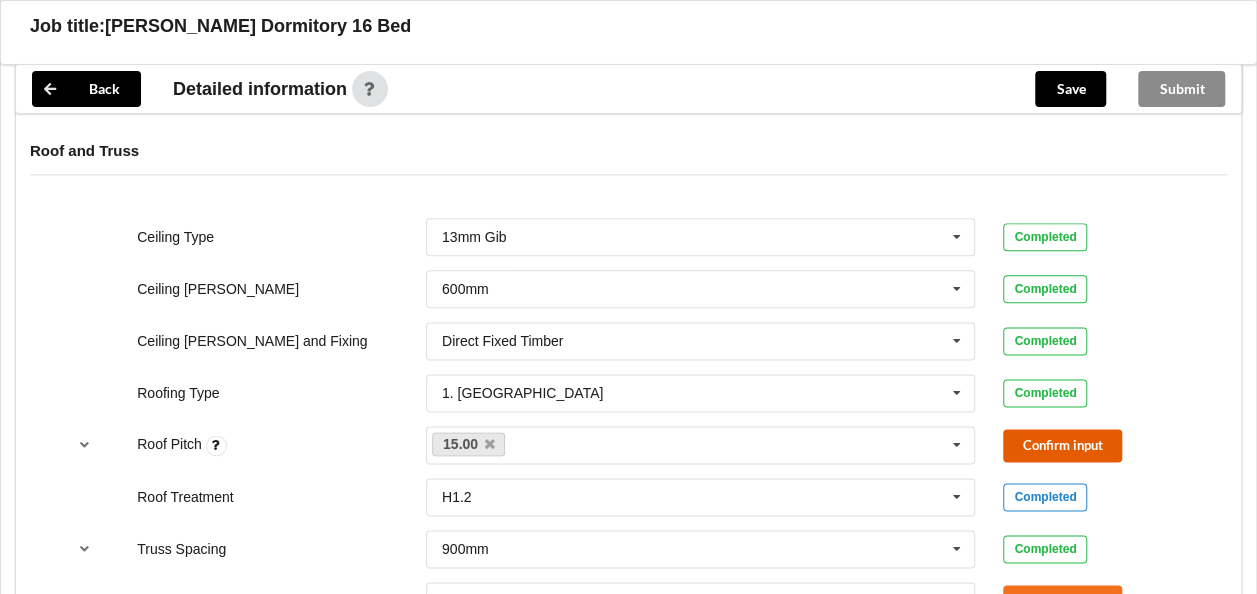 click on "Confirm input" at bounding box center (1062, 445) 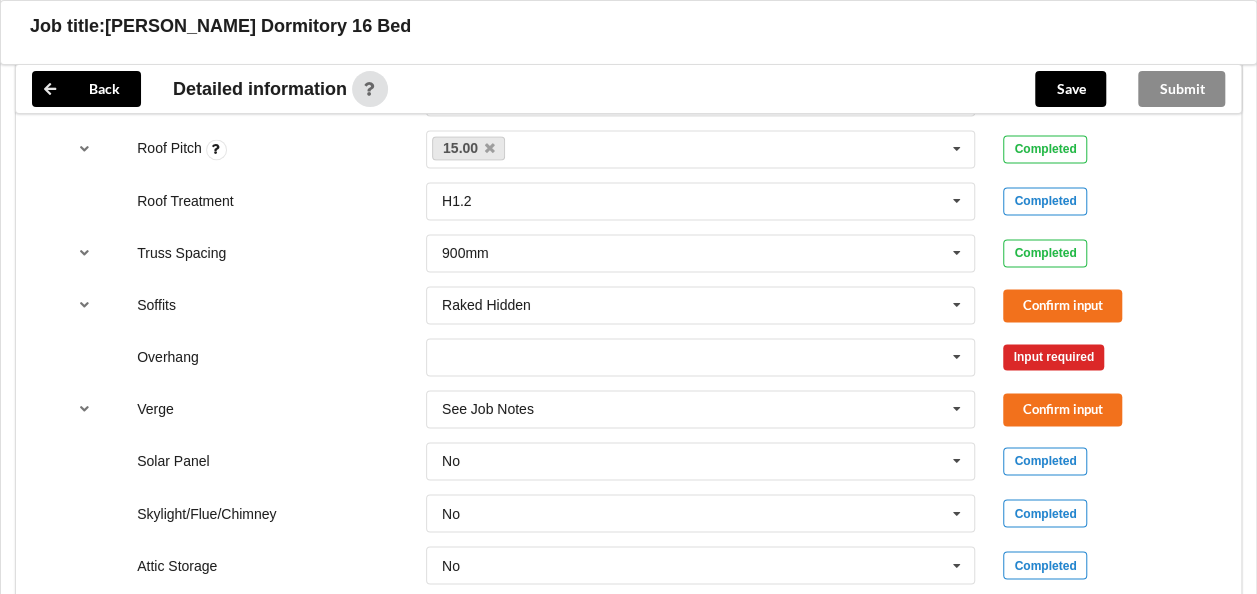 scroll, scrollTop: 1400, scrollLeft: 0, axis: vertical 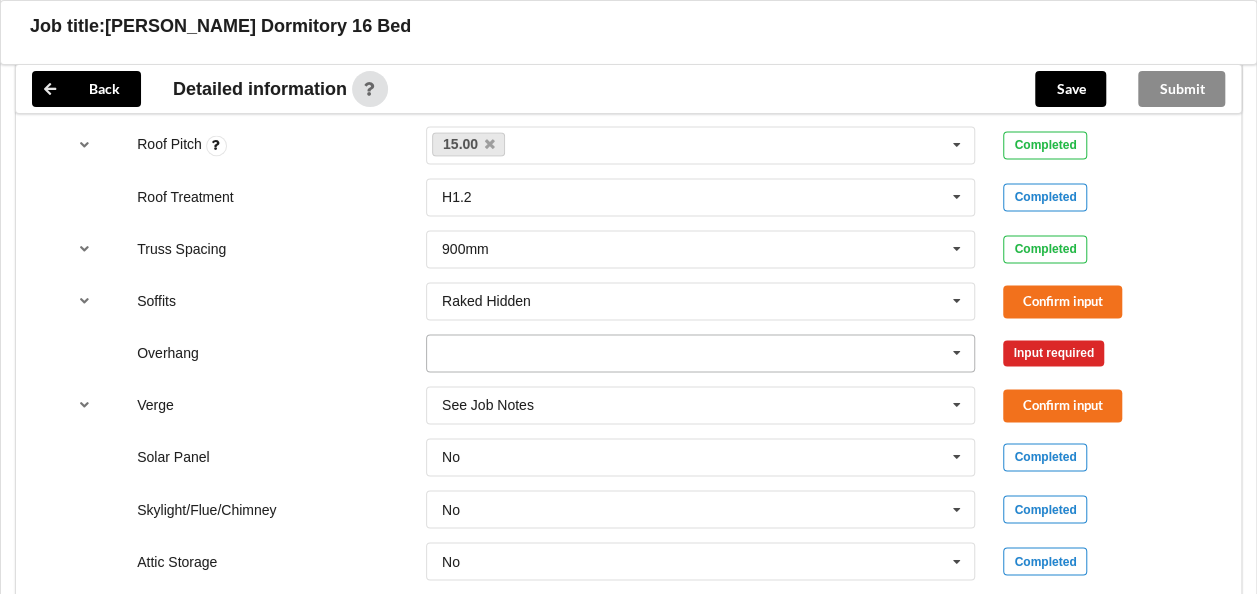 click at bounding box center (702, 353) 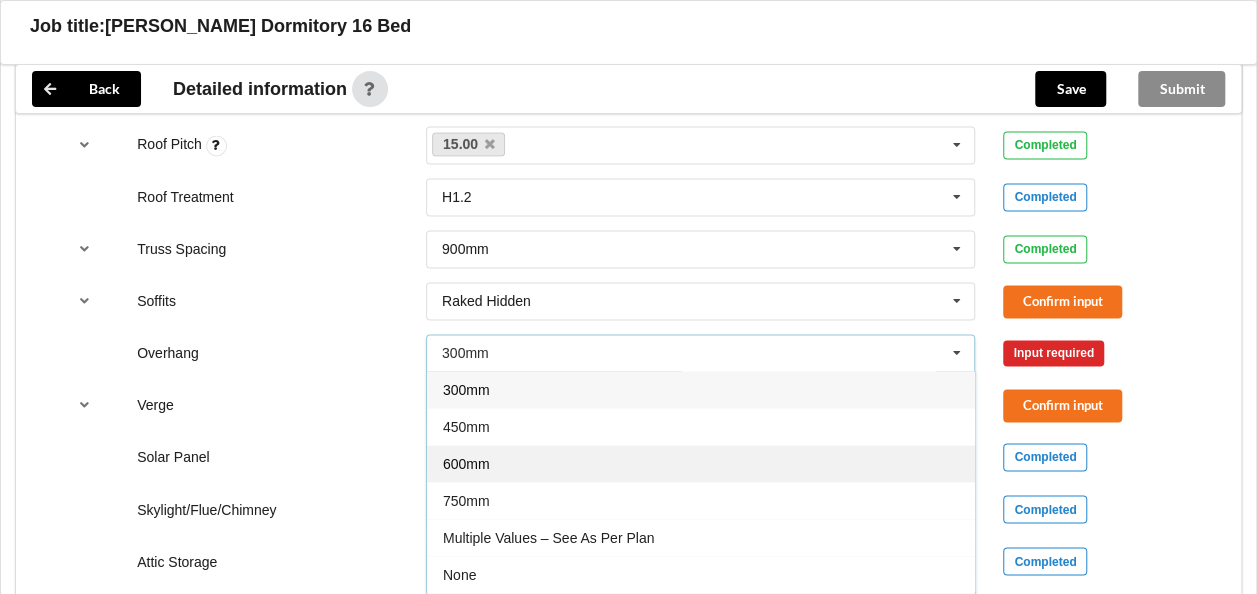 click on "600mm" at bounding box center [701, 463] 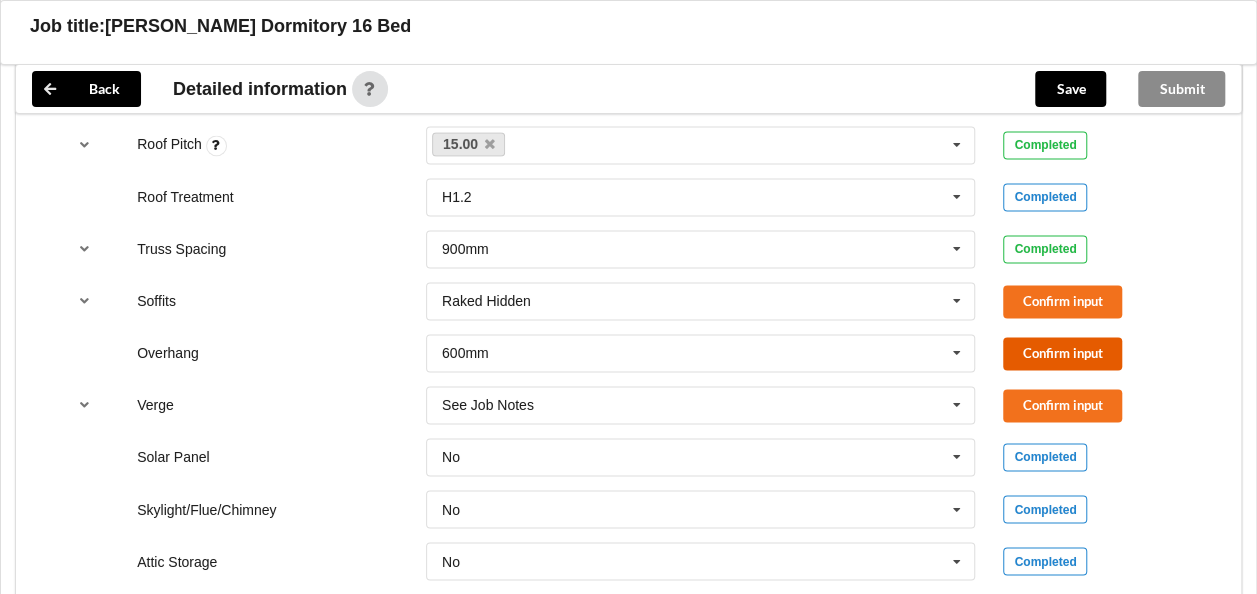 click on "Confirm input" at bounding box center [1062, 353] 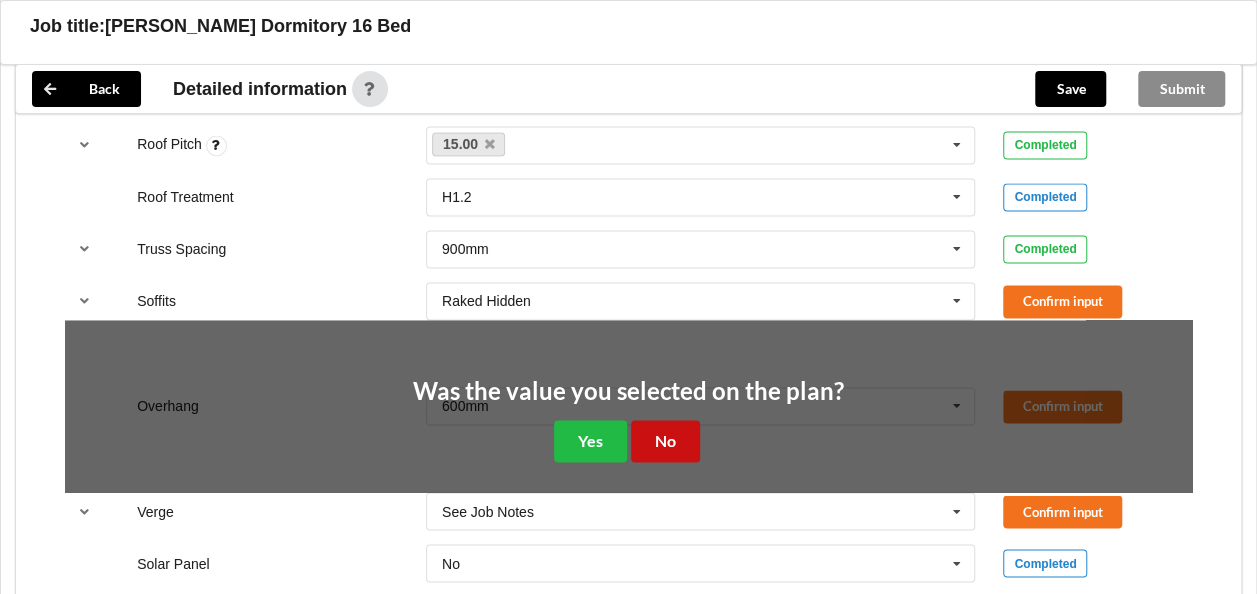click on "No" at bounding box center (665, 440) 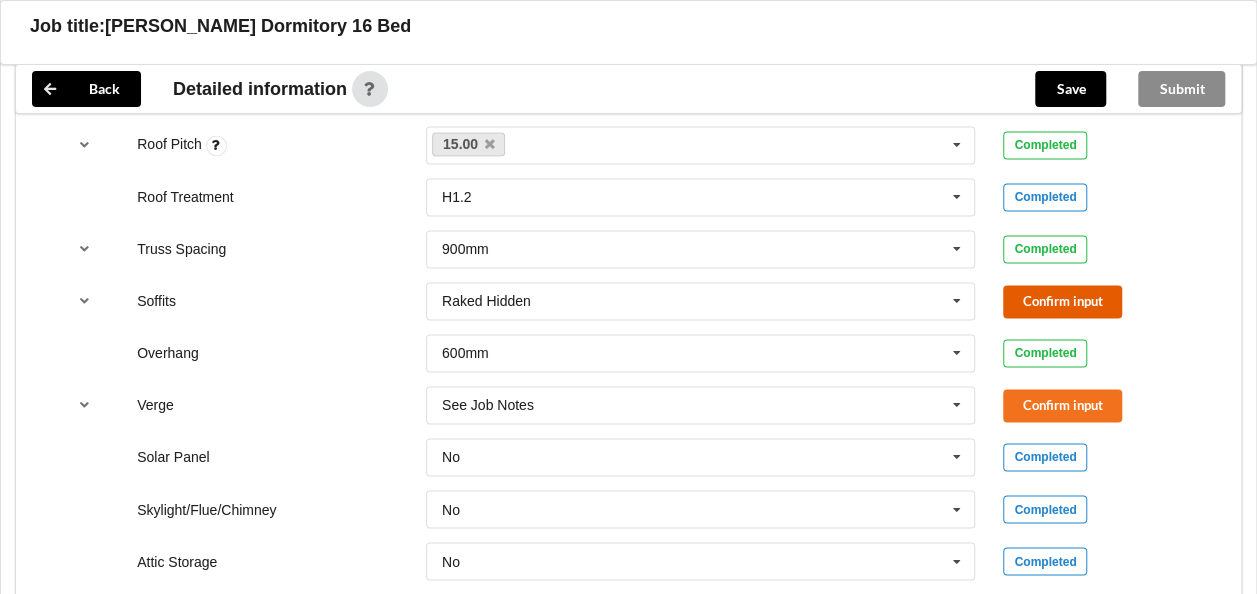click on "Confirm input" at bounding box center [1062, 301] 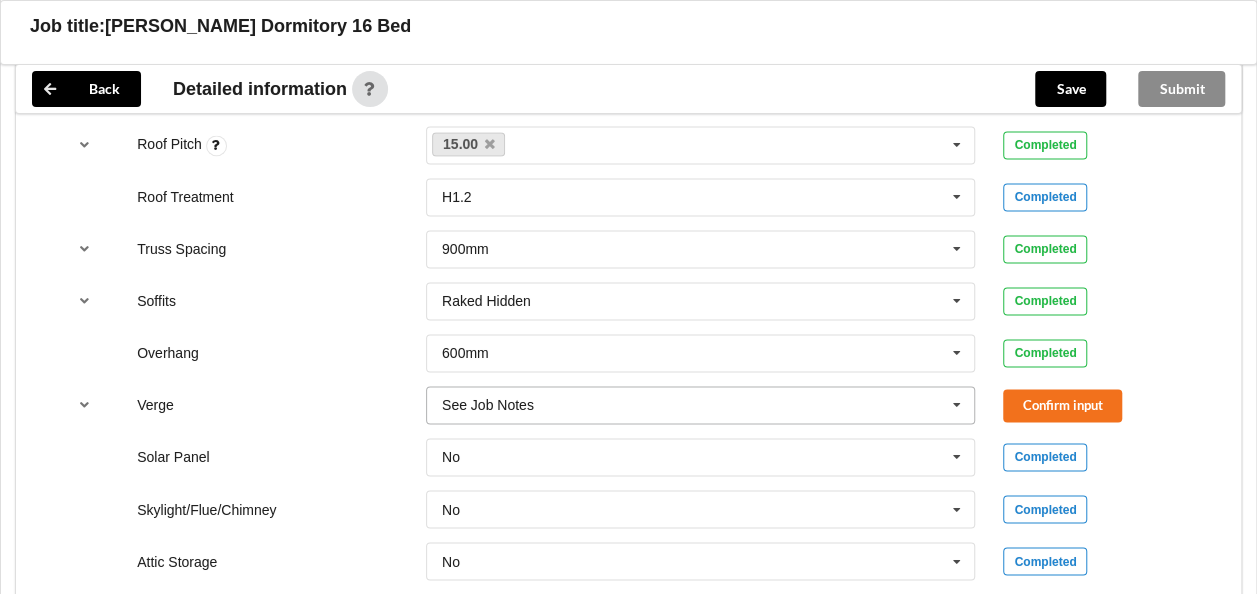 click at bounding box center (702, 405) 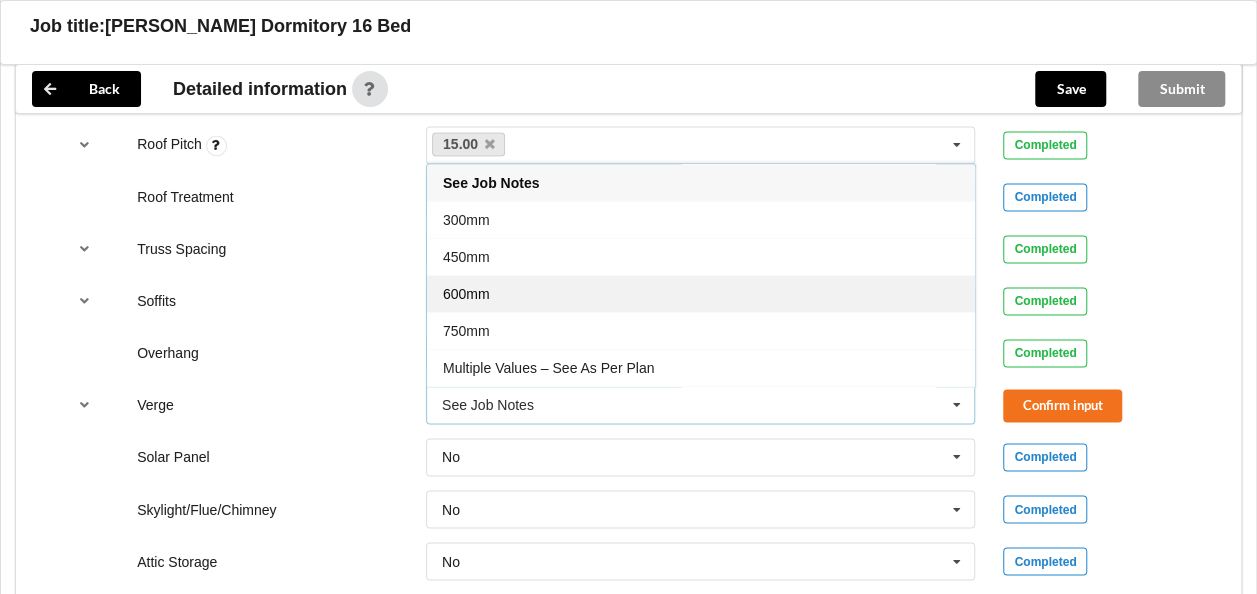click on "600mm" at bounding box center [701, 293] 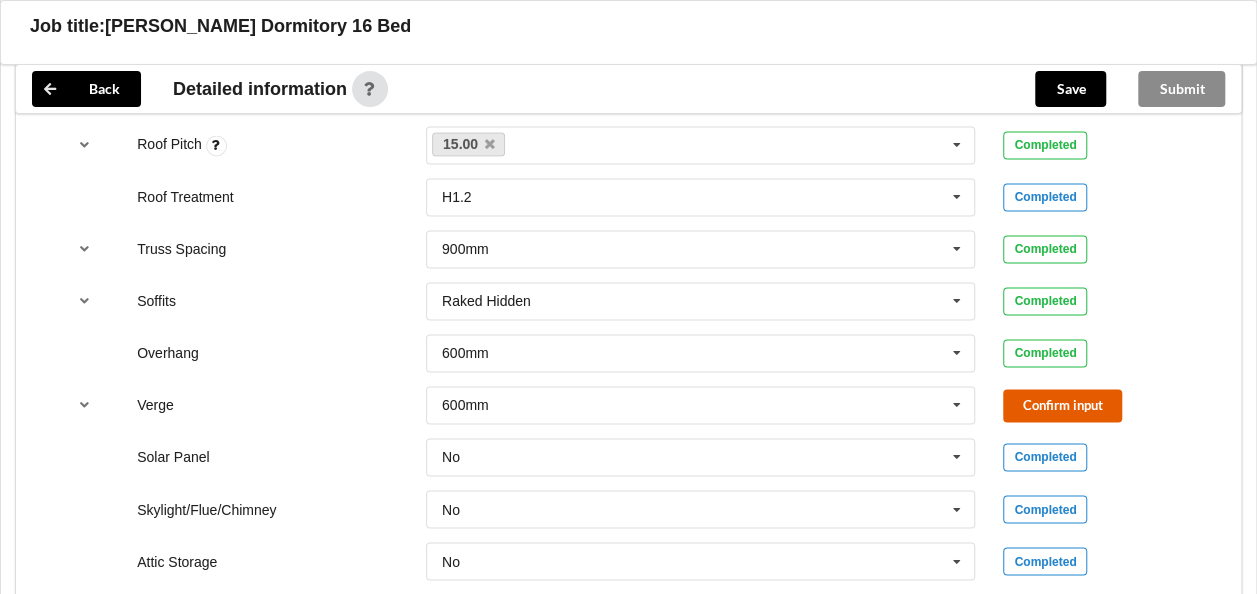 click on "Confirm input" at bounding box center [1062, 405] 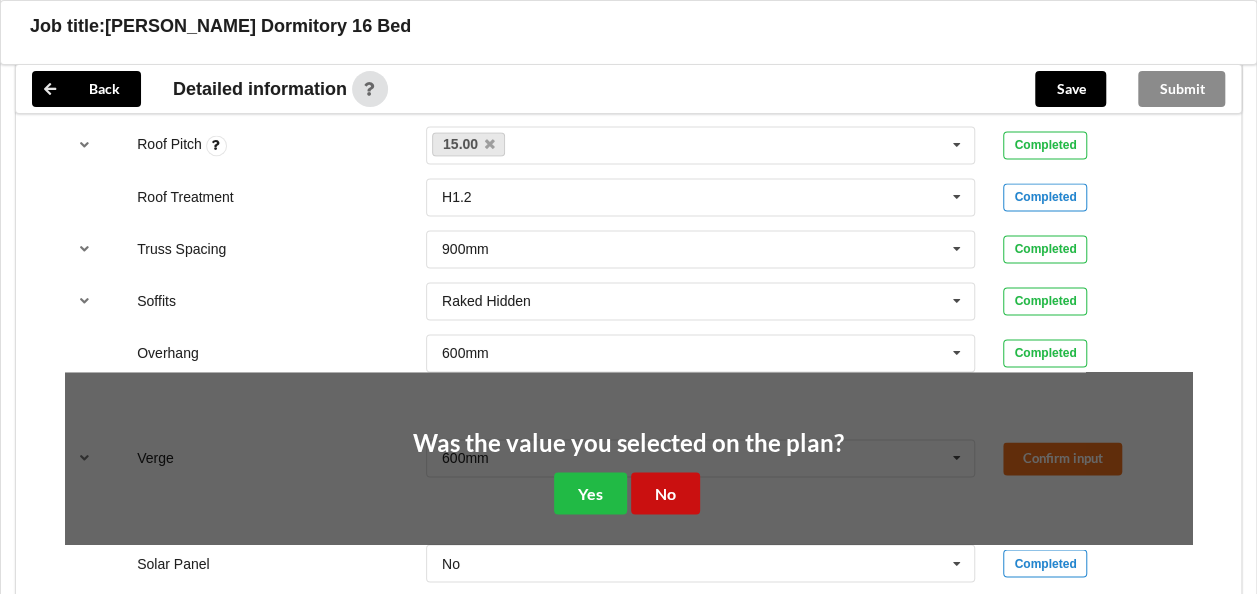 click on "No" at bounding box center [665, 492] 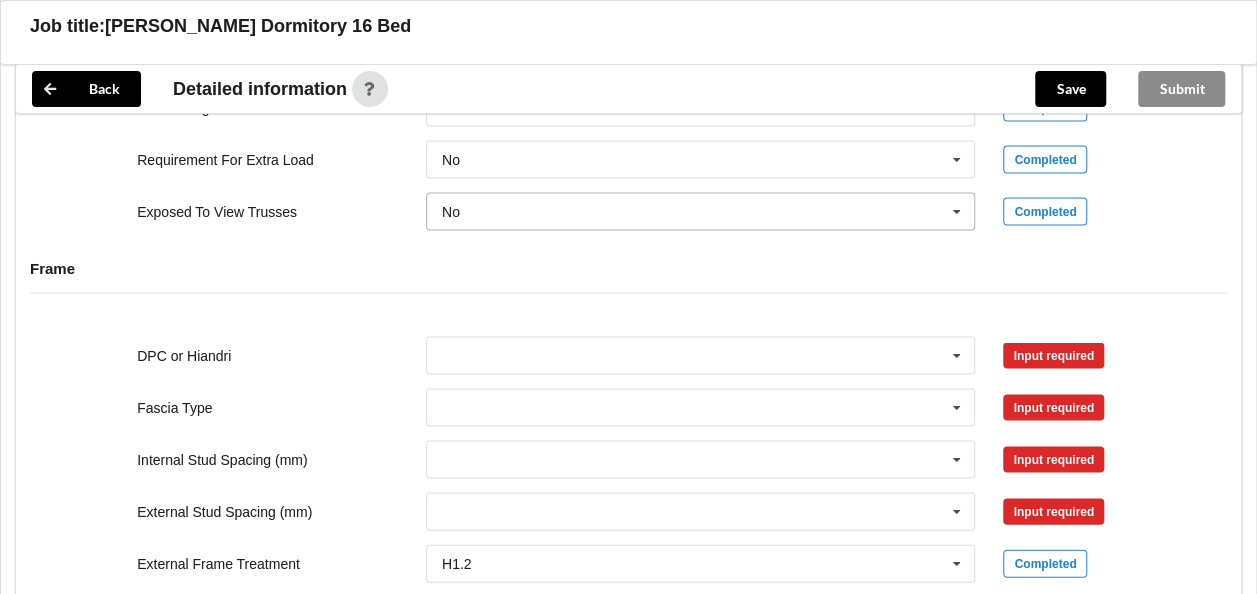 scroll, scrollTop: 1900, scrollLeft: 0, axis: vertical 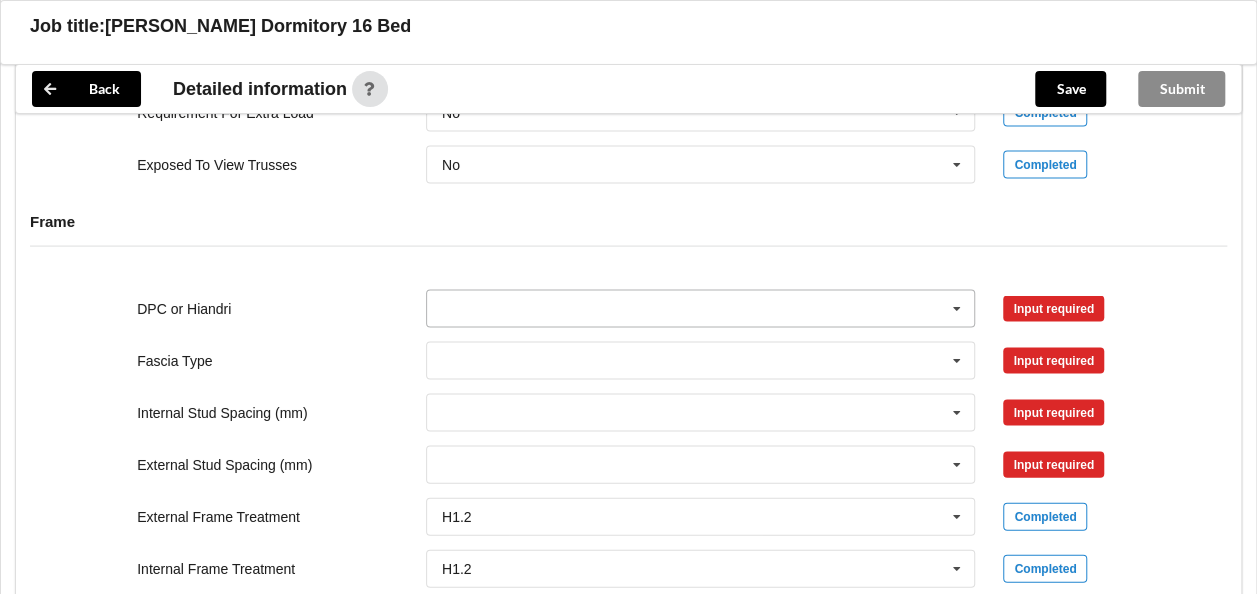 click at bounding box center (702, 309) 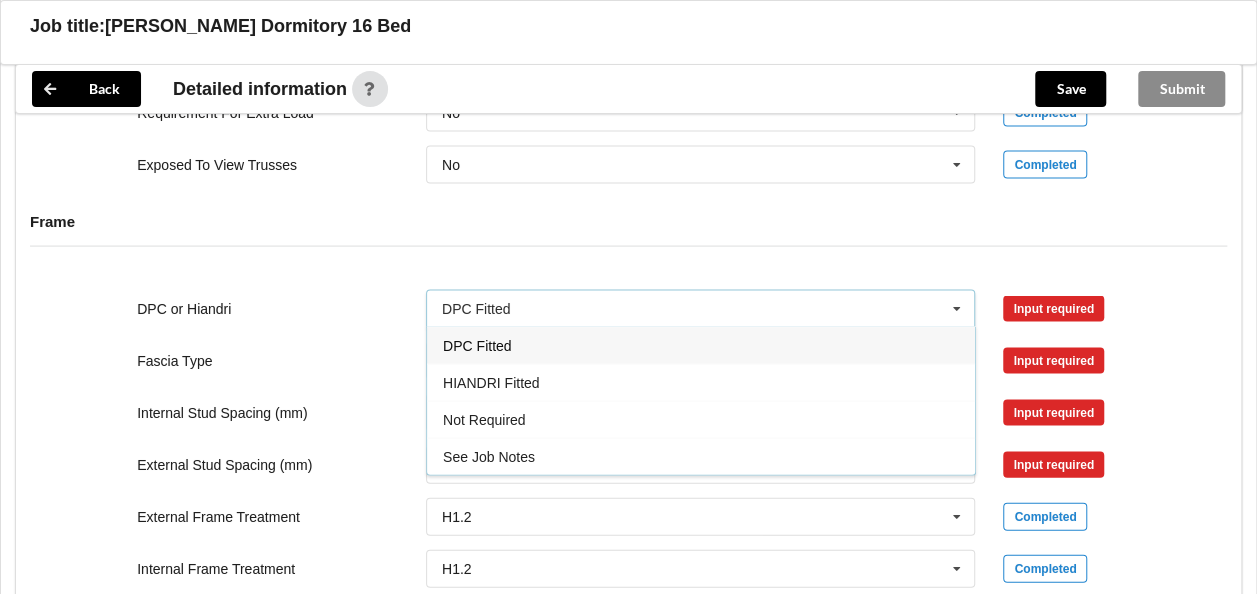 click on "DPC Fitted" at bounding box center [701, 345] 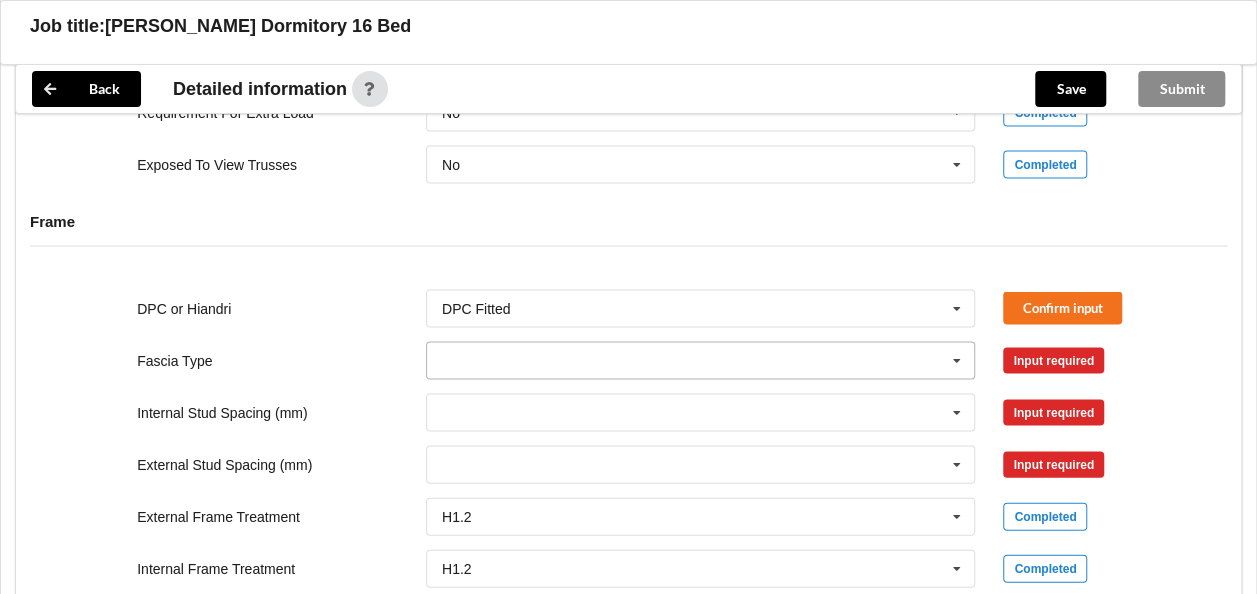 click at bounding box center [702, 361] 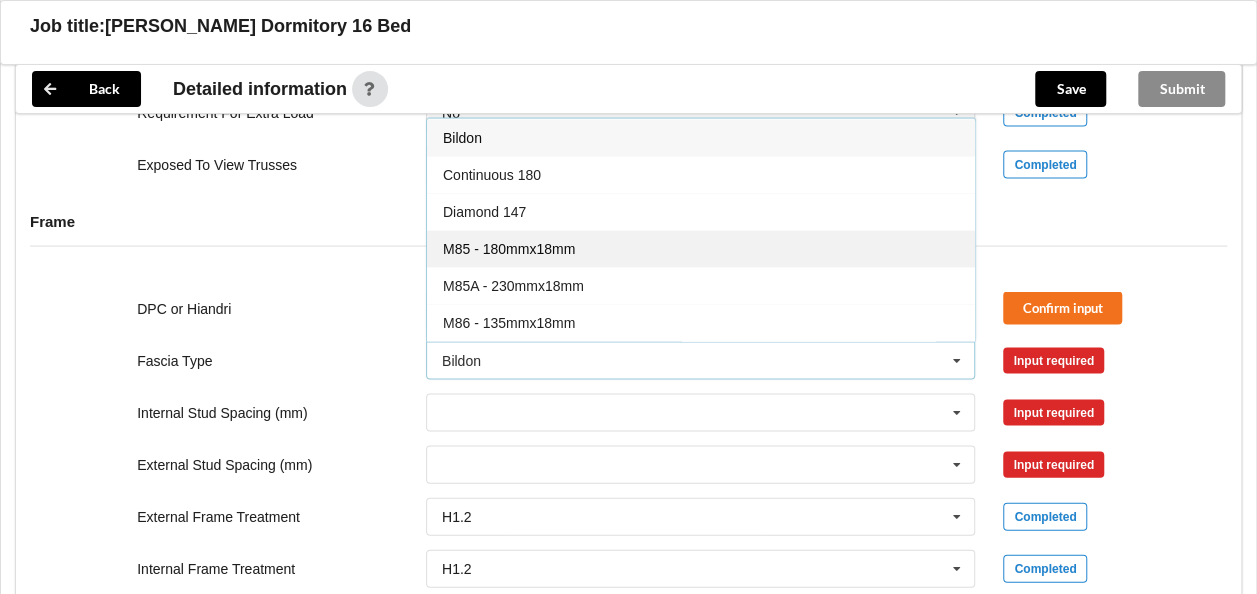 click on "M85 - 180mmx18mm" at bounding box center (509, 249) 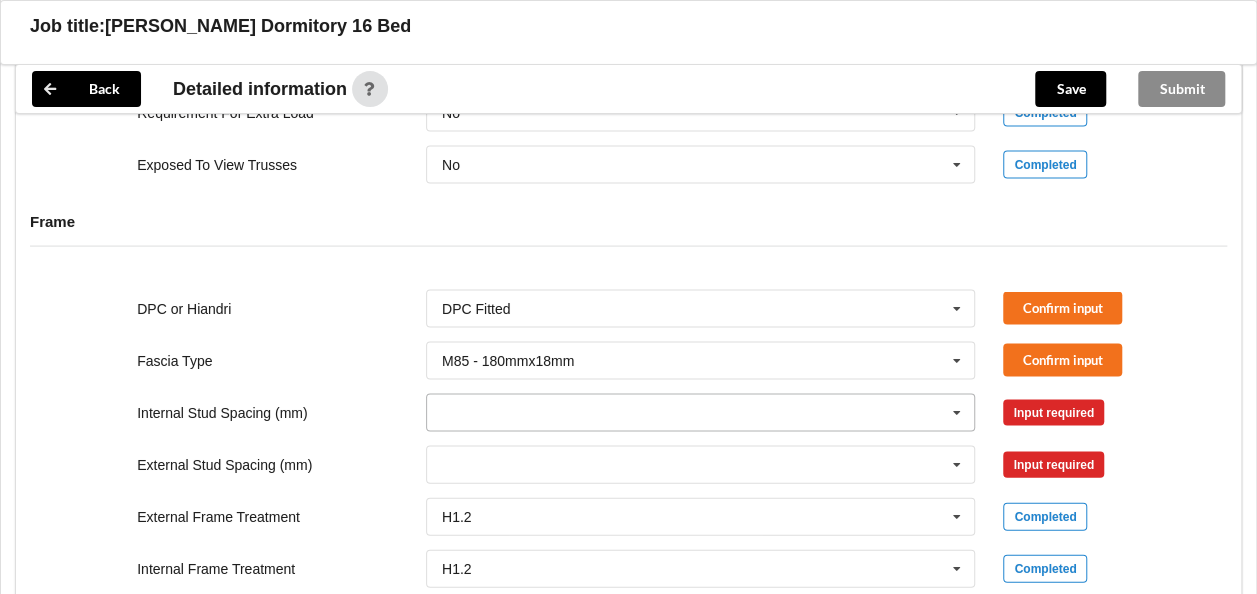click at bounding box center [702, 413] 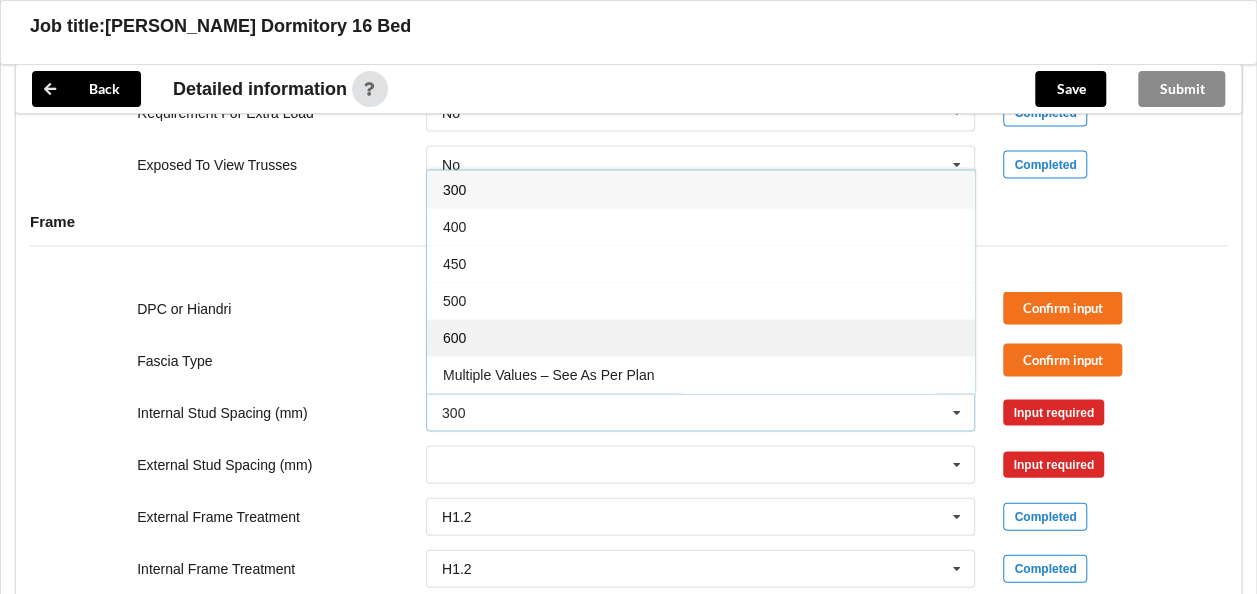 click on "600" at bounding box center (701, 337) 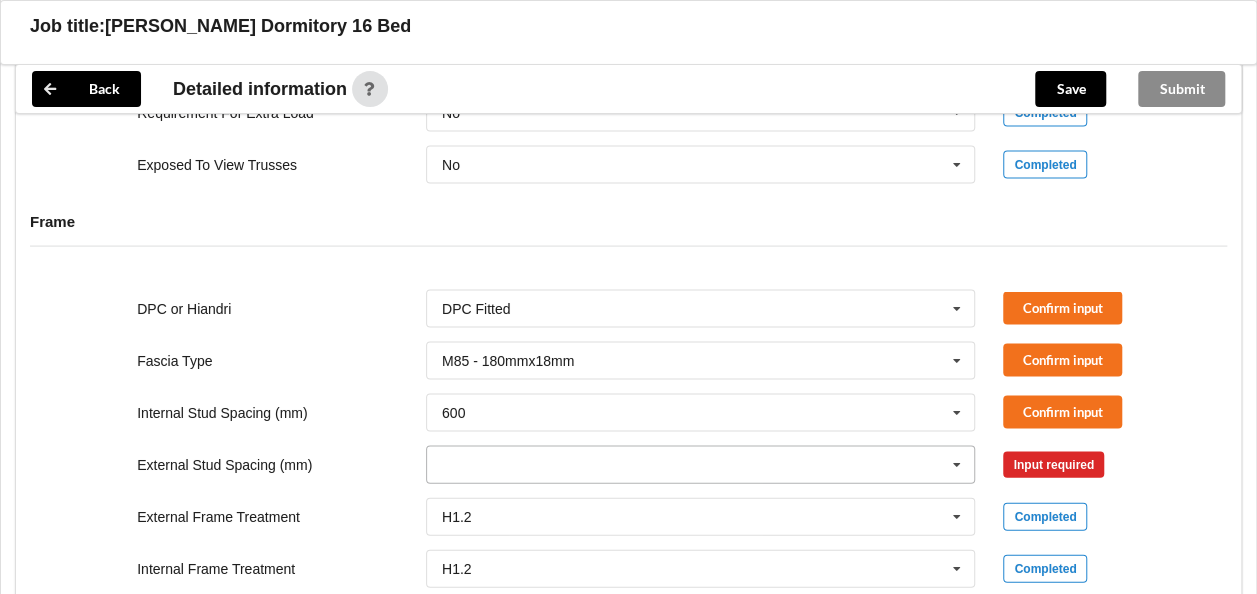 click at bounding box center (702, 465) 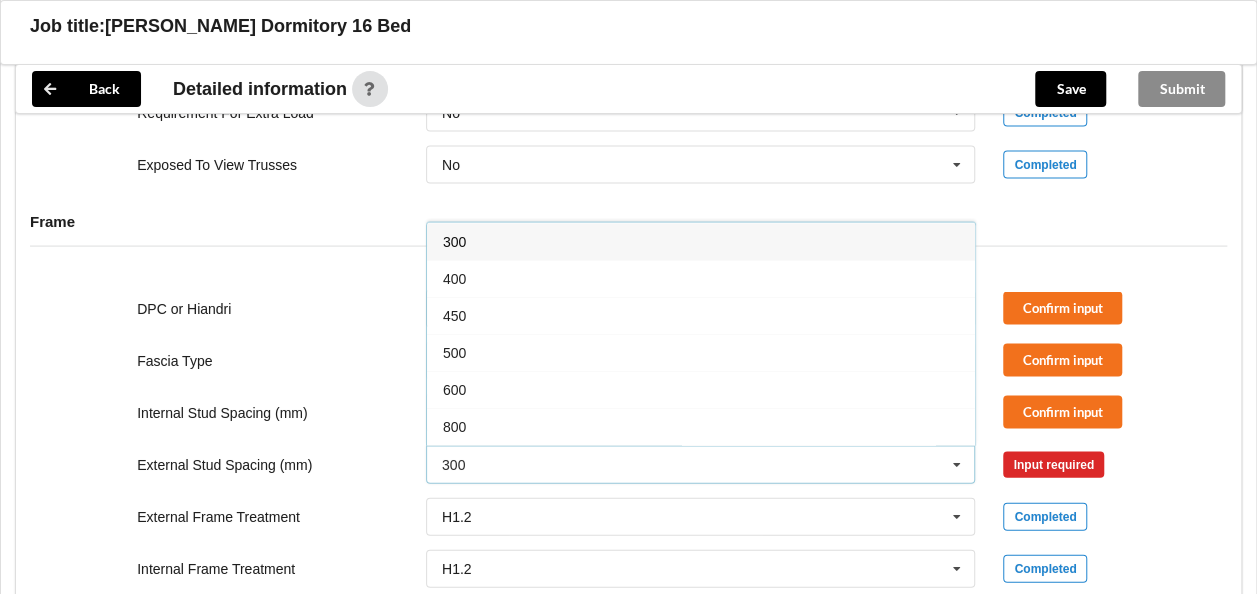 drag, startPoint x: 477, startPoint y: 275, endPoint x: 516, endPoint y: 298, distance: 45.276924 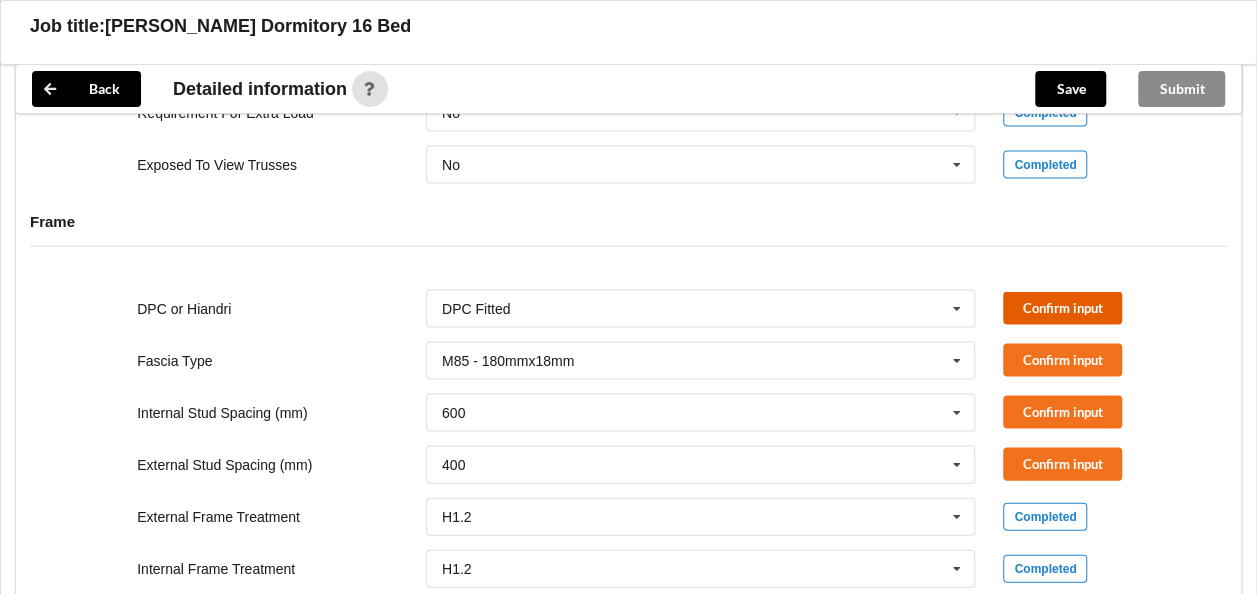 click on "Confirm input" at bounding box center (1062, 308) 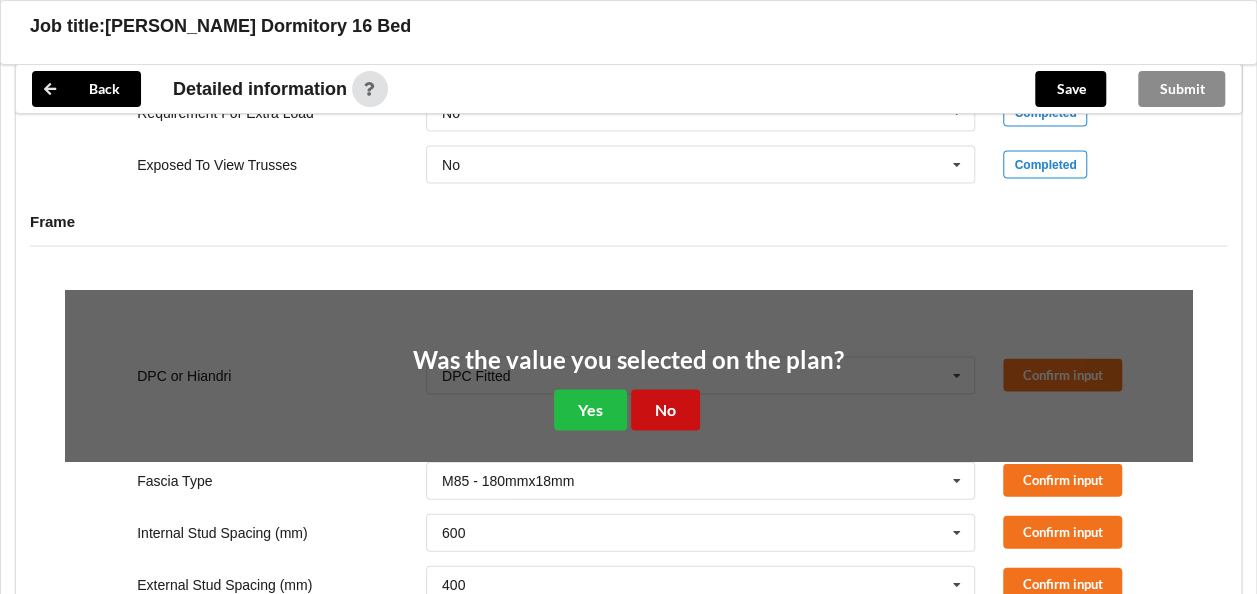 click on "No" at bounding box center [665, 410] 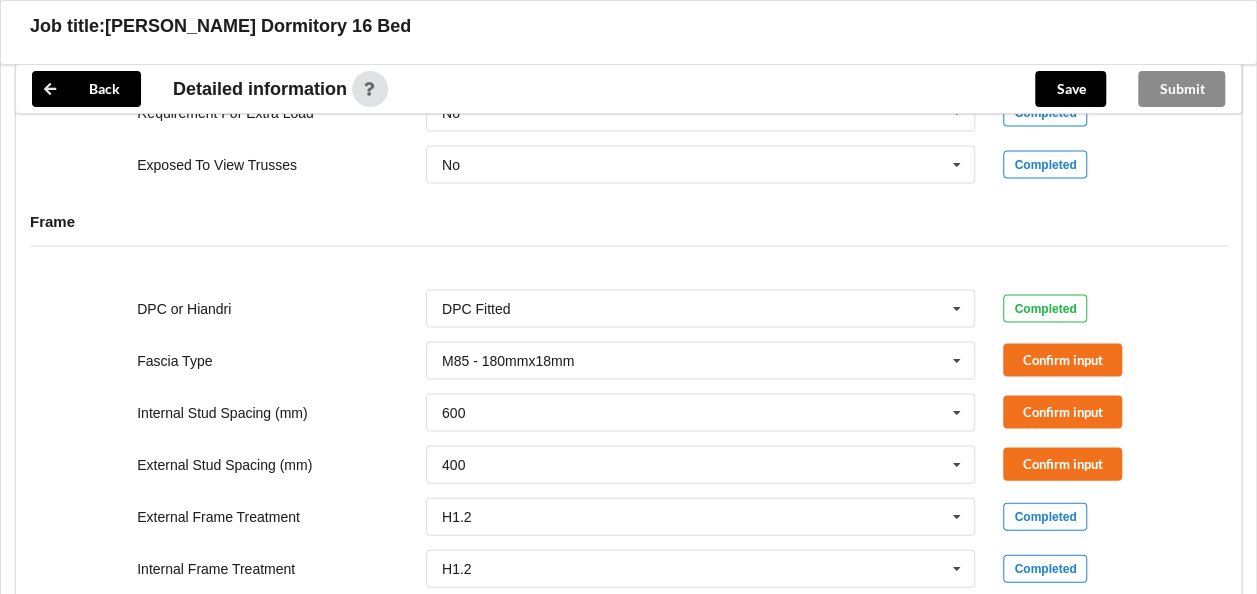 click on "Confirm input" at bounding box center [1097, 360] 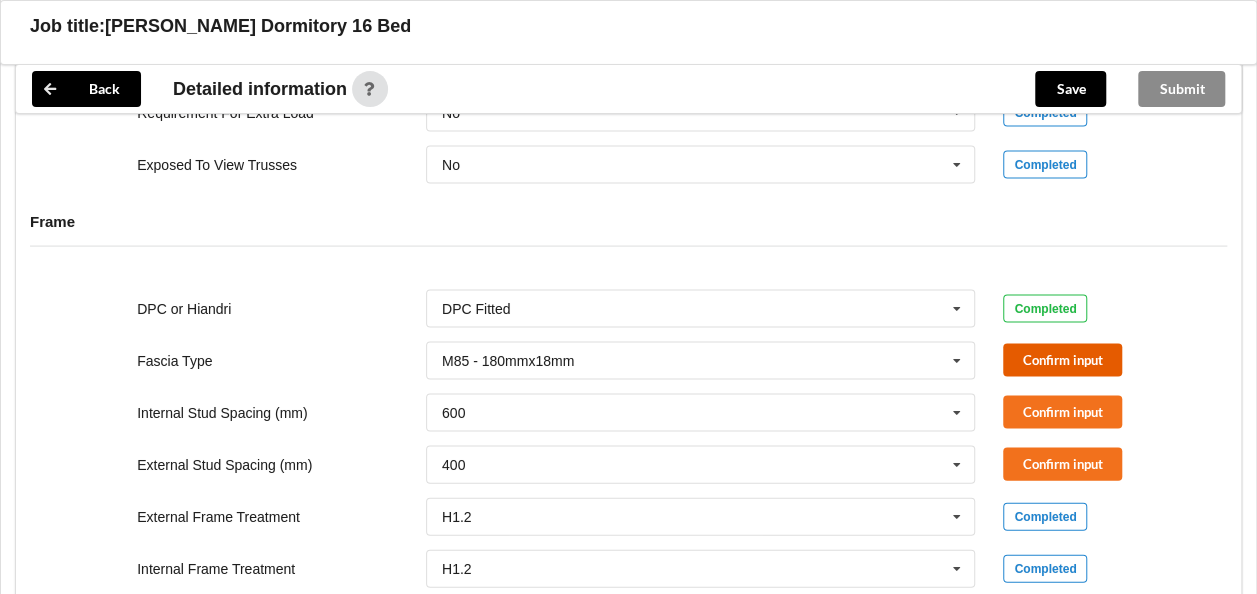 click on "Confirm input" at bounding box center (1062, 360) 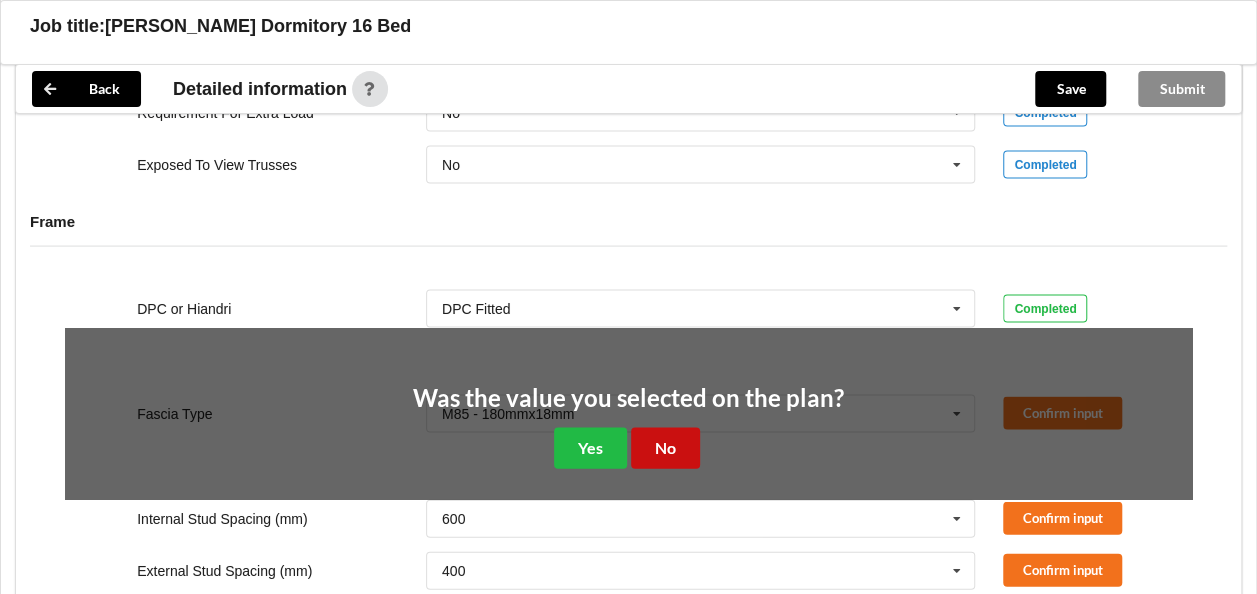 click on "No" at bounding box center (665, 448) 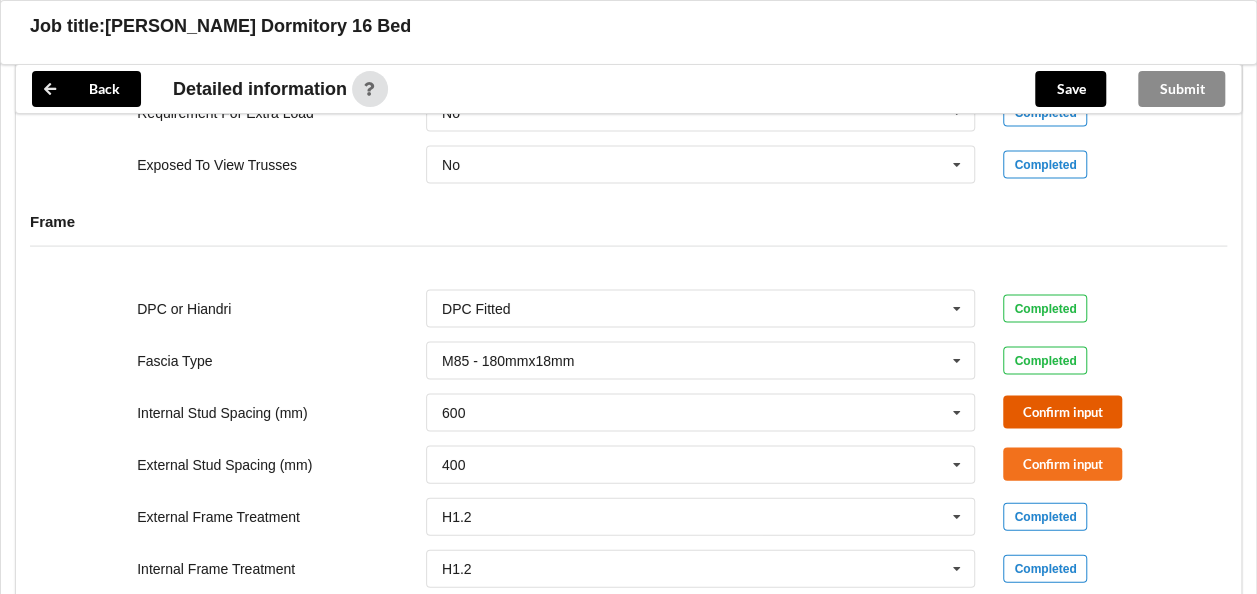 click on "Confirm input" at bounding box center (1062, 412) 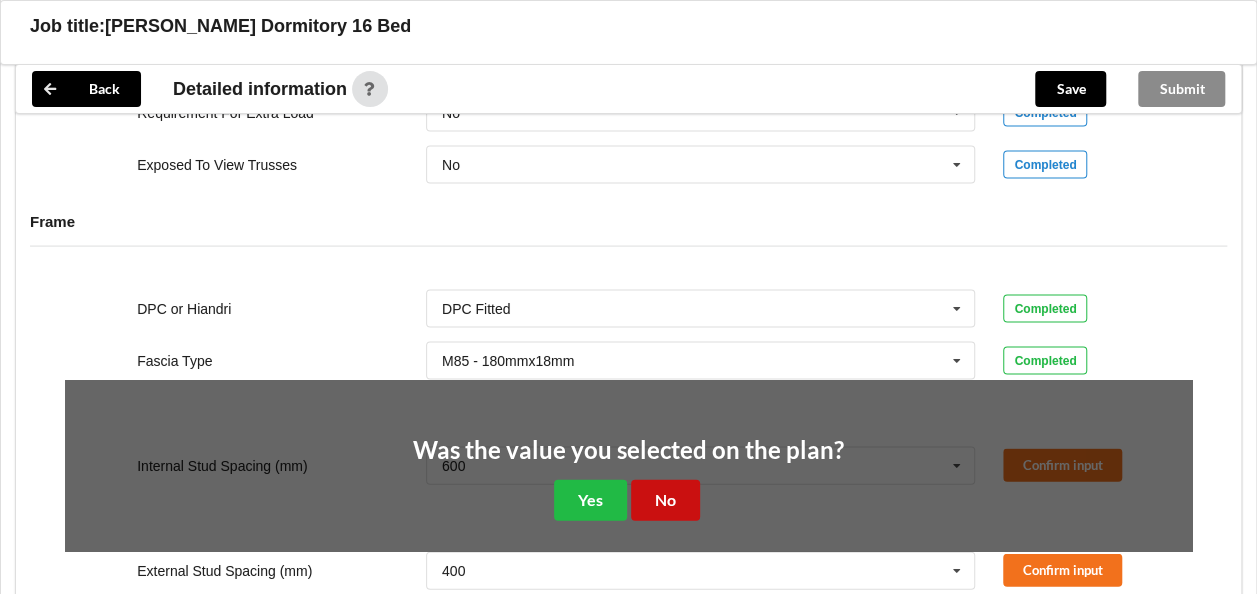click on "No" at bounding box center (665, 500) 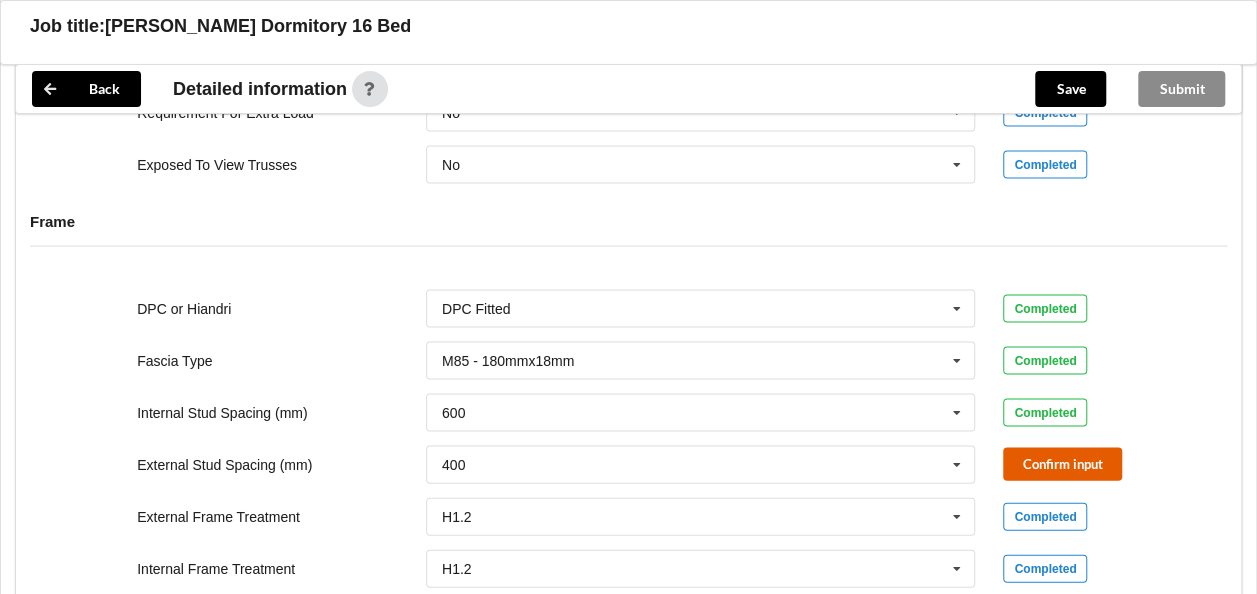 click on "Confirm input" at bounding box center [1062, 464] 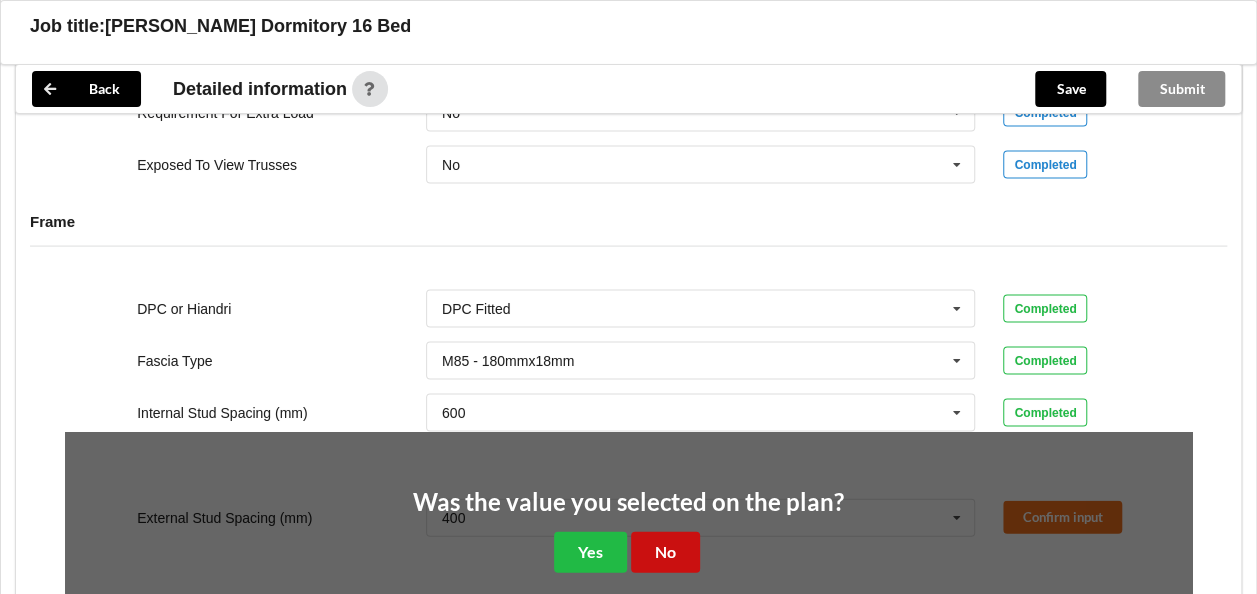 click on "No" at bounding box center [665, 552] 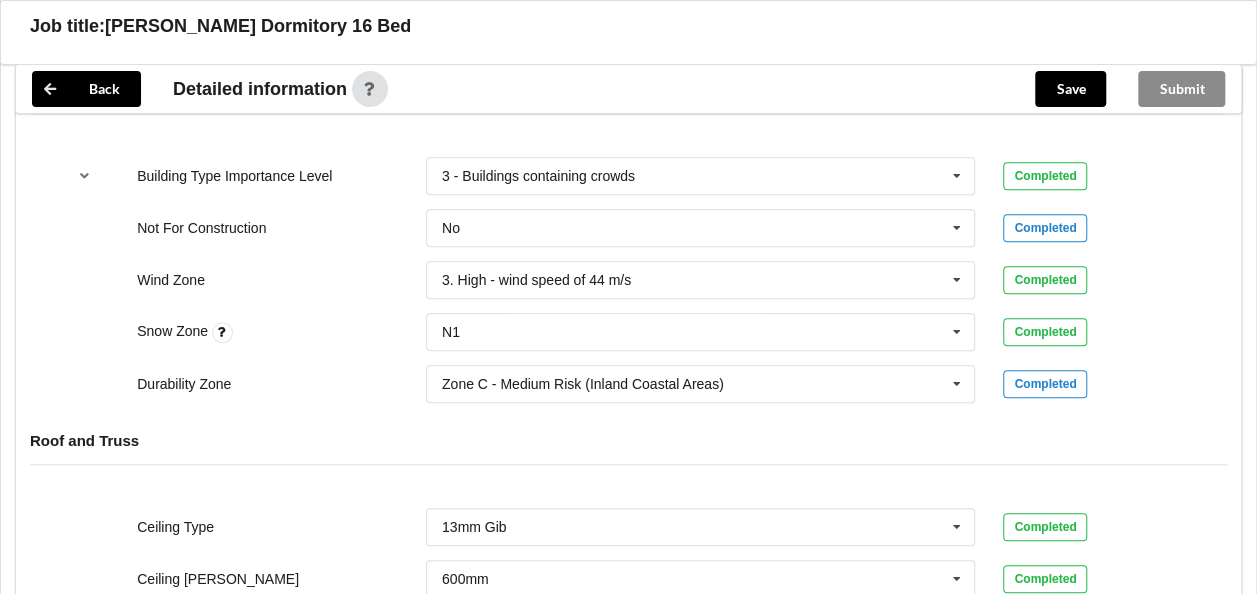 scroll, scrollTop: 400, scrollLeft: 0, axis: vertical 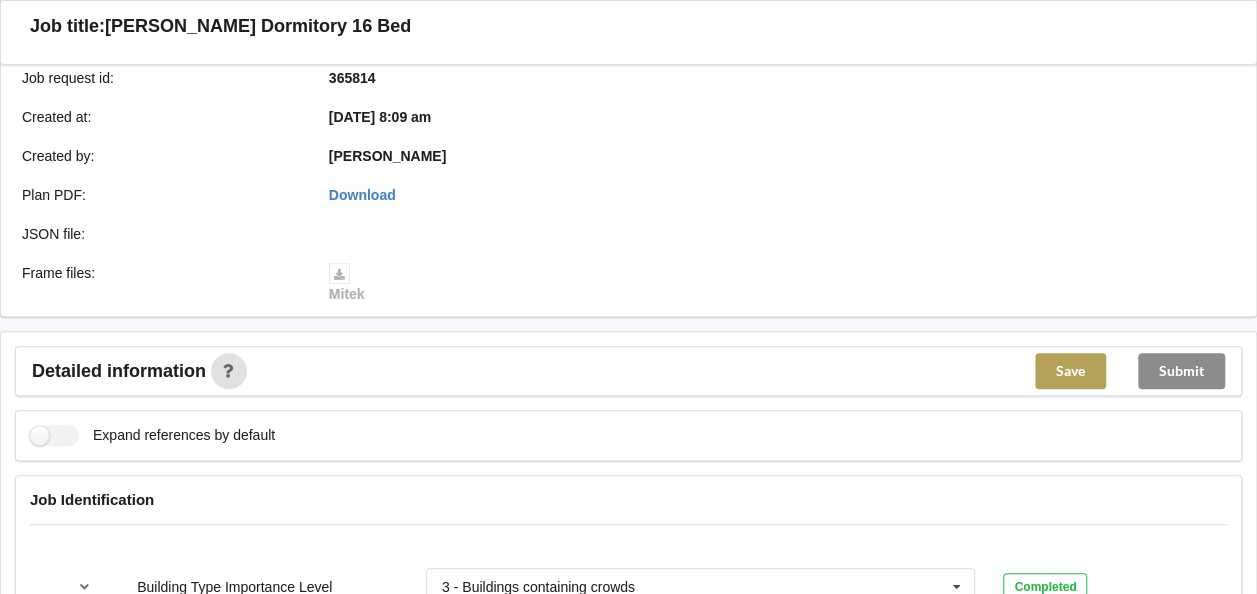 click on "Save" at bounding box center (1070, 371) 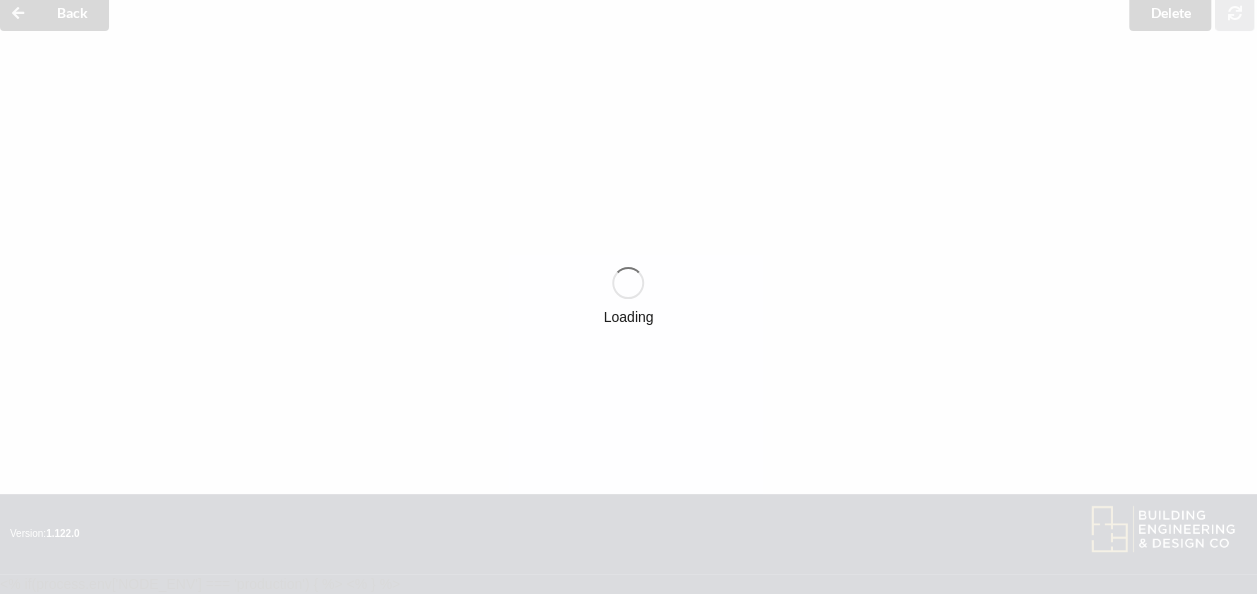 scroll, scrollTop: 400, scrollLeft: 0, axis: vertical 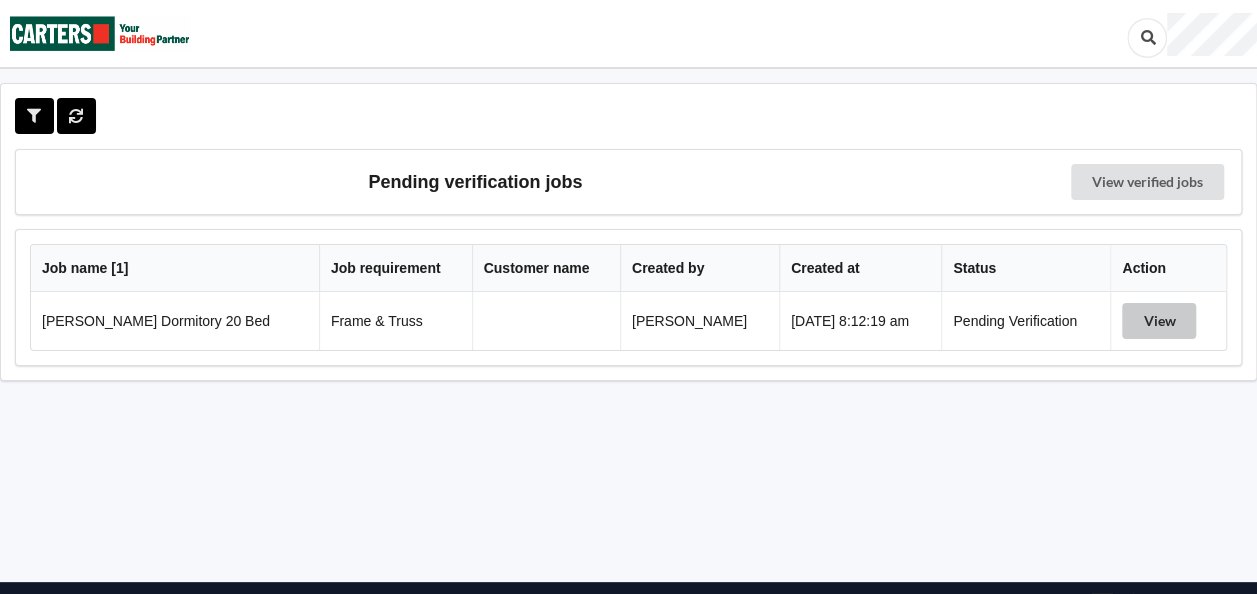click on "View" at bounding box center [1159, 321] 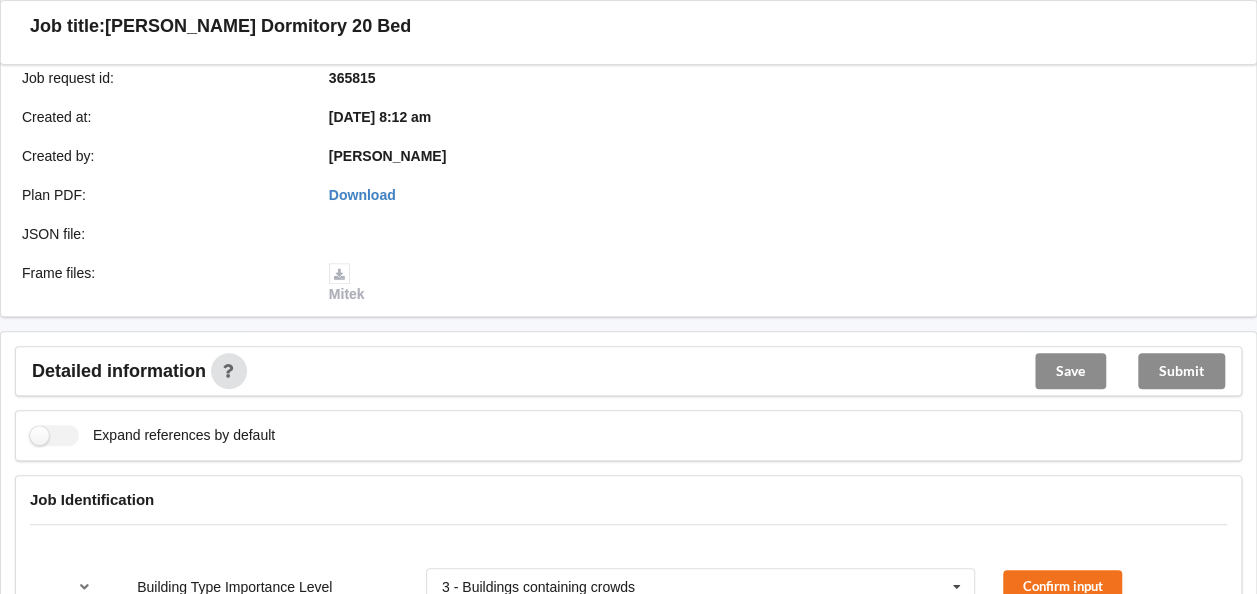scroll, scrollTop: 800, scrollLeft: 0, axis: vertical 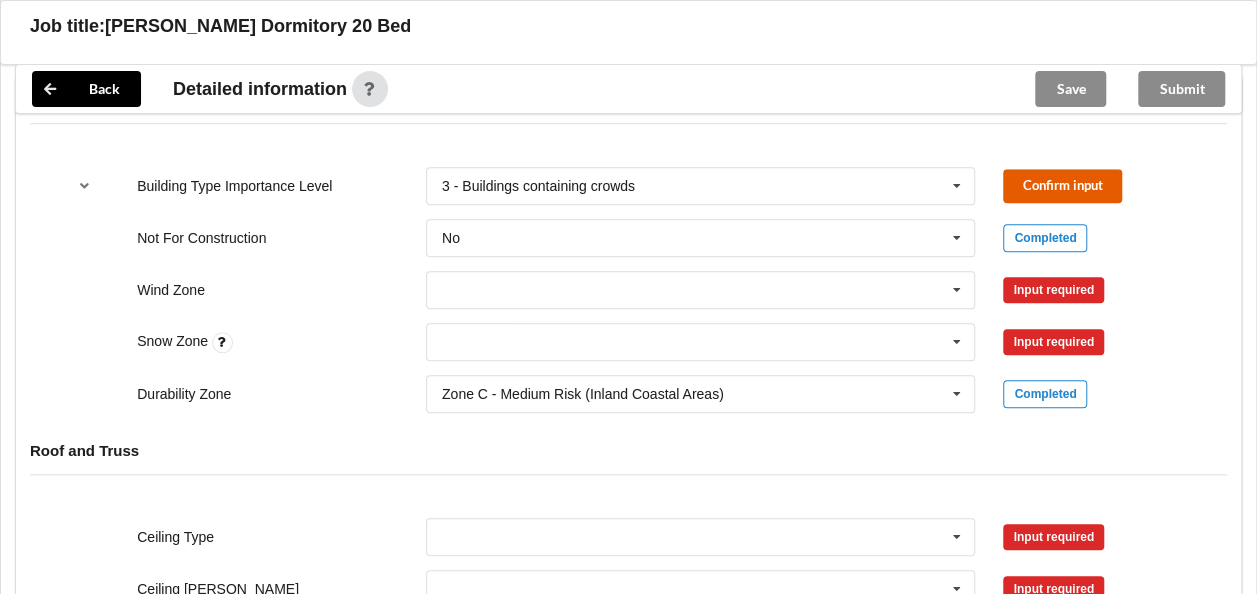 click on "Confirm input" at bounding box center (1062, 185) 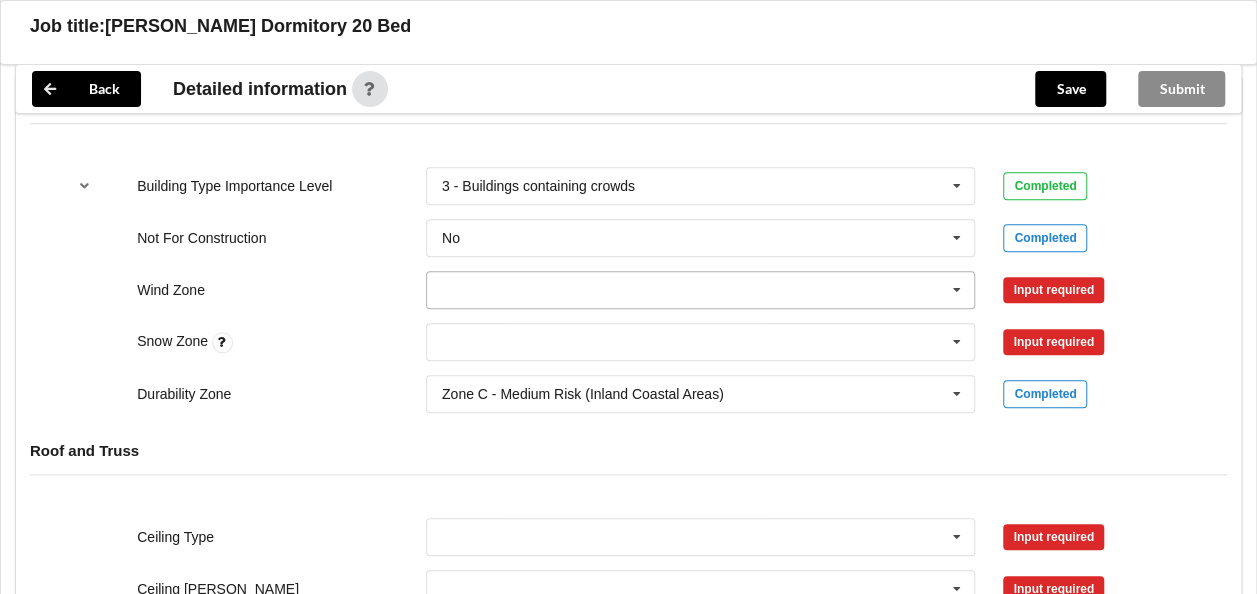 click at bounding box center (702, 290) 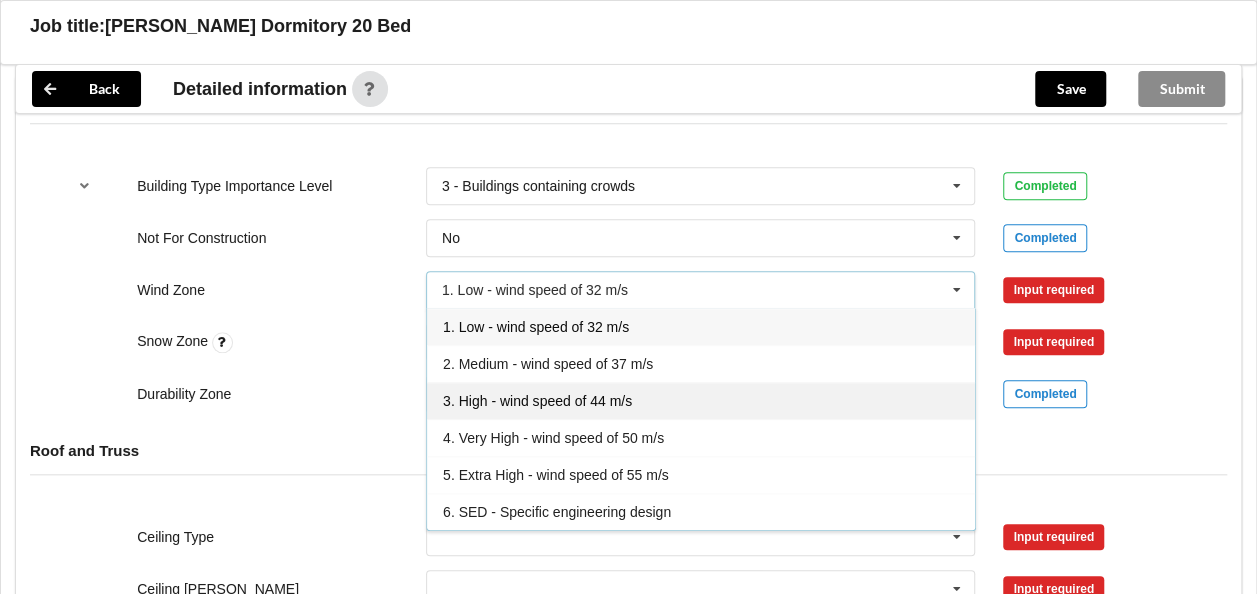 click on "3. High - wind speed of 44 m/s" at bounding box center (537, 401) 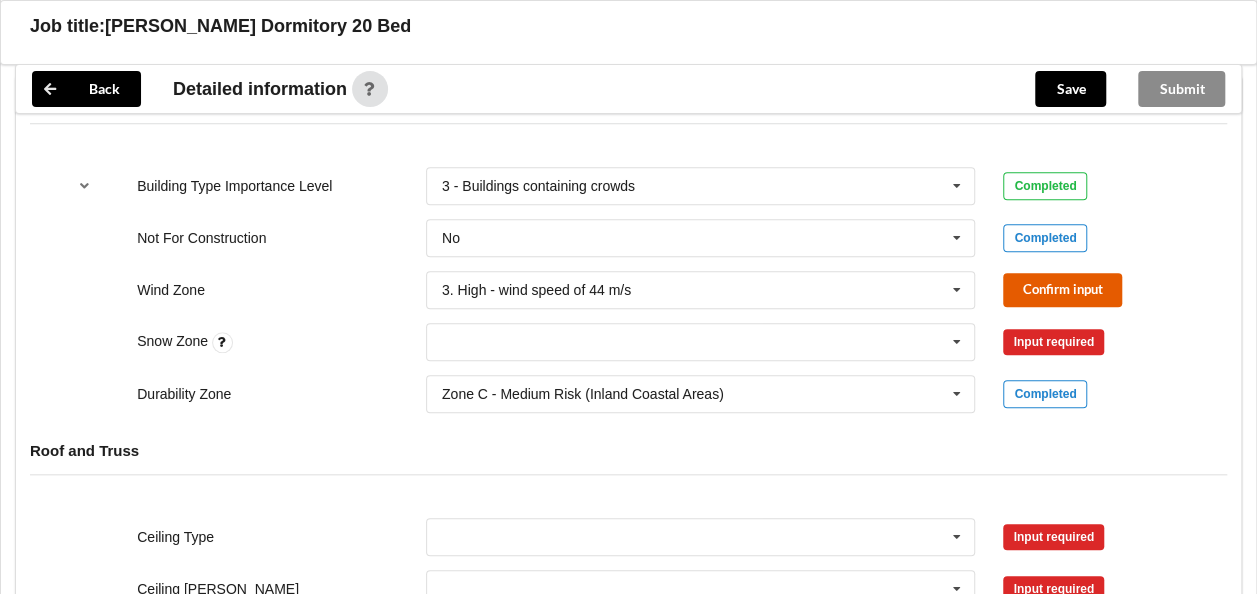 click on "Confirm input" at bounding box center [1062, 289] 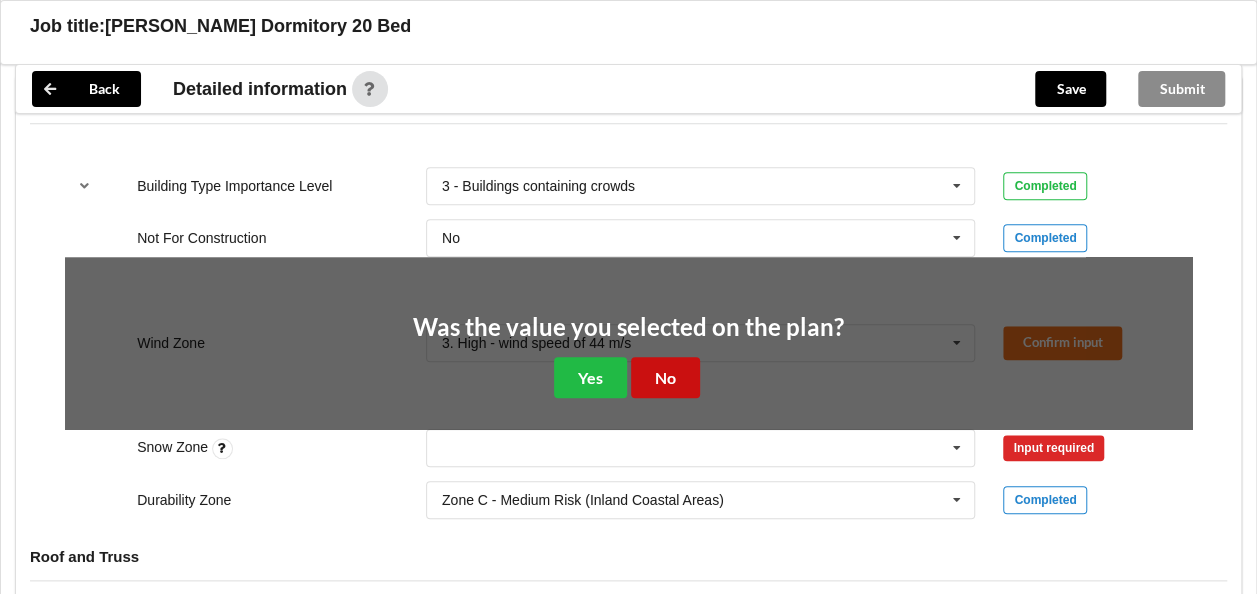 click on "No" at bounding box center (665, 377) 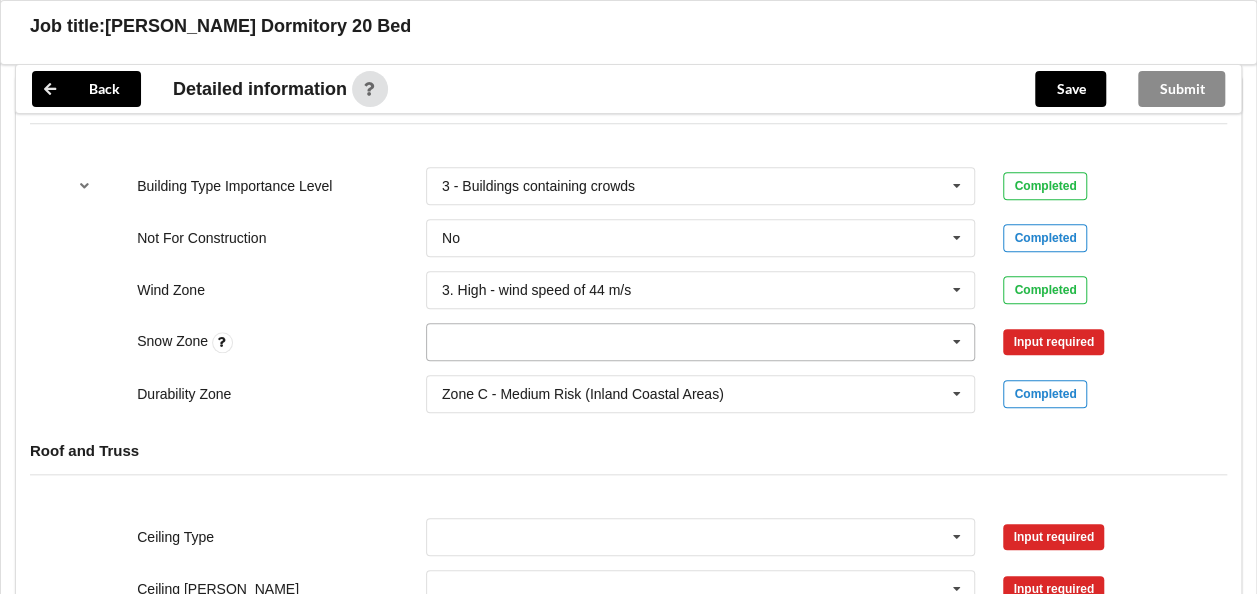 click at bounding box center [702, 342] 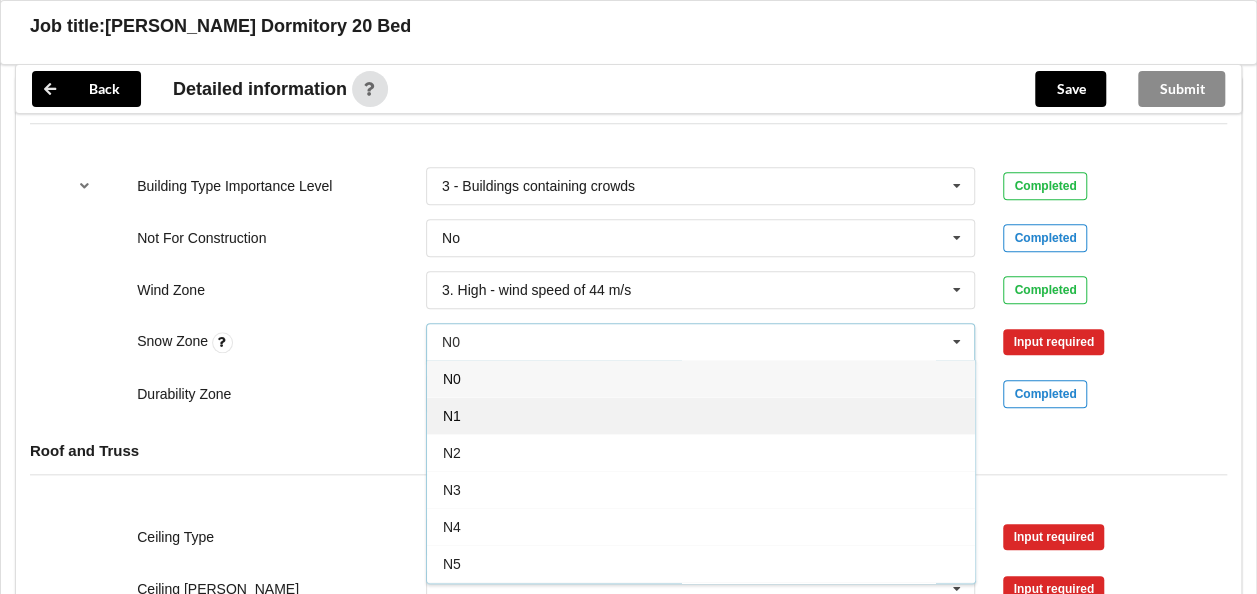 click on "N1" at bounding box center [701, 415] 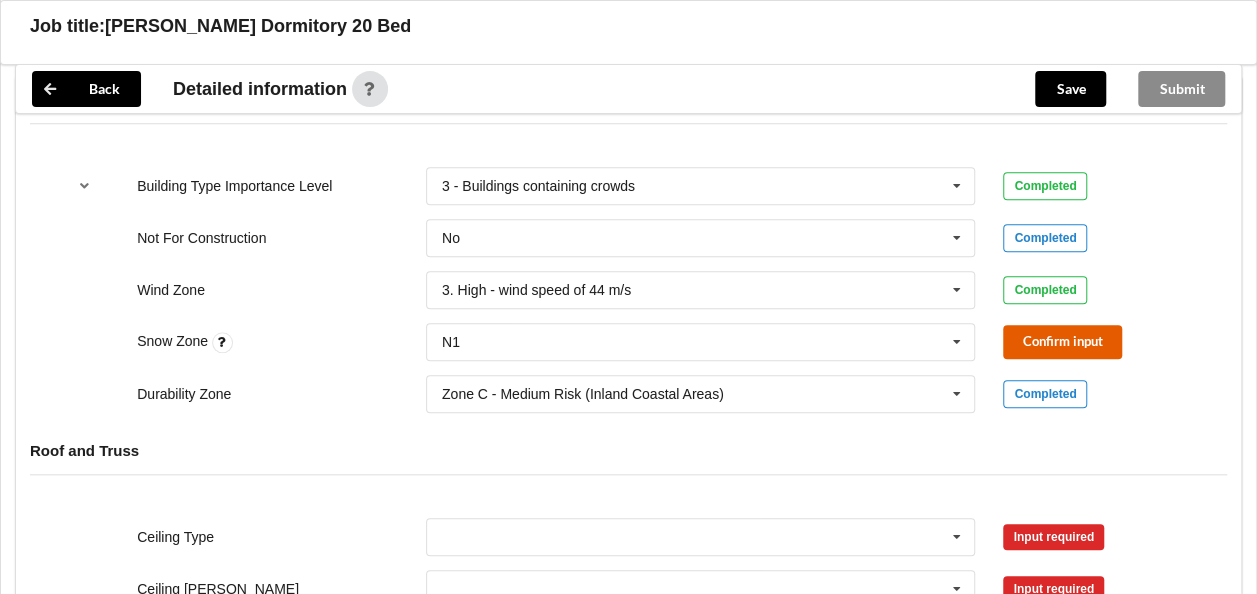 click on "Confirm input" at bounding box center [1062, 341] 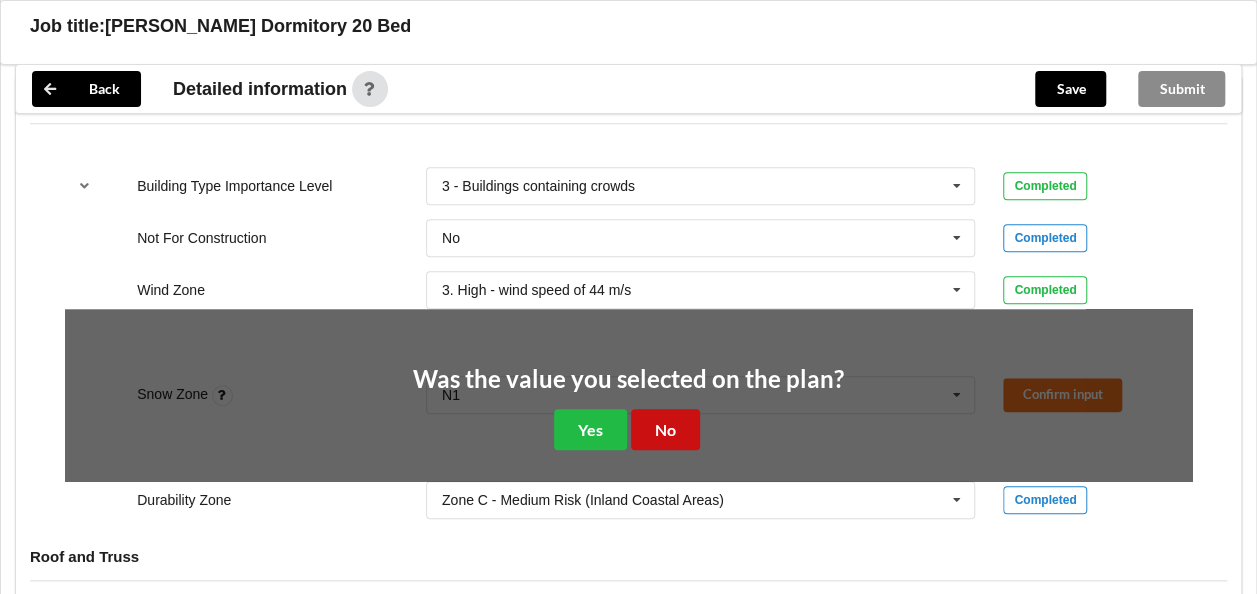 click on "No" at bounding box center [665, 429] 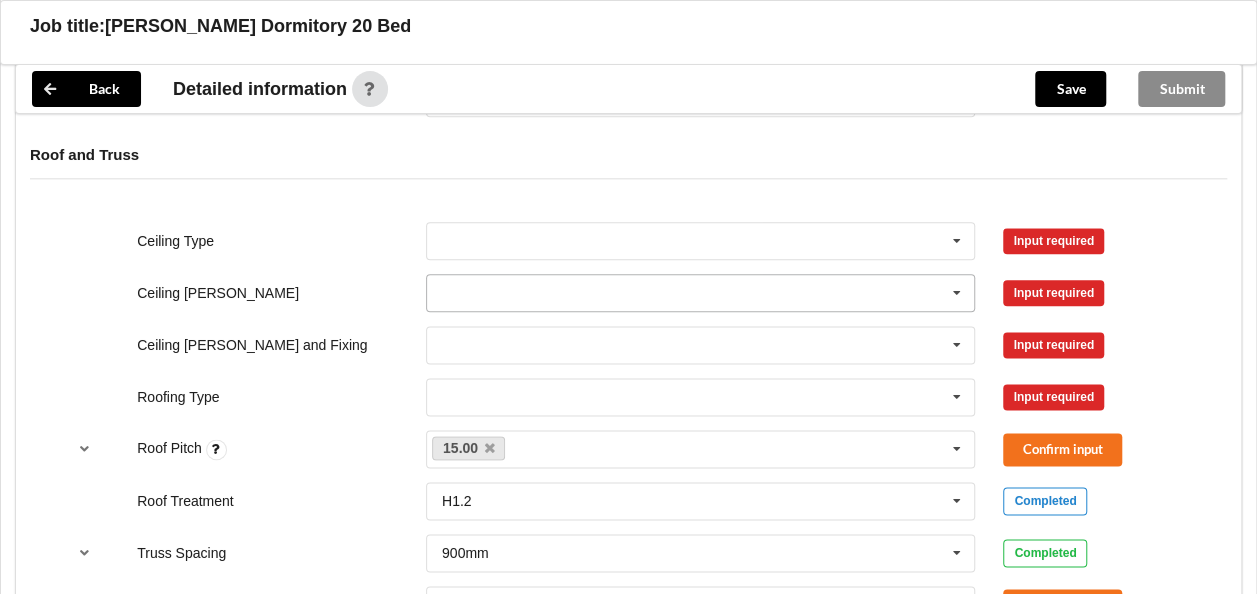 scroll, scrollTop: 1100, scrollLeft: 0, axis: vertical 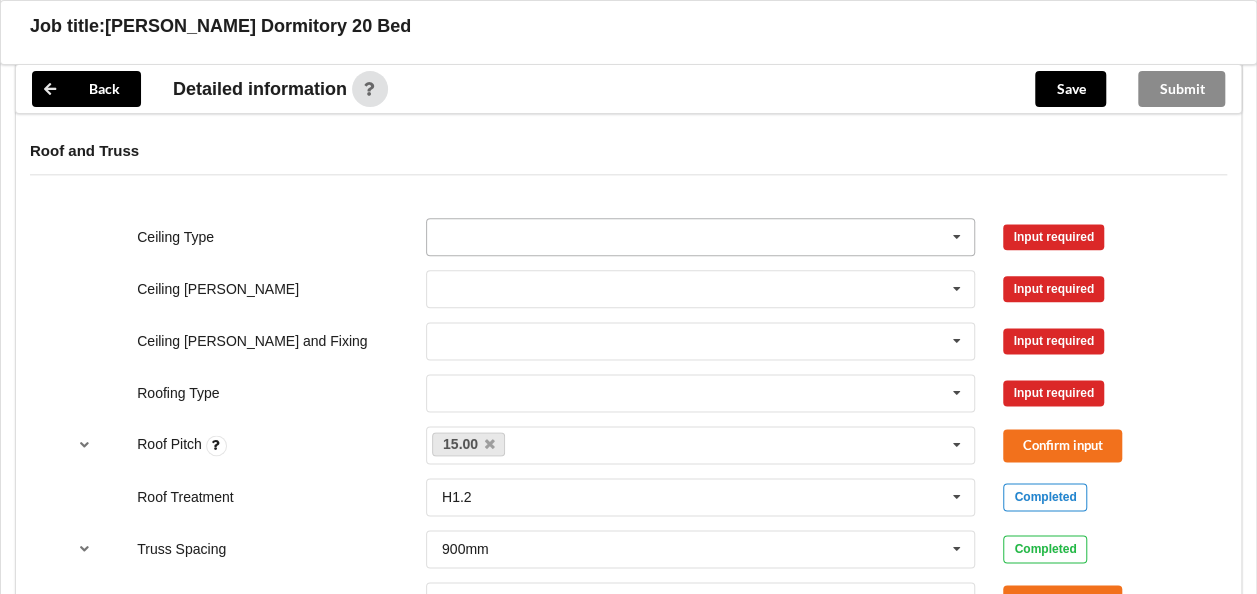 click at bounding box center [702, 237] 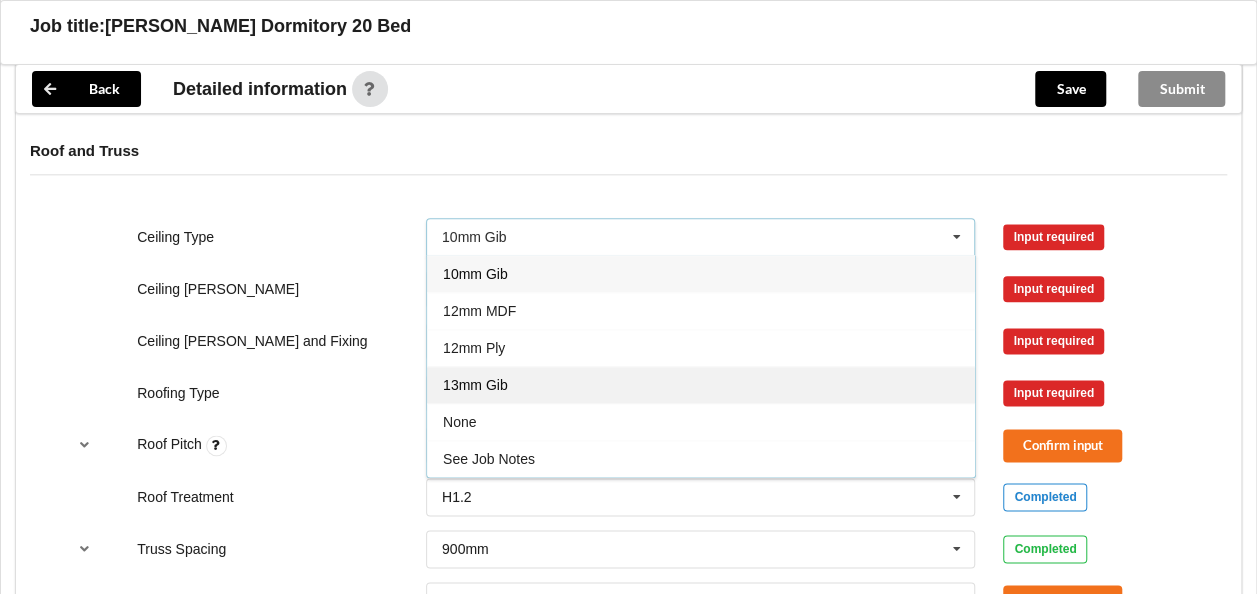 click on "13mm Gib" at bounding box center [701, 384] 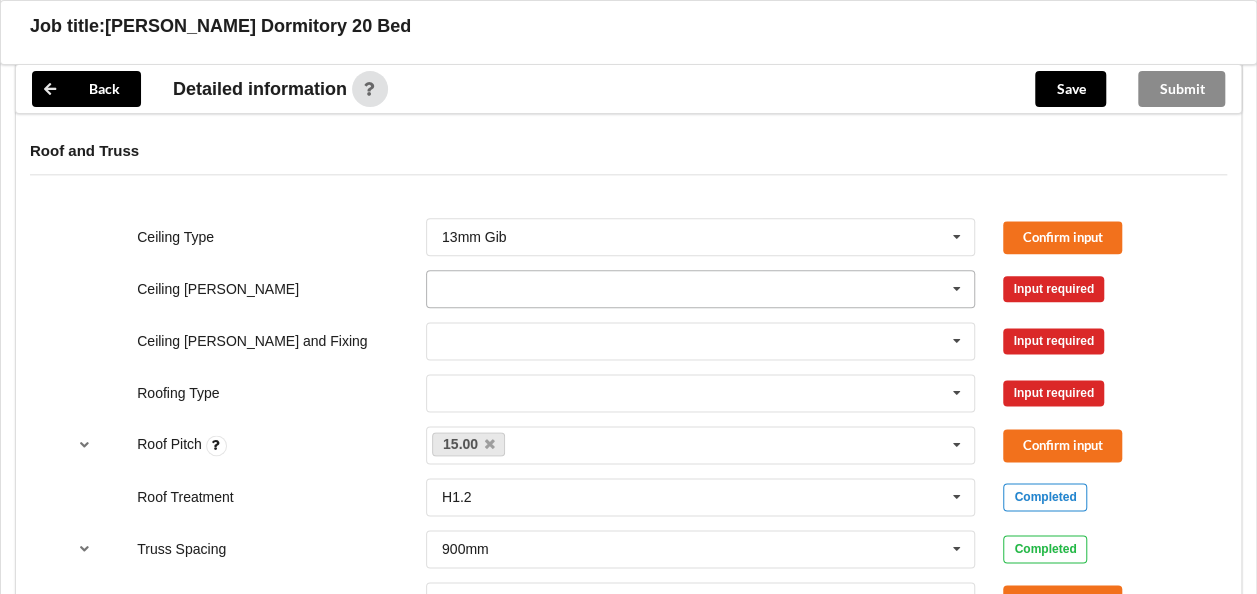 click at bounding box center [702, 289] 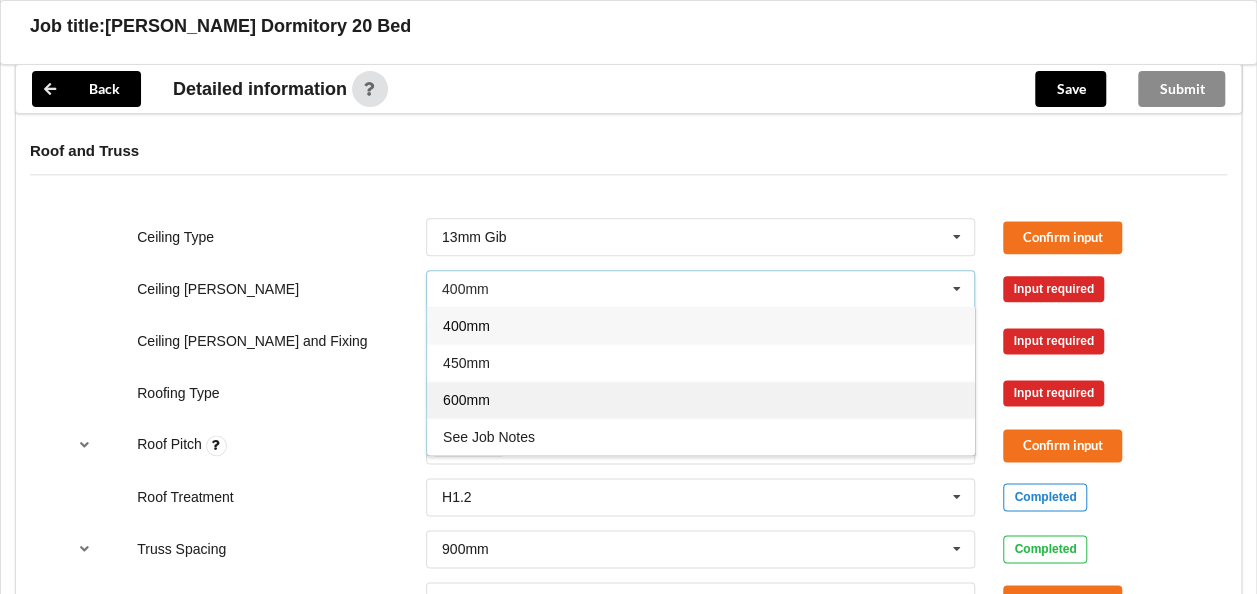 click on "600mm" at bounding box center (701, 399) 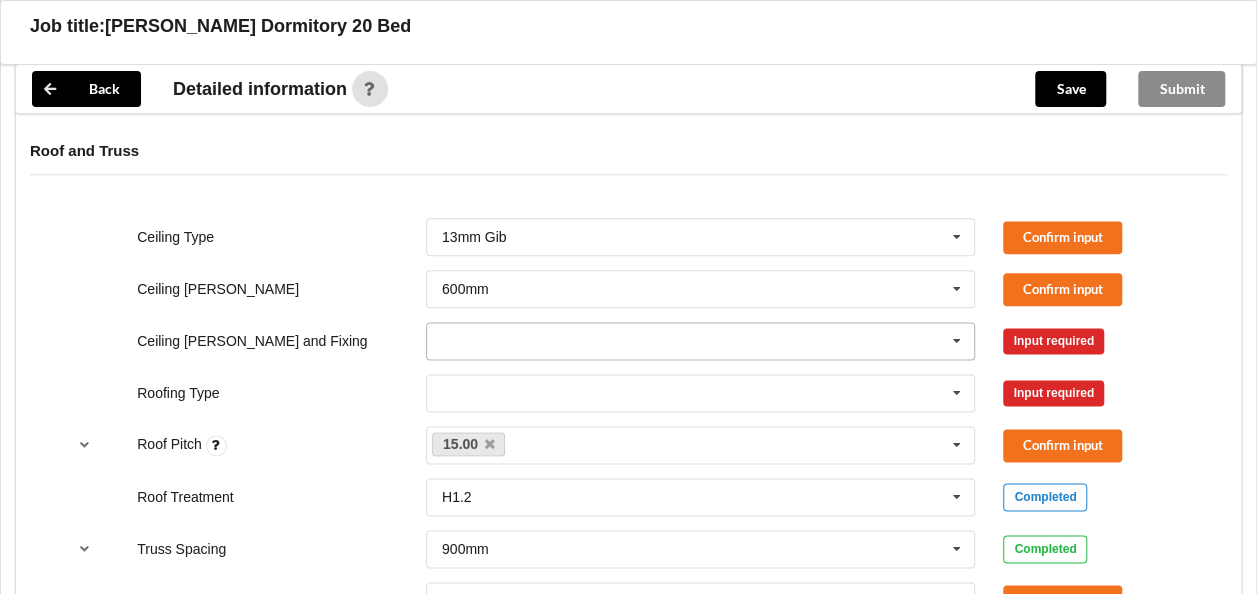 click at bounding box center (702, 341) 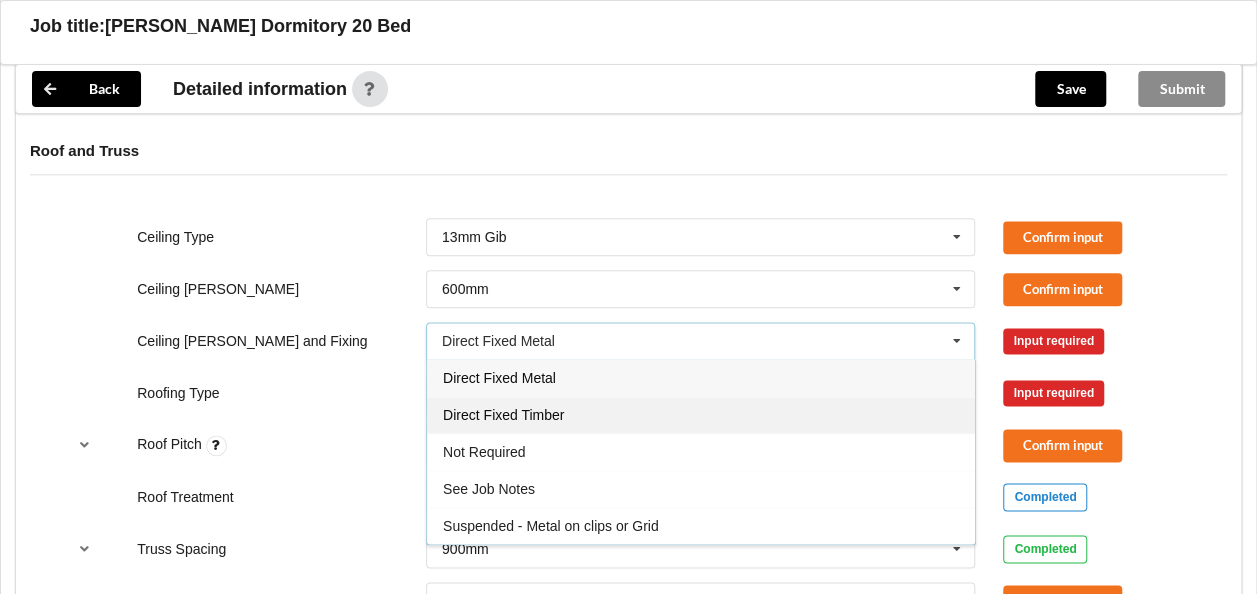 click on "Direct Fixed Timber" at bounding box center (503, 415) 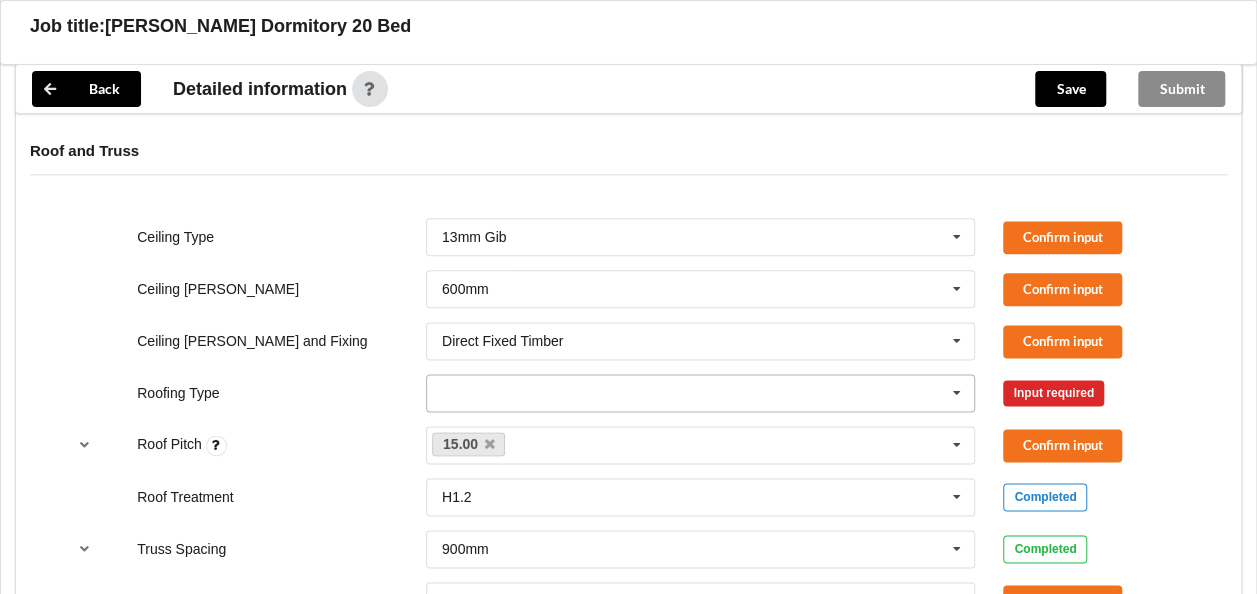 click at bounding box center (702, 393) 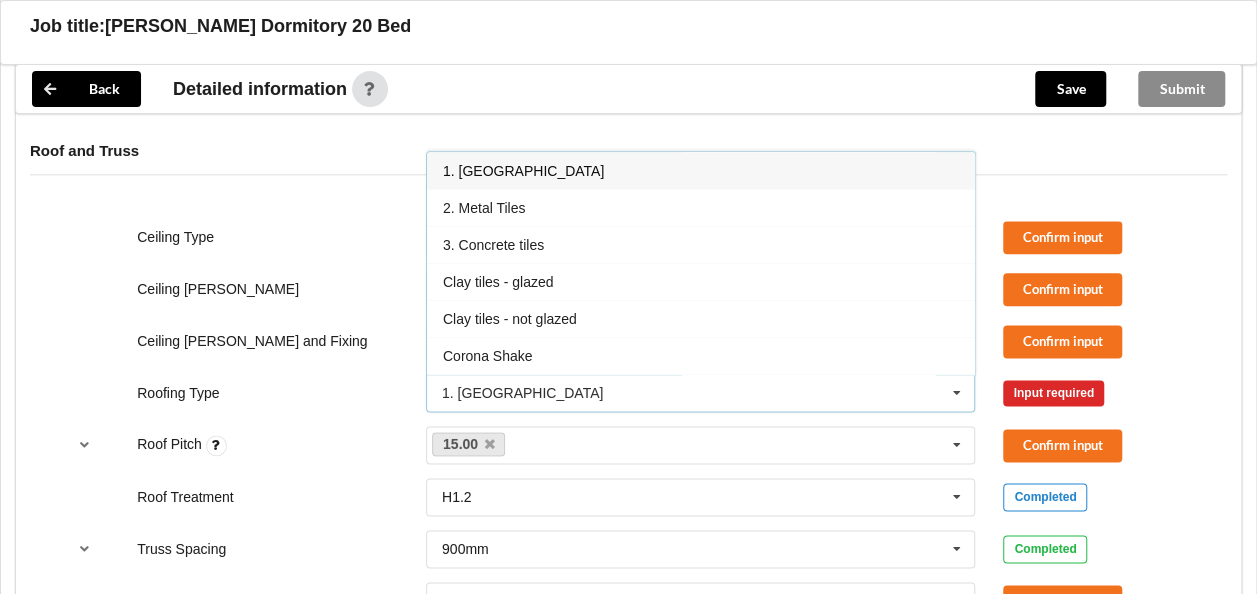 click on "1. [GEOGRAPHIC_DATA]" at bounding box center (701, 170) 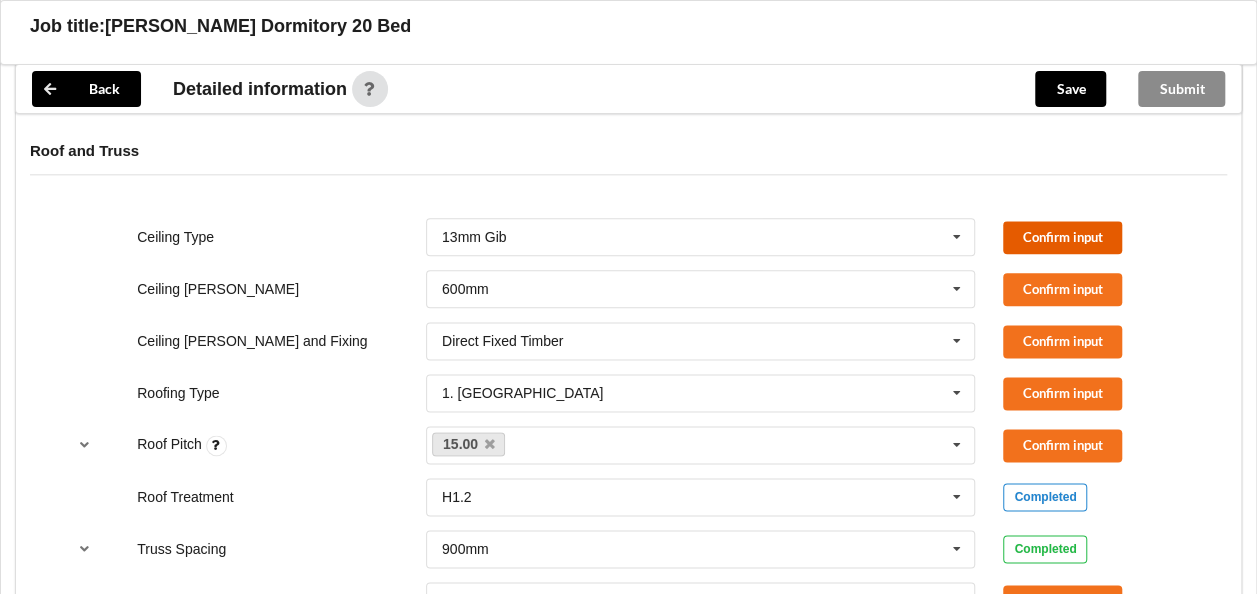 click on "Confirm input" at bounding box center [1062, 237] 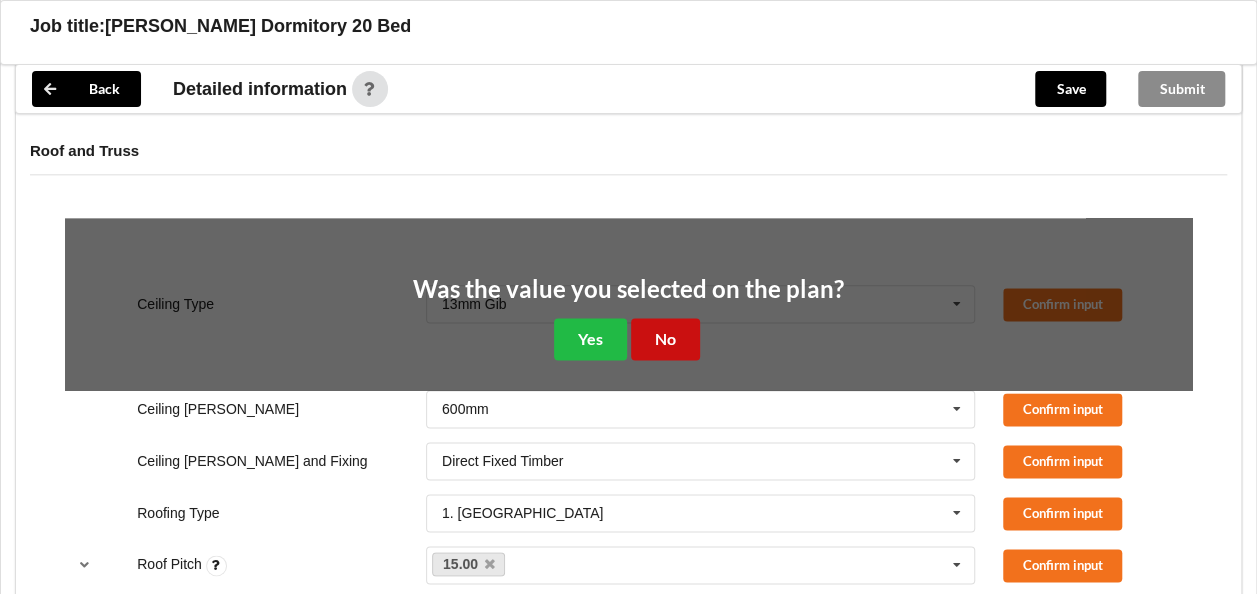 click on "No" at bounding box center [665, 338] 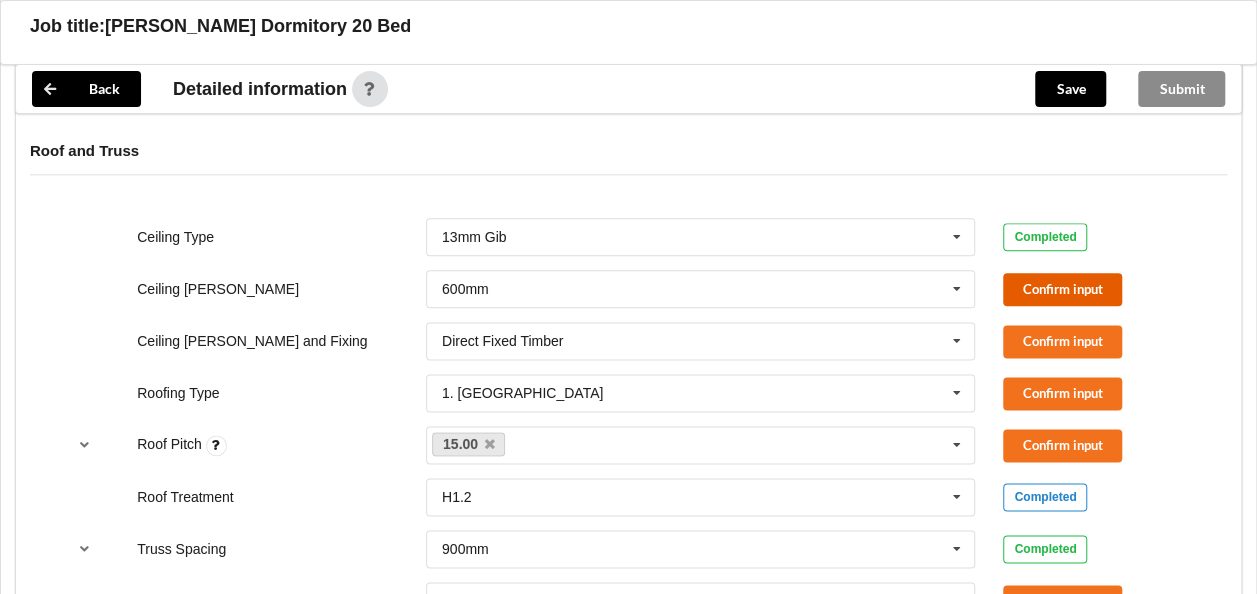 click on "Confirm input" at bounding box center [1062, 289] 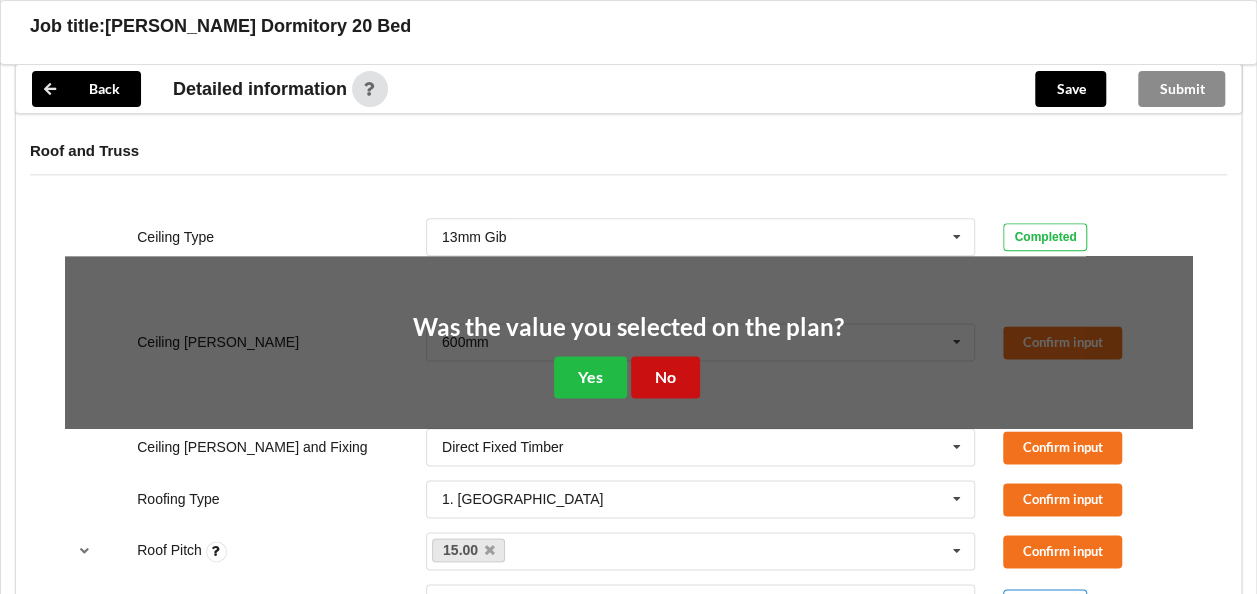 click on "No" at bounding box center (665, 376) 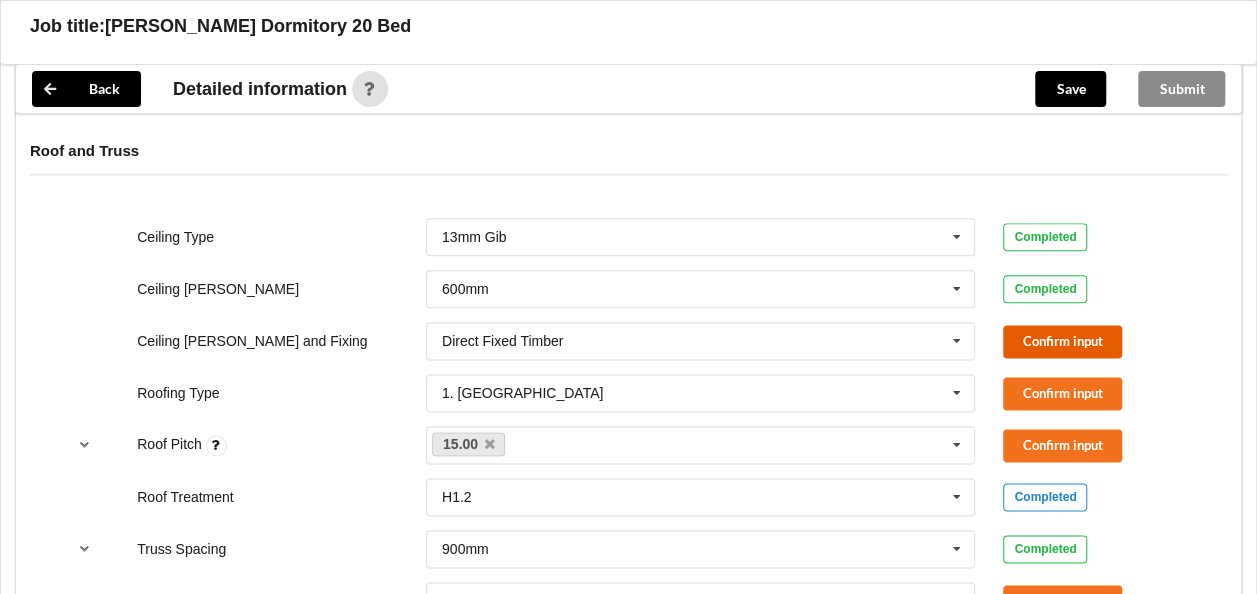 click on "Confirm input" at bounding box center (1062, 341) 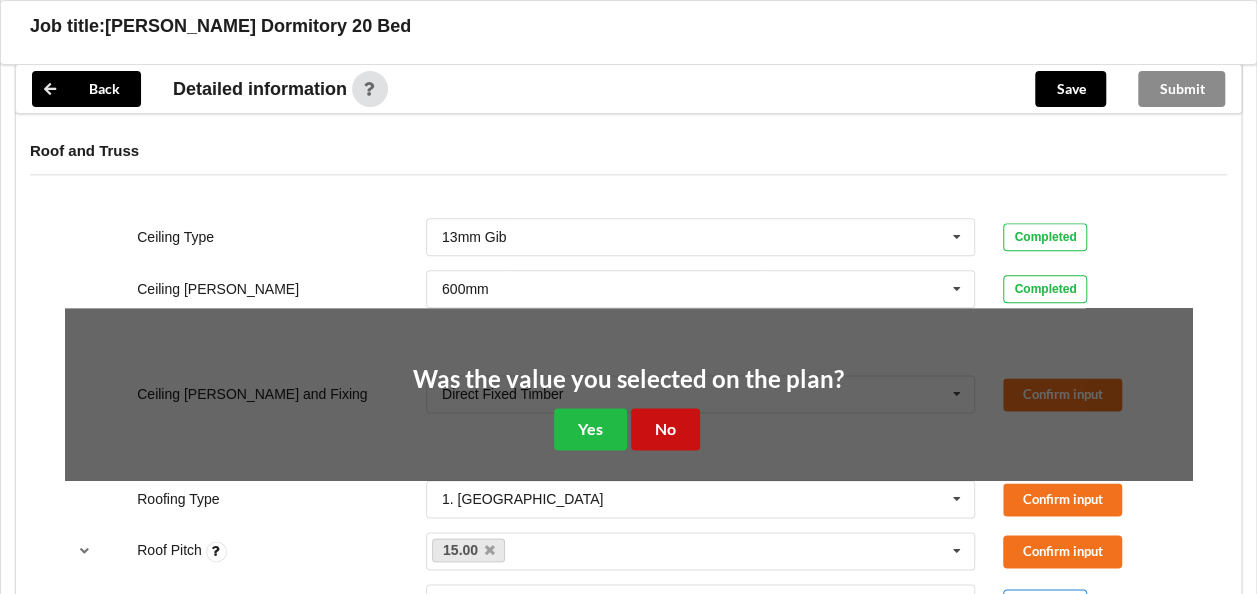 click on "No" at bounding box center [665, 428] 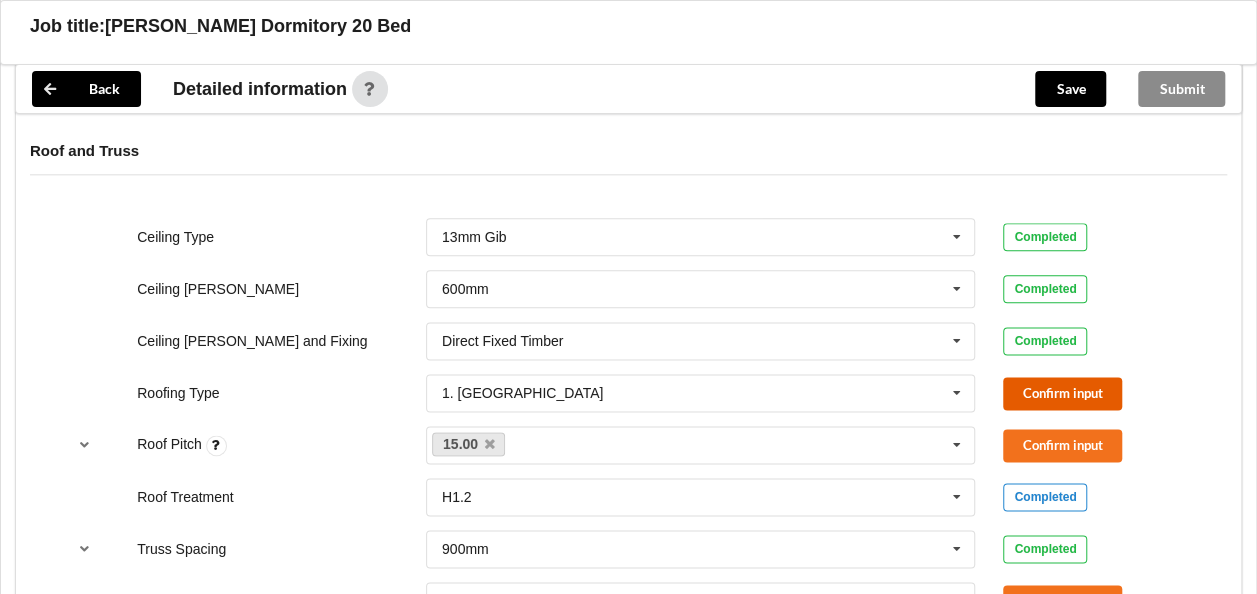 click on "Confirm input" at bounding box center [1062, 393] 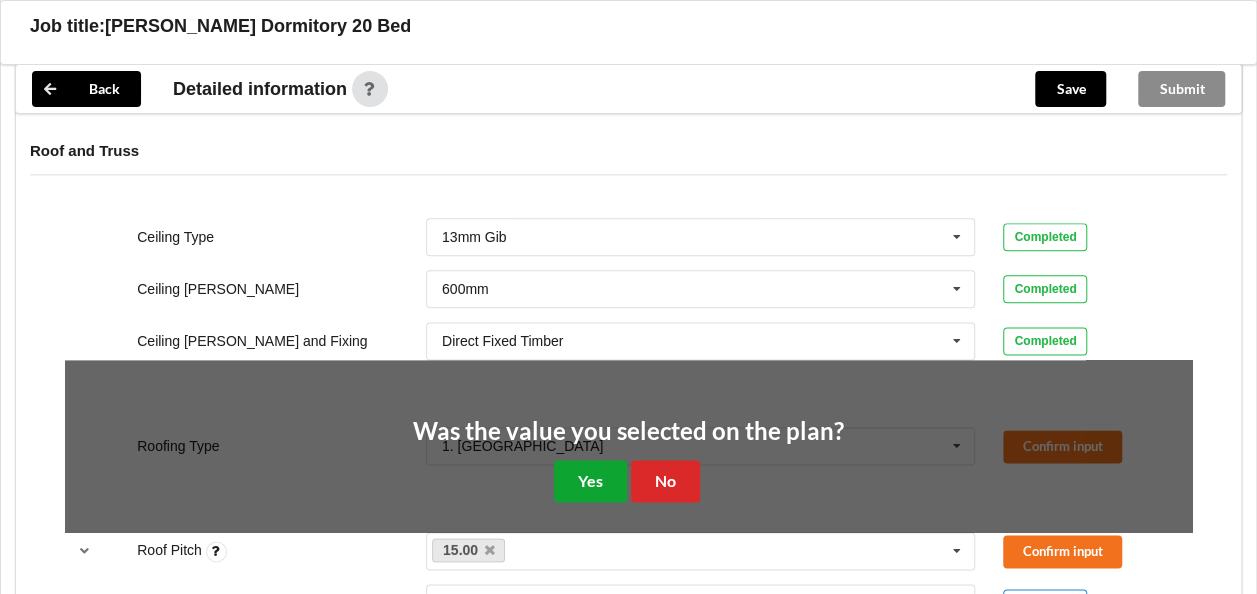 click on "Yes" at bounding box center (590, 480) 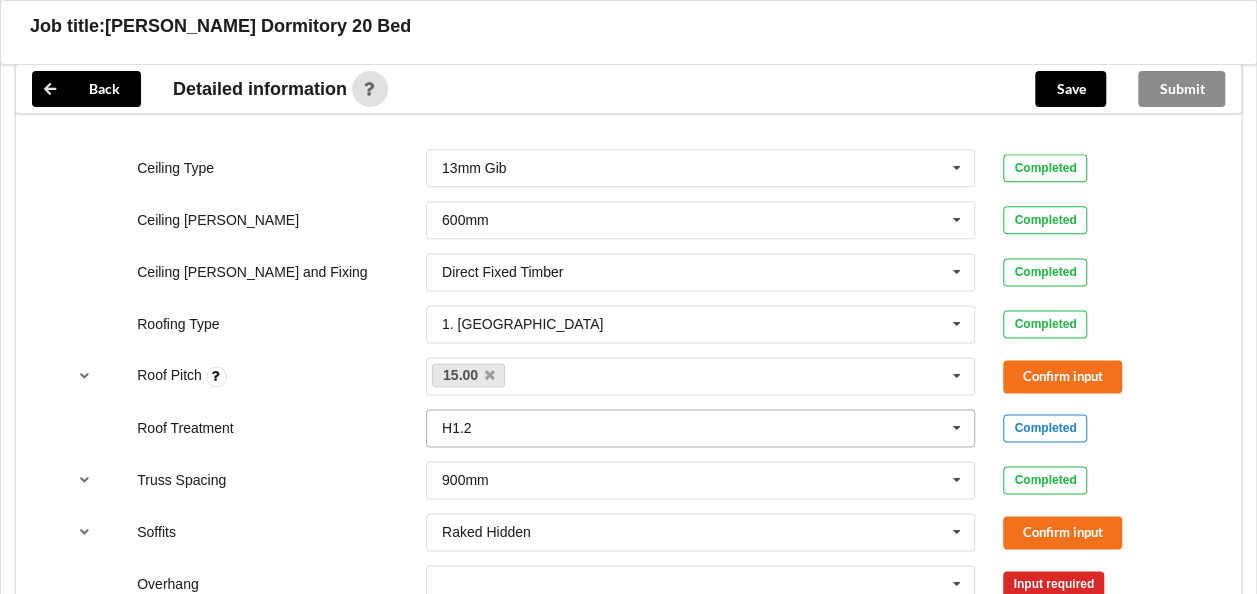 scroll, scrollTop: 1200, scrollLeft: 0, axis: vertical 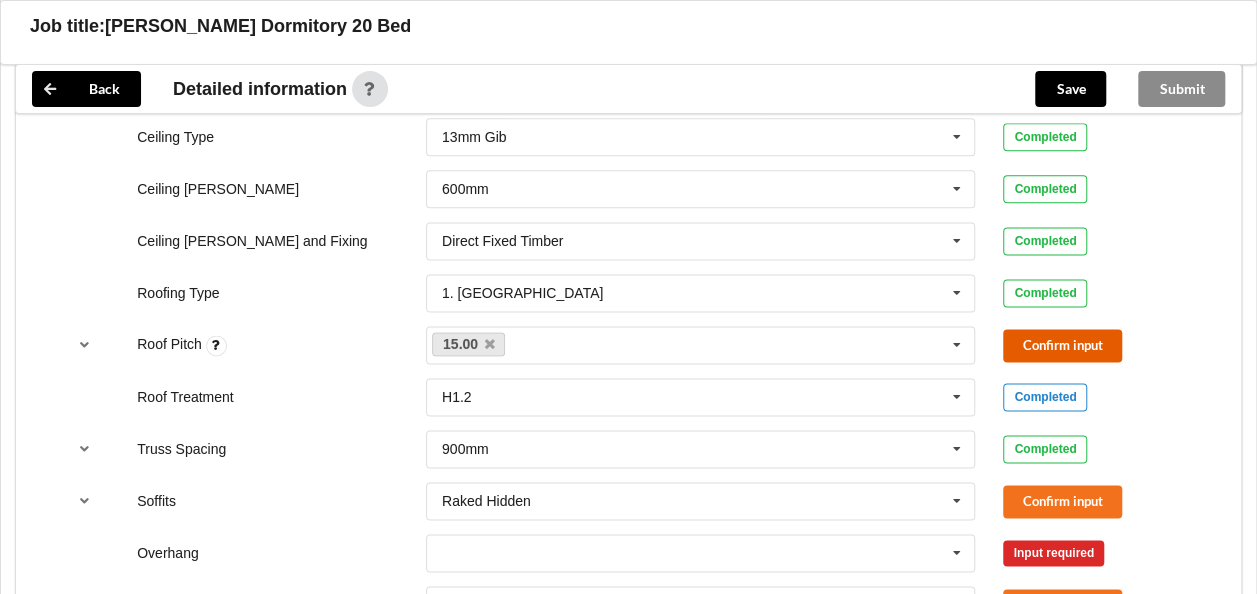 click on "Confirm input" at bounding box center (1062, 345) 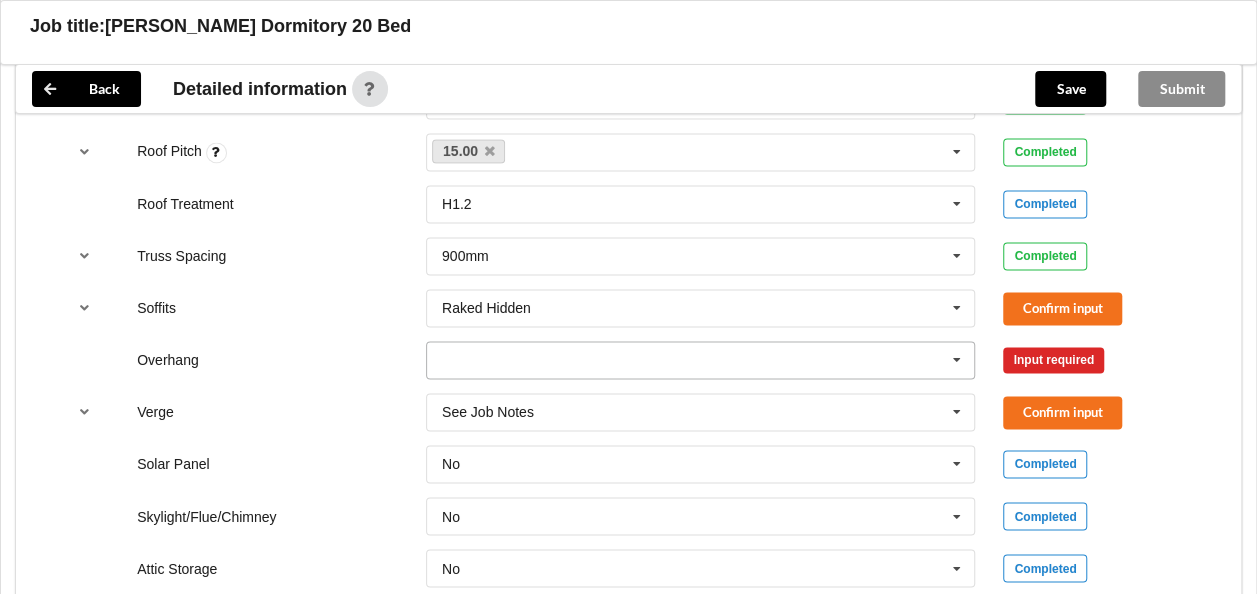 scroll, scrollTop: 1400, scrollLeft: 0, axis: vertical 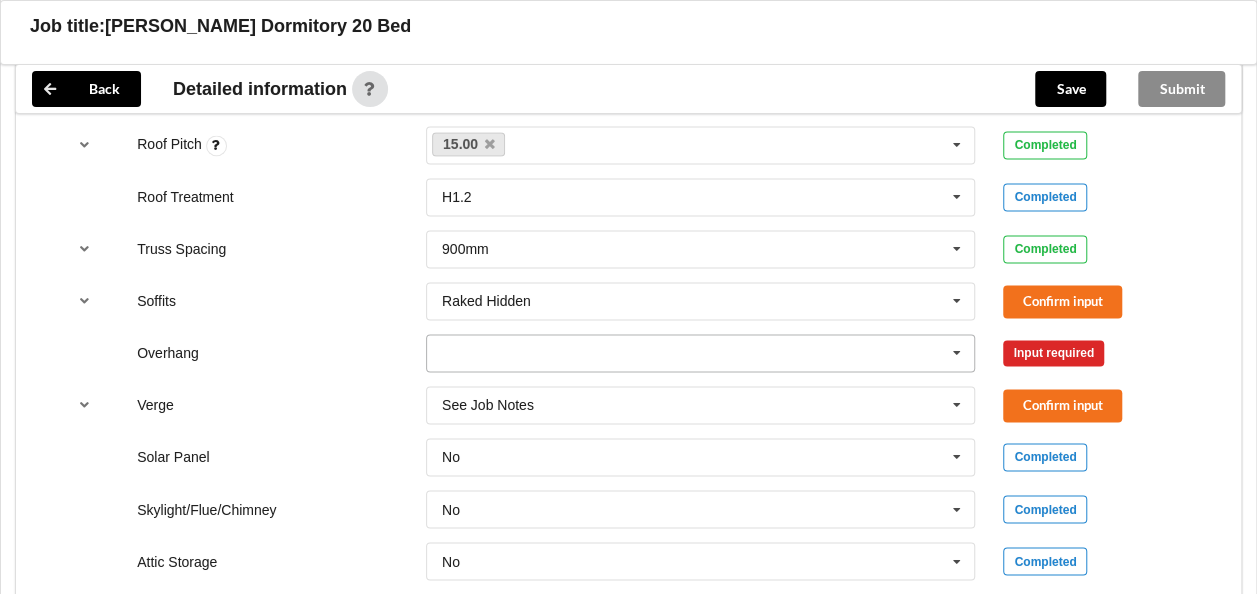 click at bounding box center (702, 353) 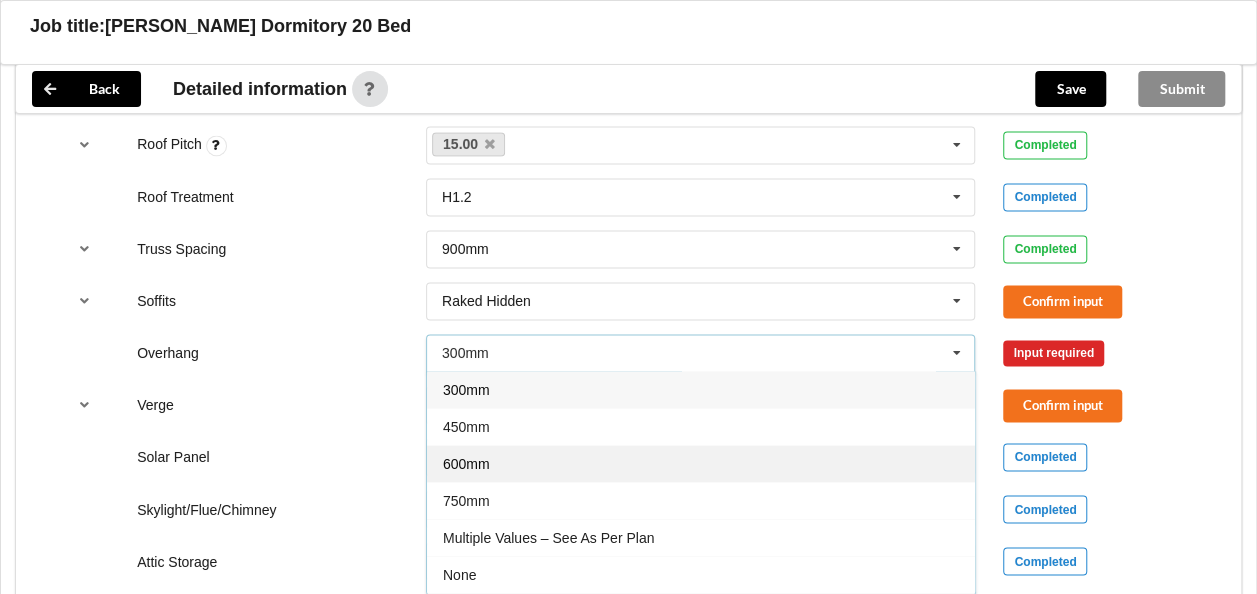 click on "600mm" at bounding box center (701, 463) 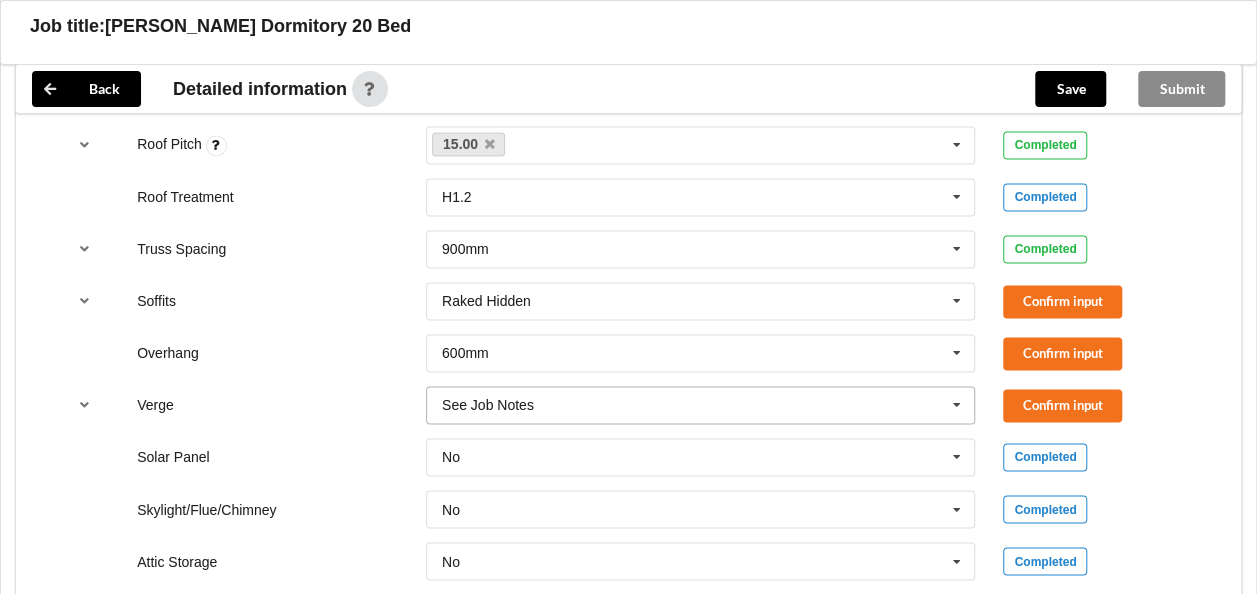 click at bounding box center [702, 405] 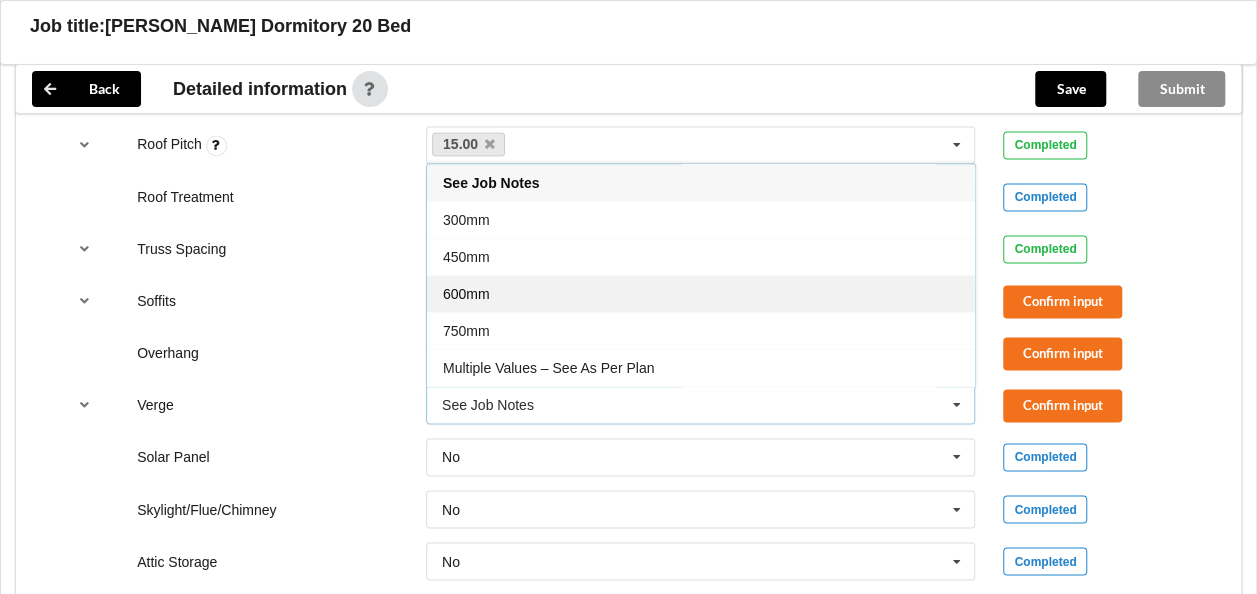 click on "600mm" at bounding box center (701, 293) 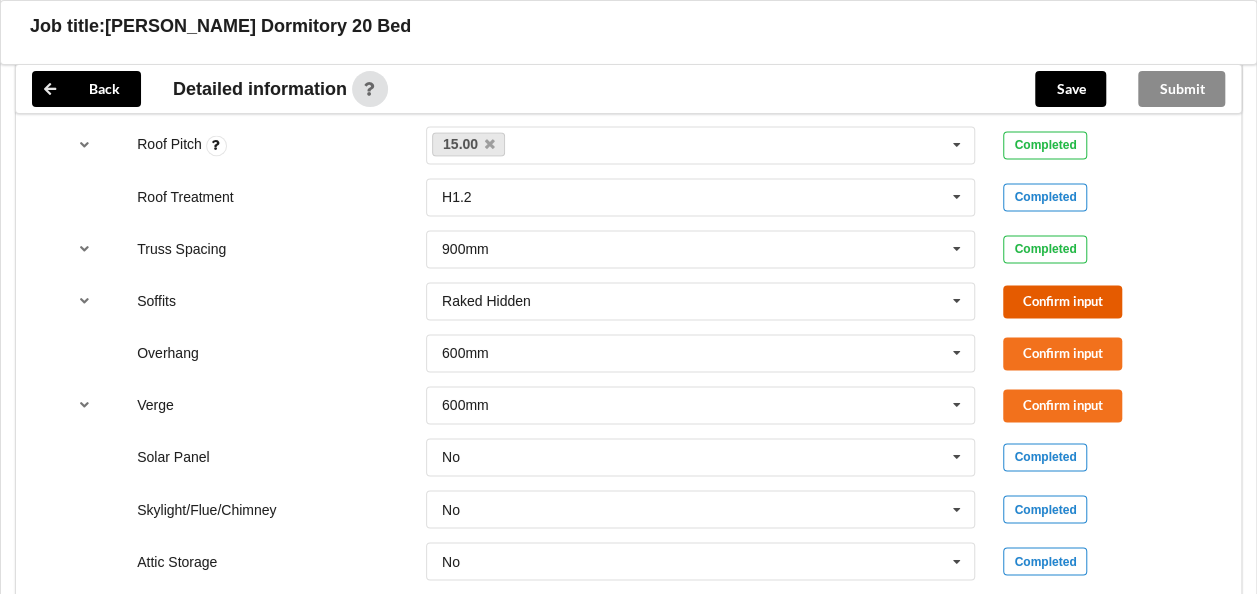 click on "Confirm input" at bounding box center (1062, 301) 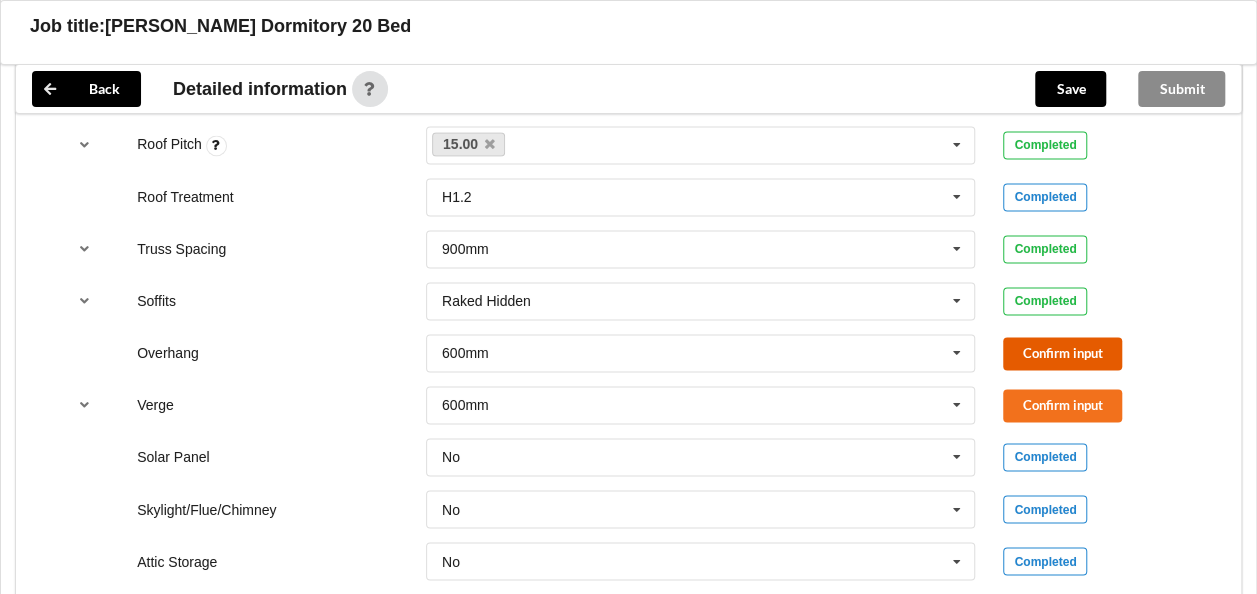 click on "Confirm input" at bounding box center (1062, 353) 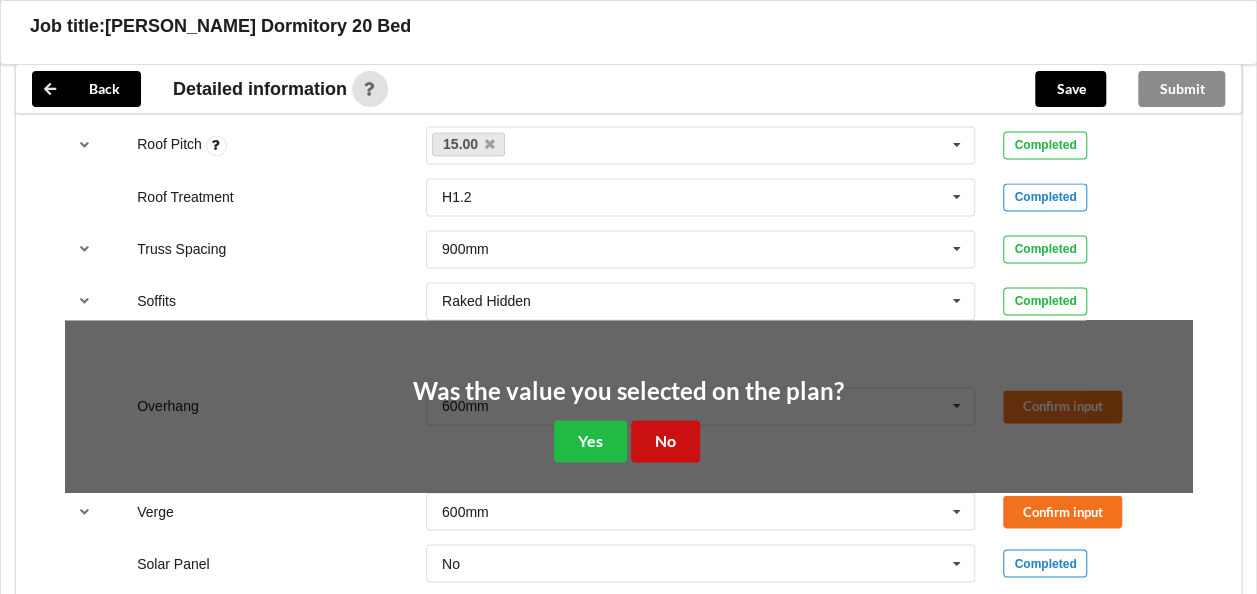 click on "No" at bounding box center [665, 440] 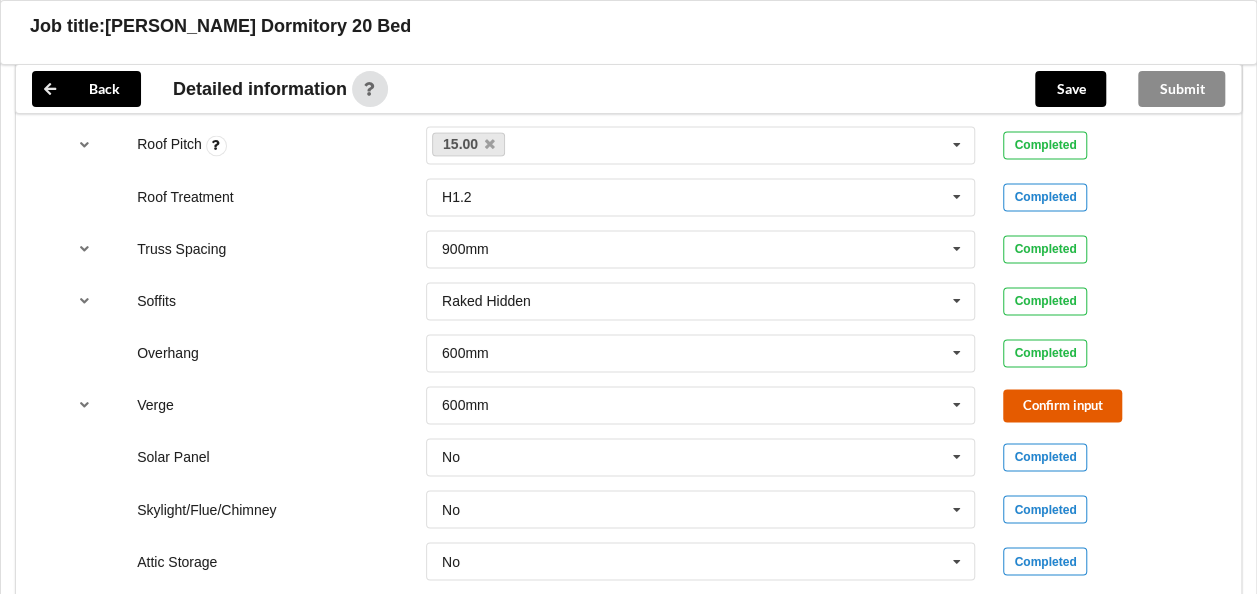 click on "Confirm input" at bounding box center (1062, 405) 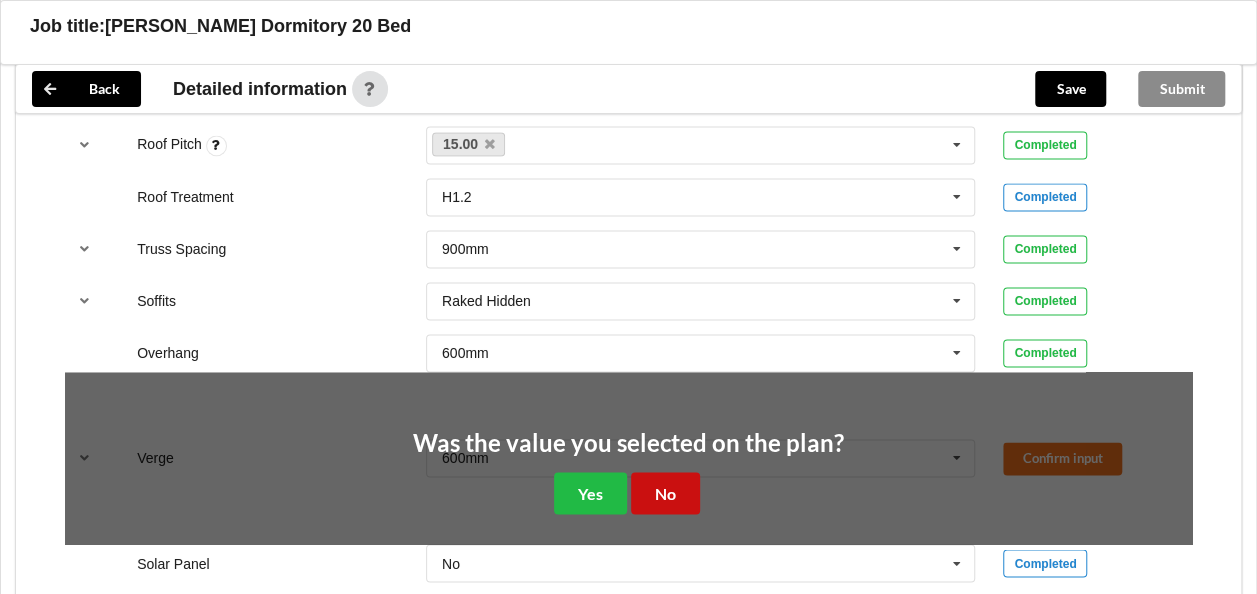 click on "No" at bounding box center [665, 492] 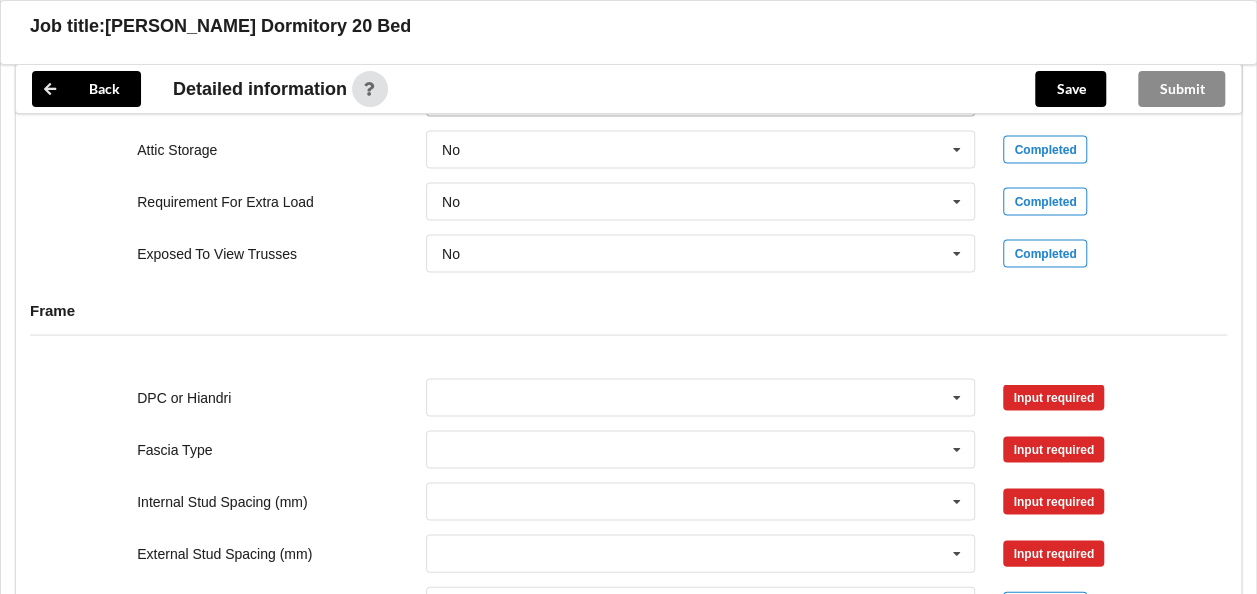 scroll, scrollTop: 1900, scrollLeft: 0, axis: vertical 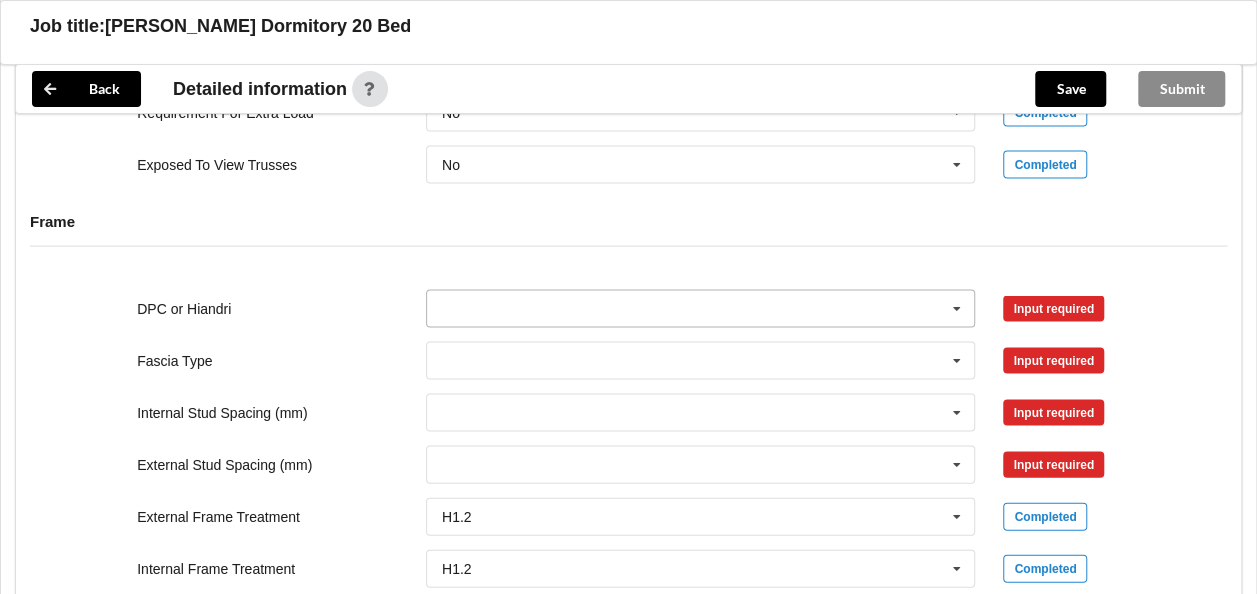 click at bounding box center [702, 309] 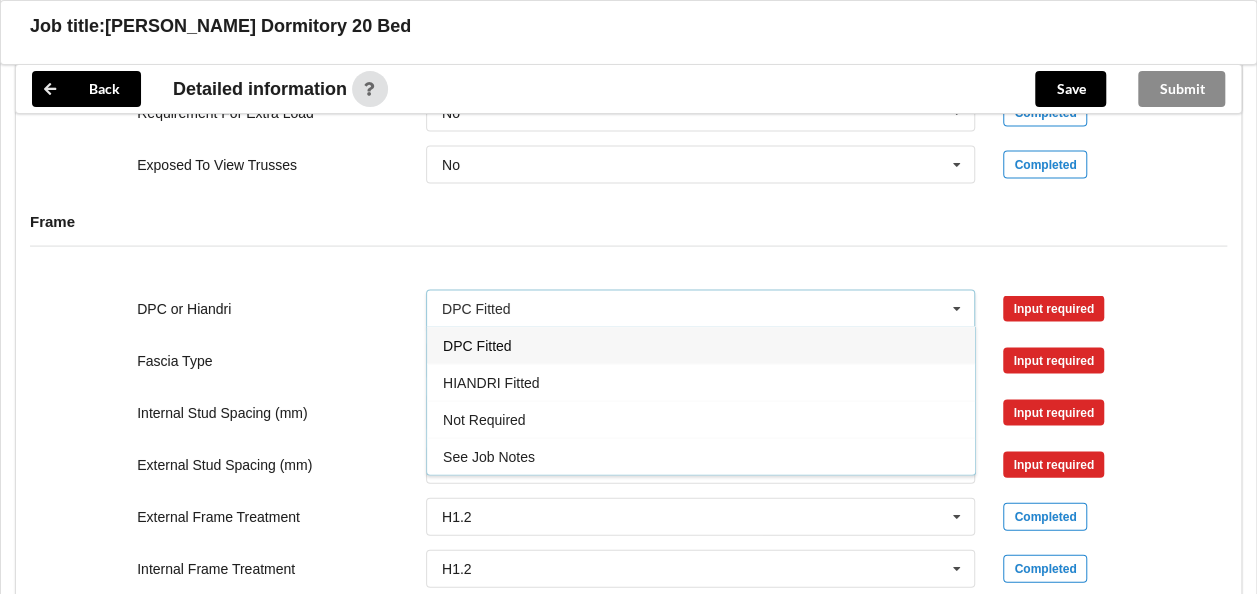 click on "DPC Fitted" at bounding box center (701, 345) 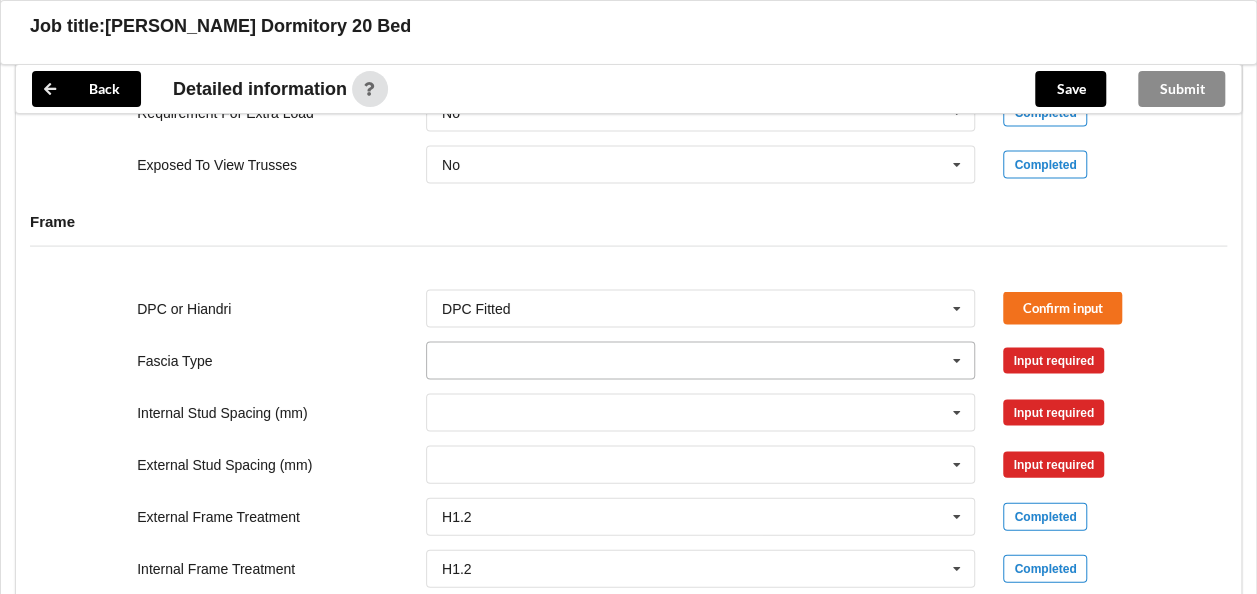 click at bounding box center [702, 361] 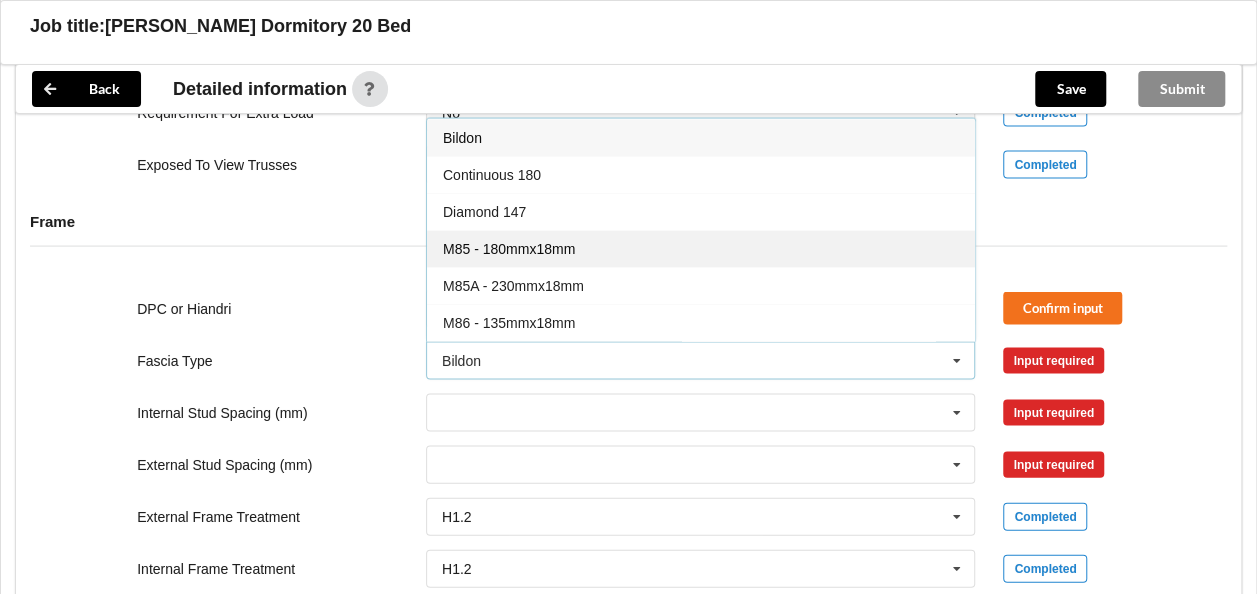 click on "M85 - 180mmx18mm" at bounding box center [509, 249] 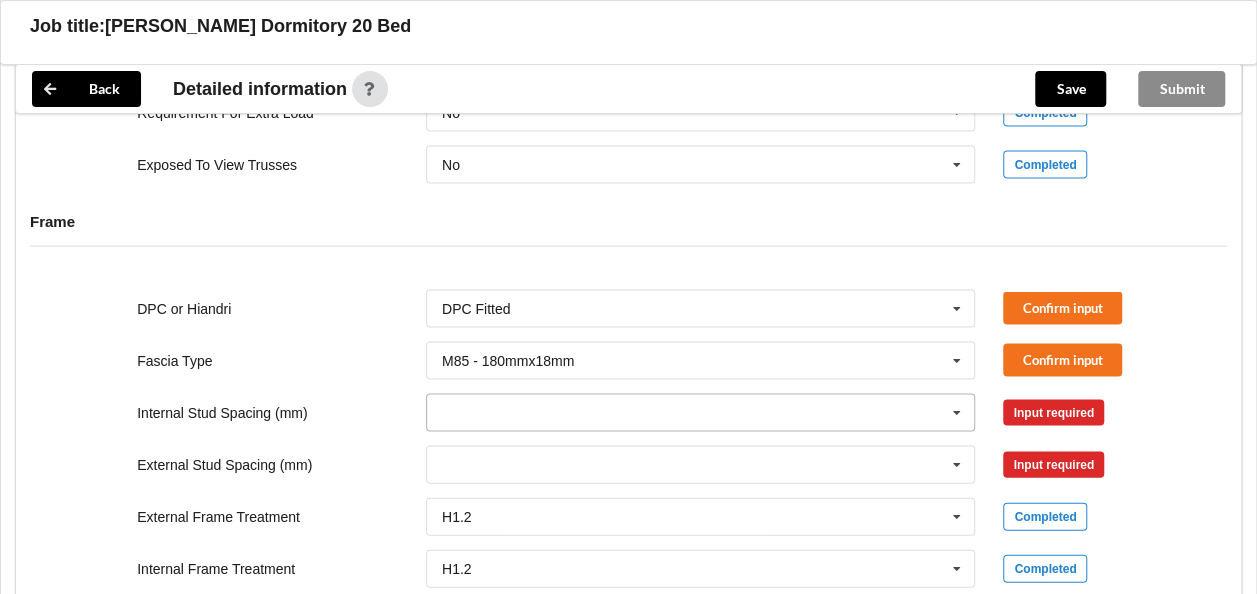 click at bounding box center [702, 413] 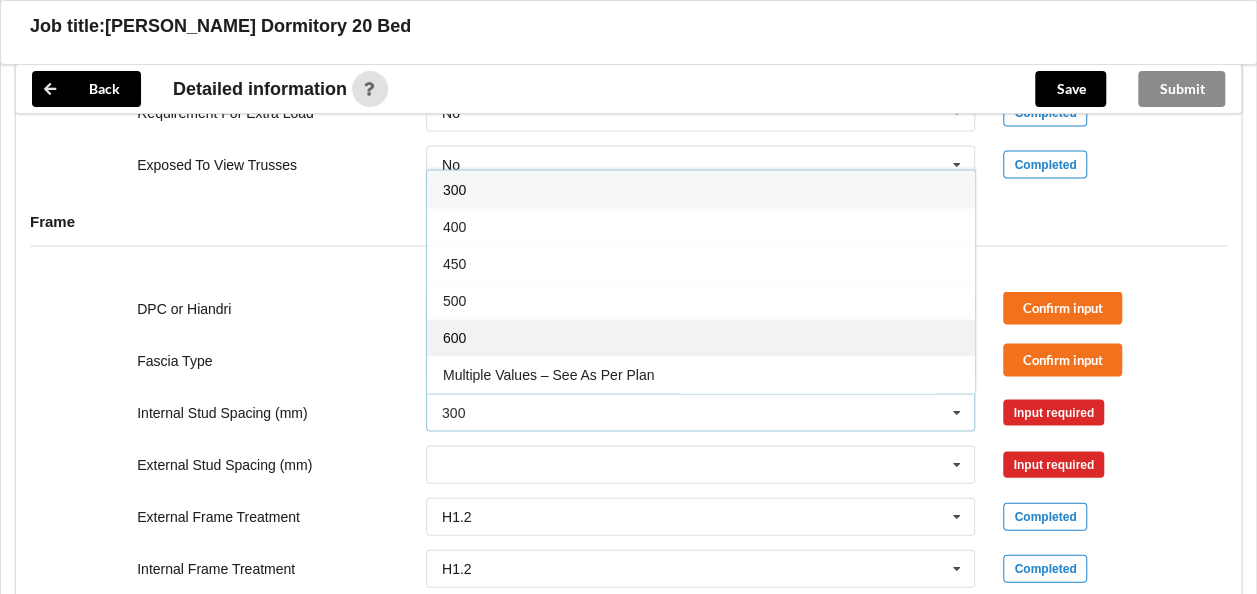 click on "600" at bounding box center [701, 337] 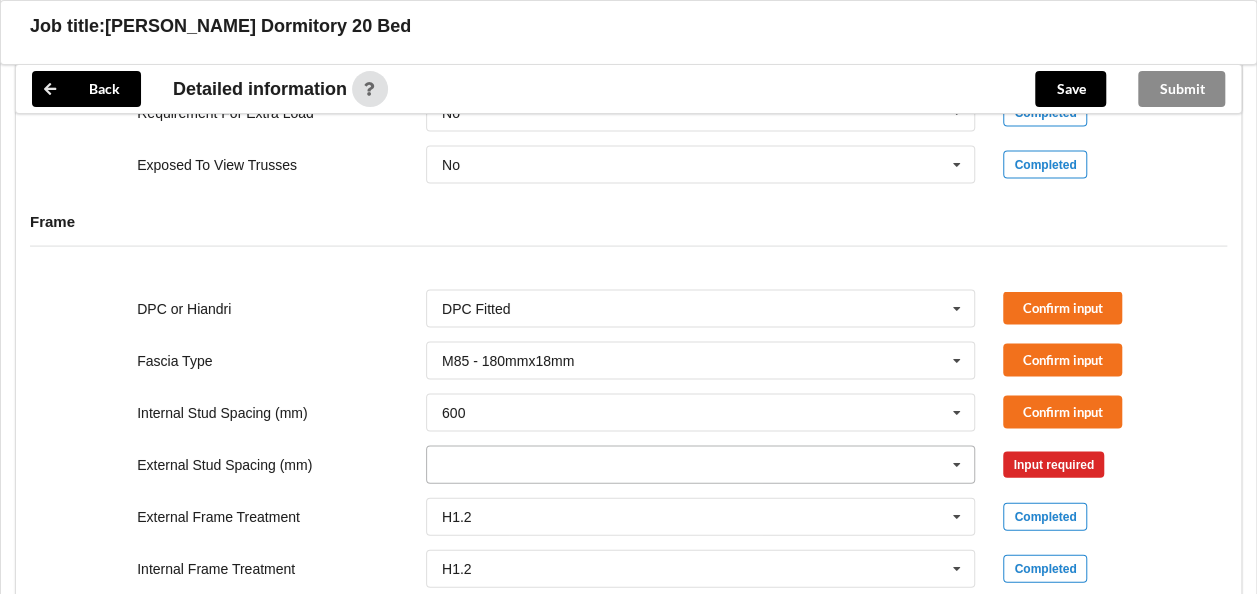 click at bounding box center (702, 465) 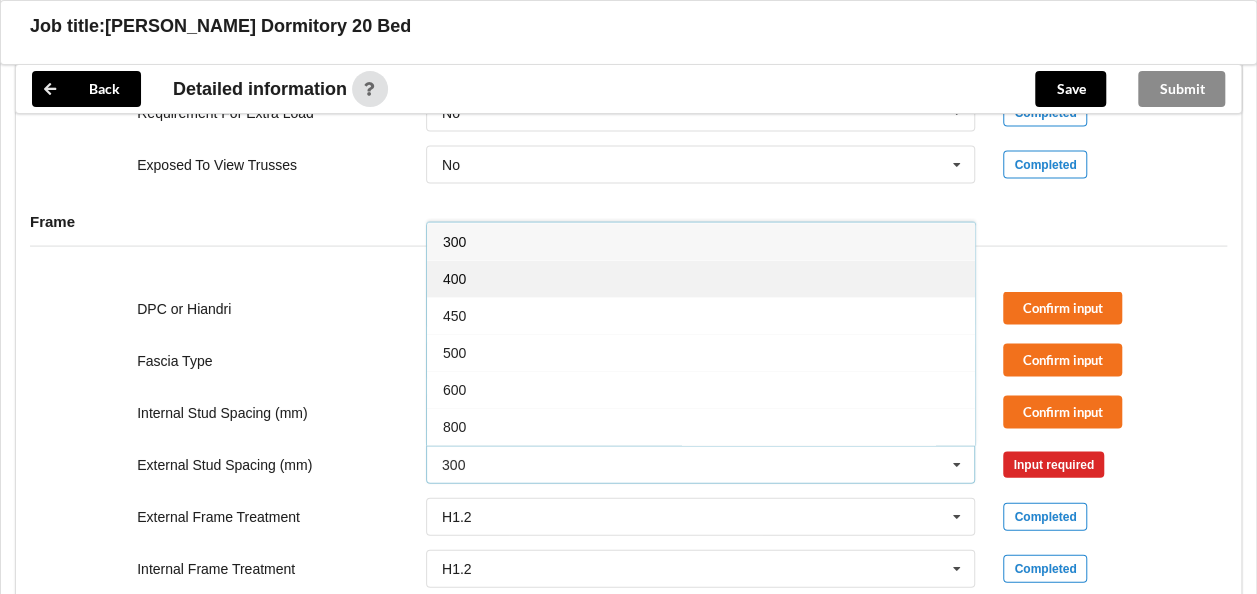 click on "400" at bounding box center [701, 278] 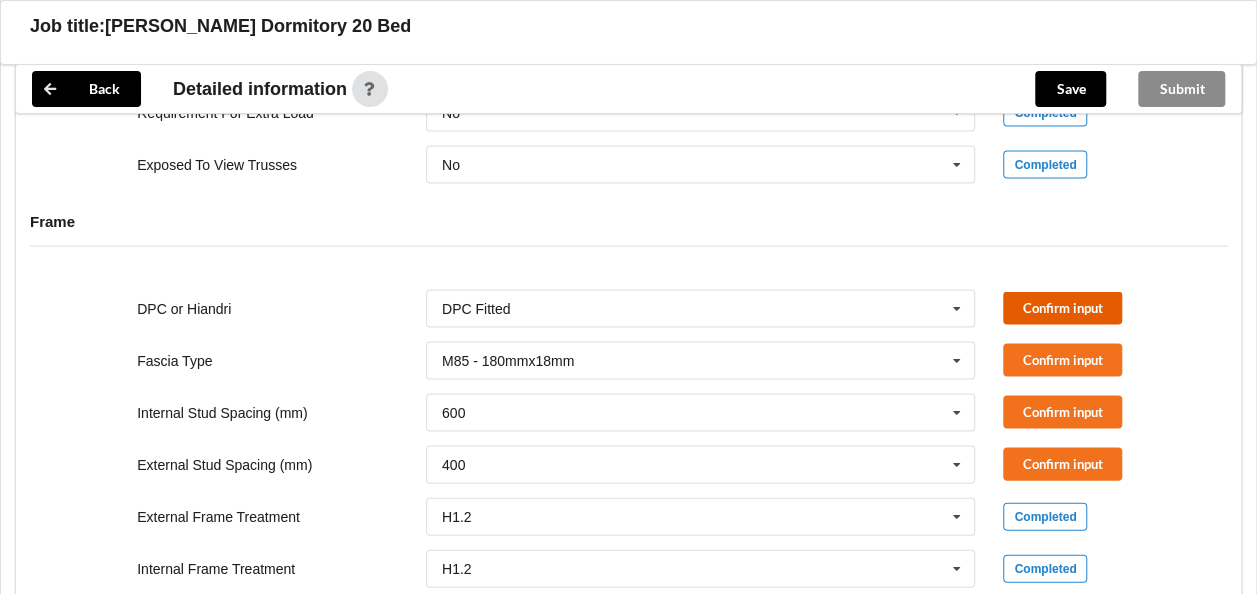 click on "Confirm input" at bounding box center (1062, 308) 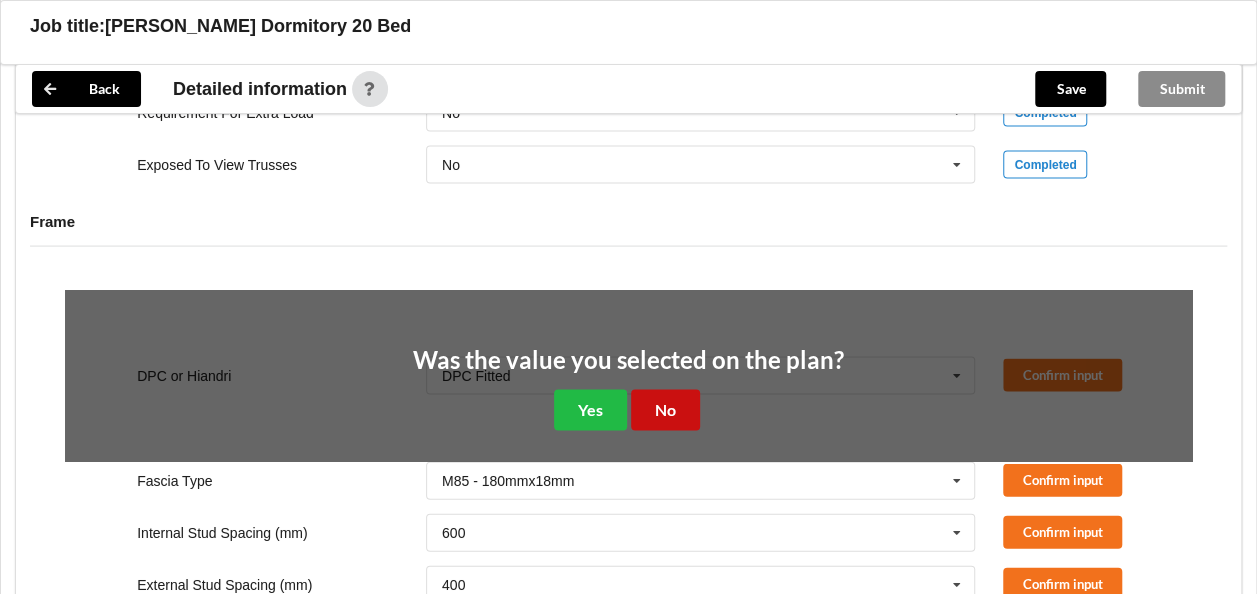 click on "No" at bounding box center [665, 410] 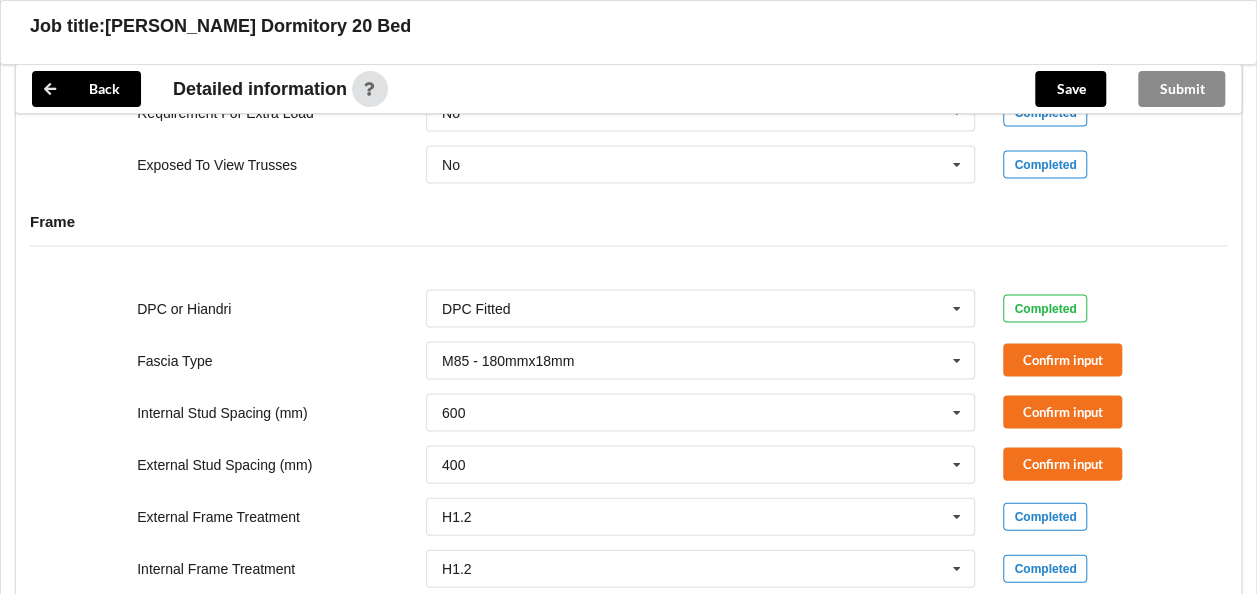 click on "Confirm input" at bounding box center [1097, 360] 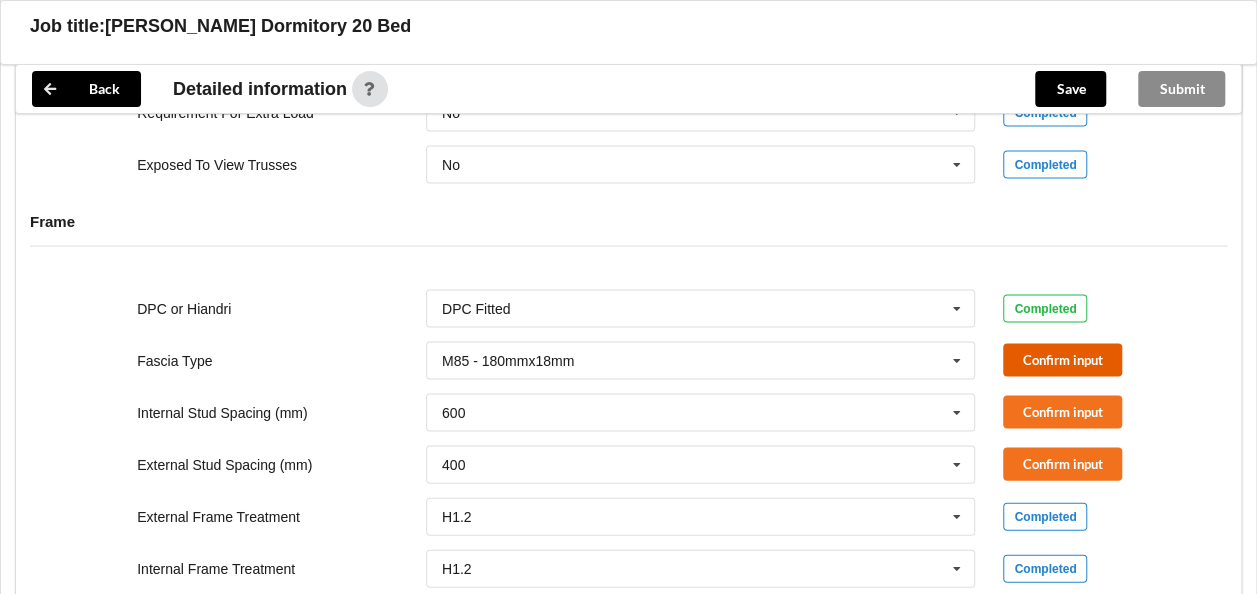 click on "Confirm input" at bounding box center [1062, 360] 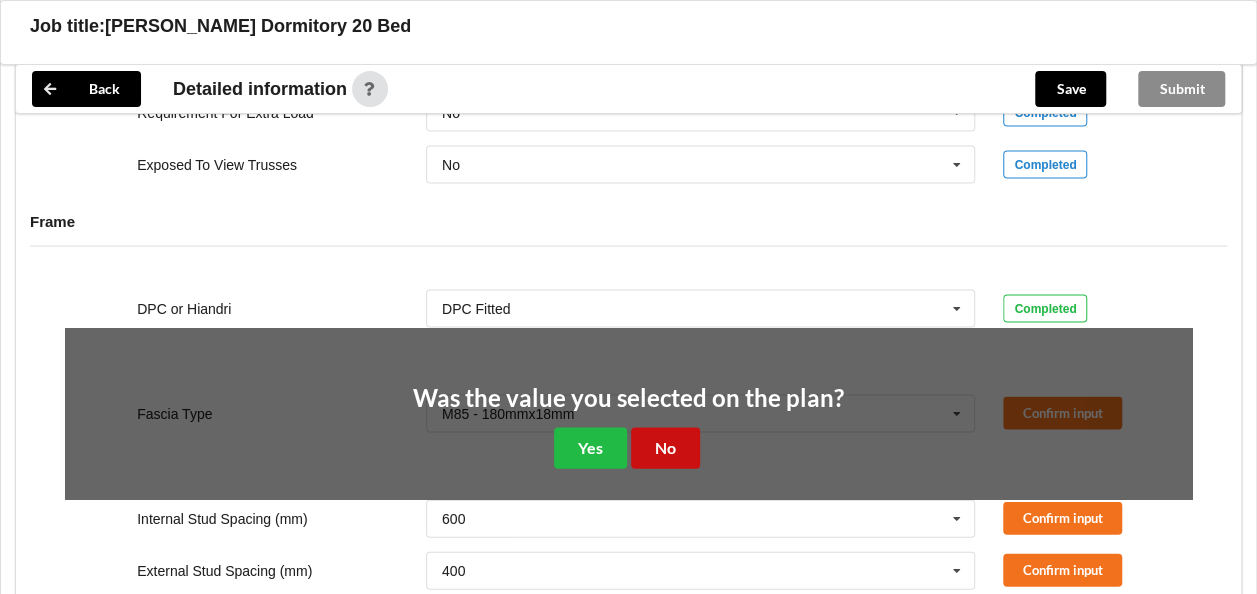 click on "No" at bounding box center [665, 448] 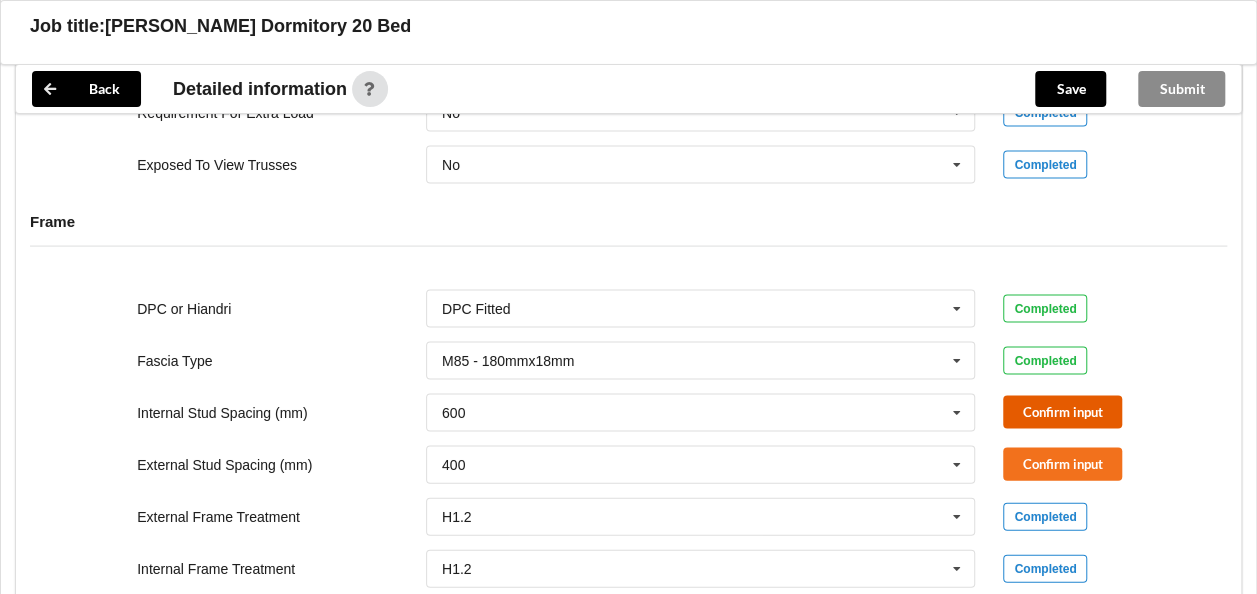 click on "Confirm input" at bounding box center (1062, 412) 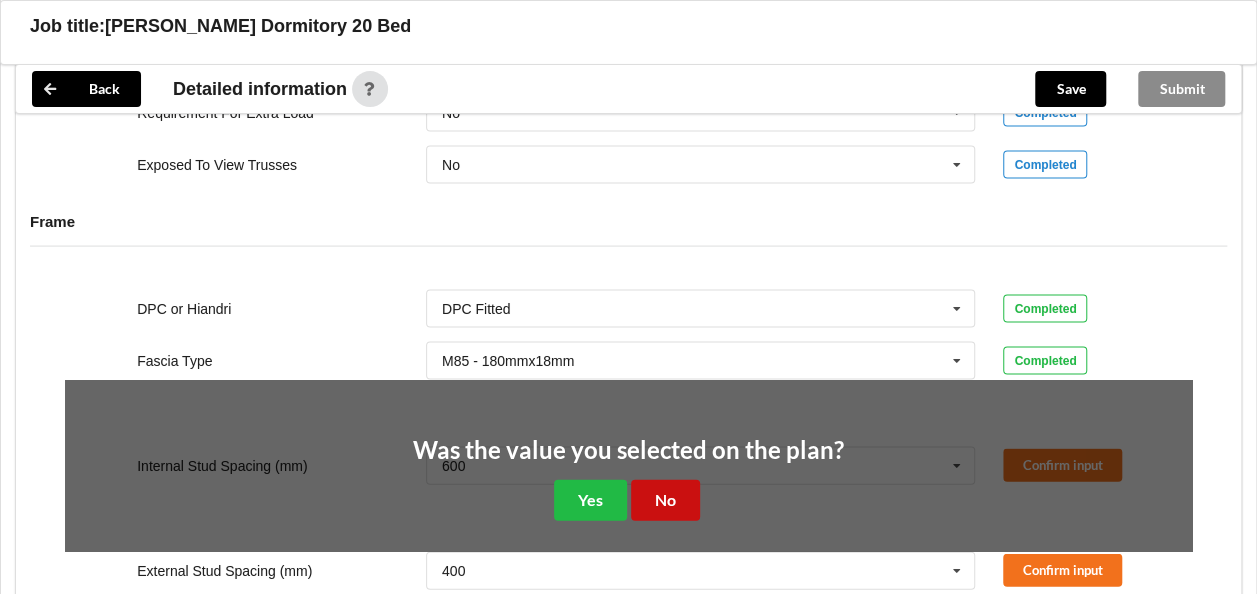 click on "No" at bounding box center (665, 500) 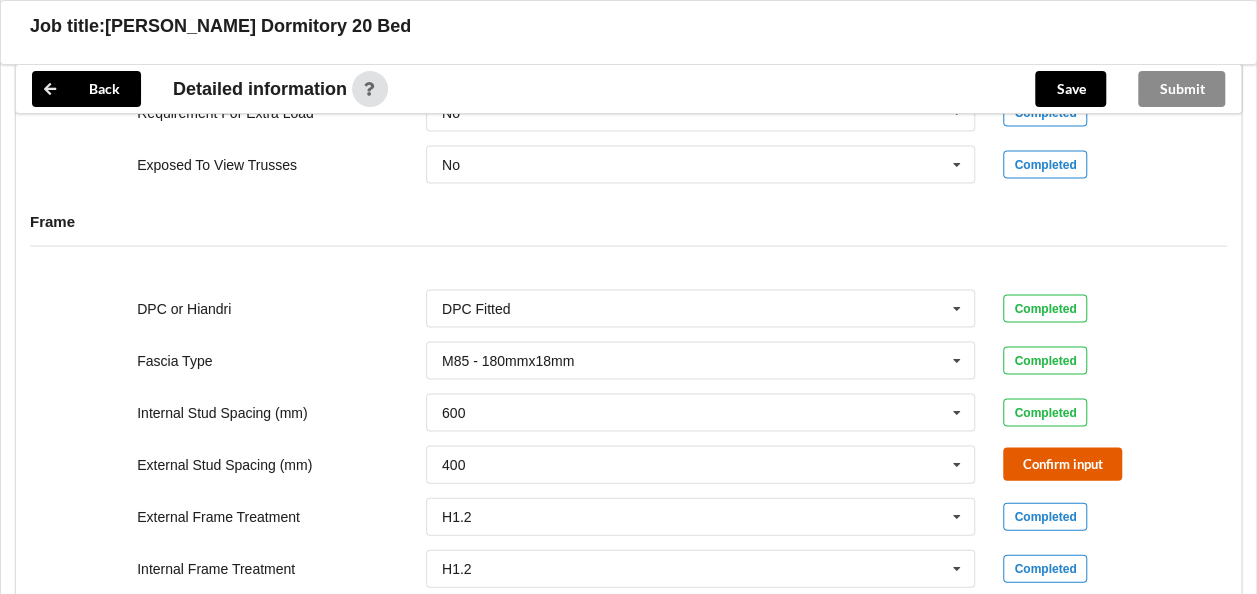 click on "Confirm input" at bounding box center [1062, 464] 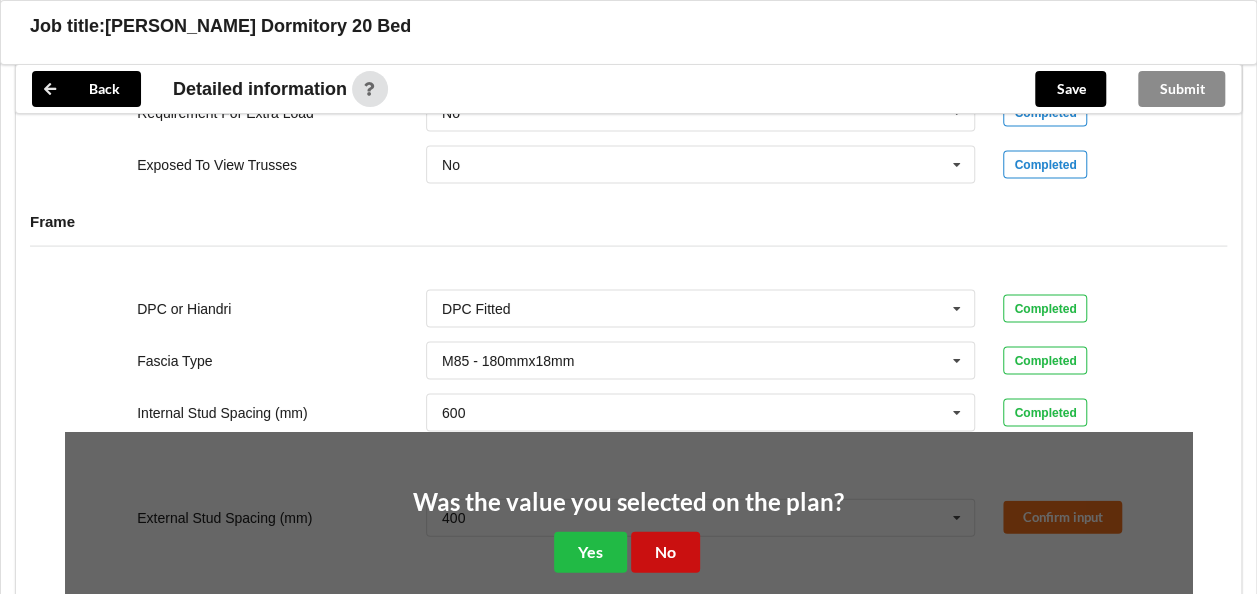 click on "No" at bounding box center (665, 552) 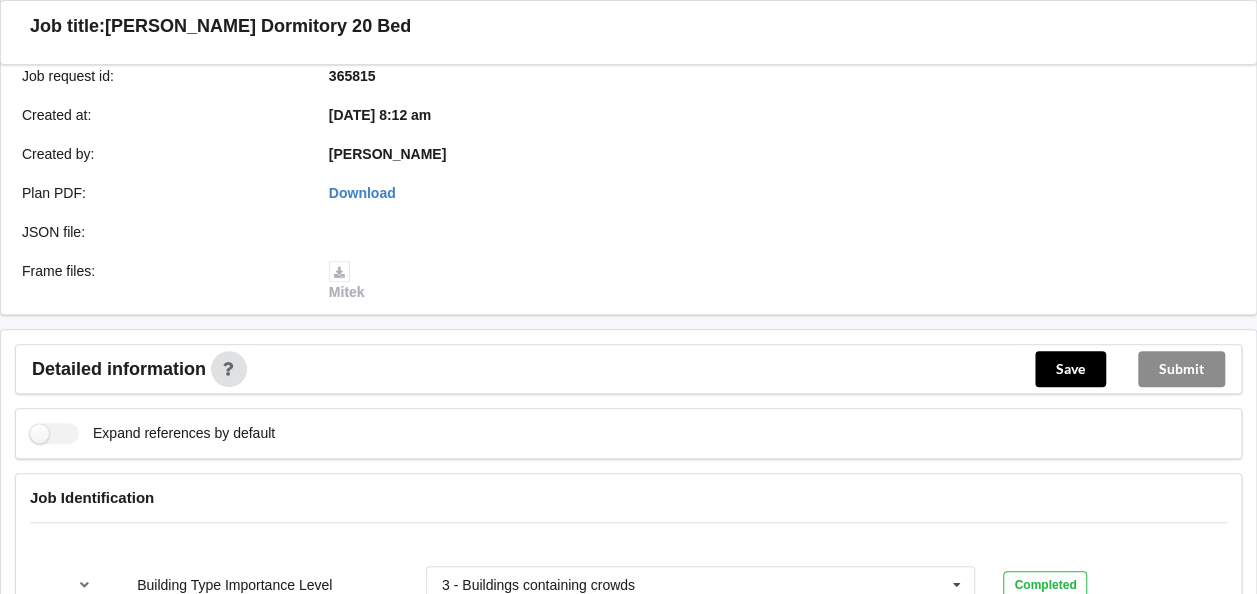 scroll, scrollTop: 400, scrollLeft: 0, axis: vertical 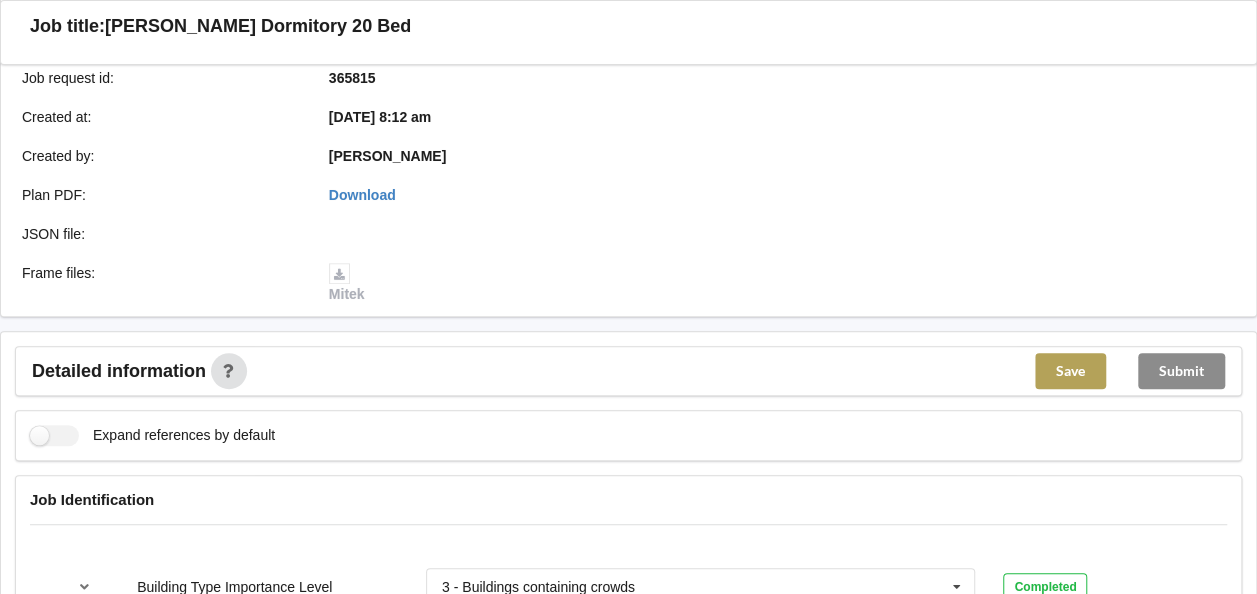 click on "Save" at bounding box center [1070, 371] 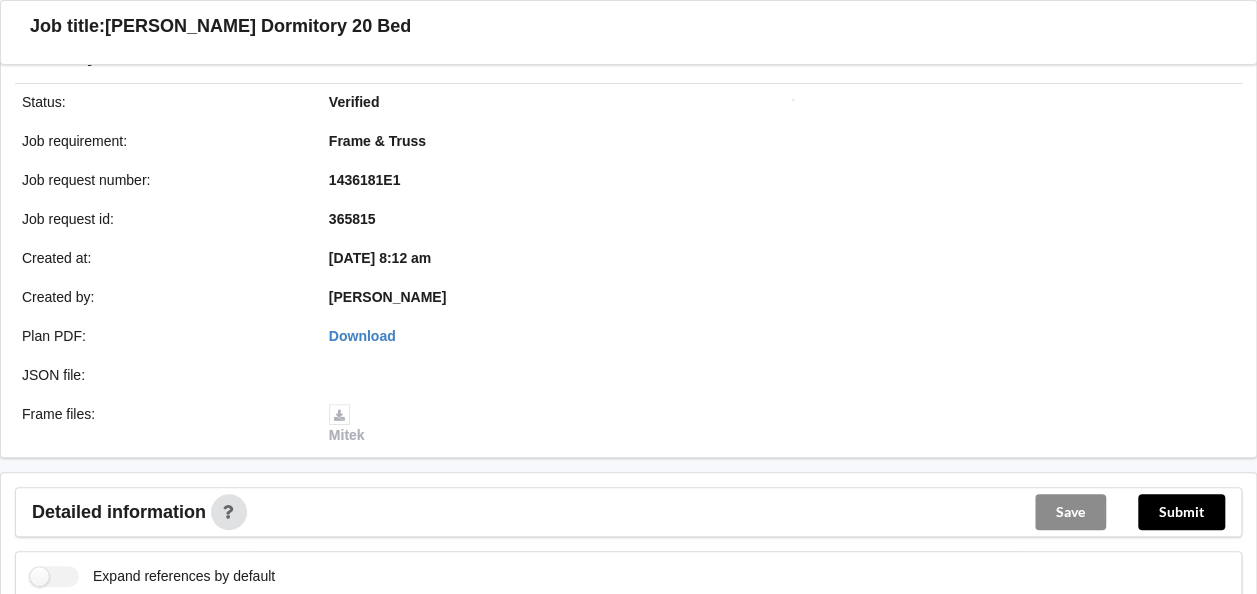 scroll, scrollTop: 0, scrollLeft: 0, axis: both 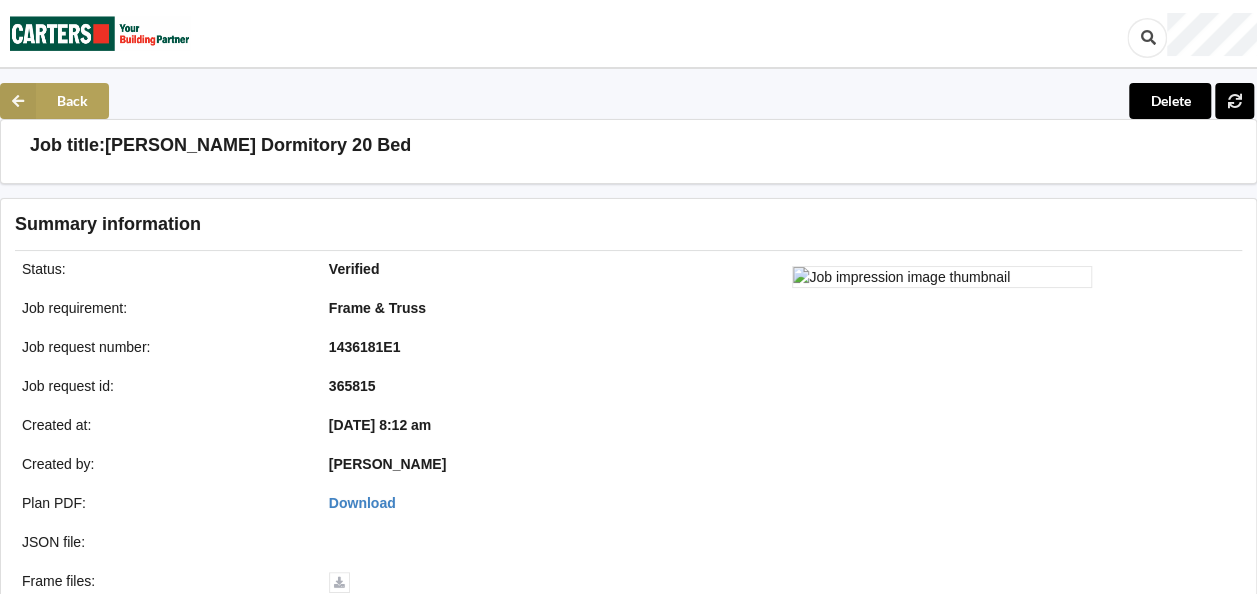 click on "Back" at bounding box center [54, 101] 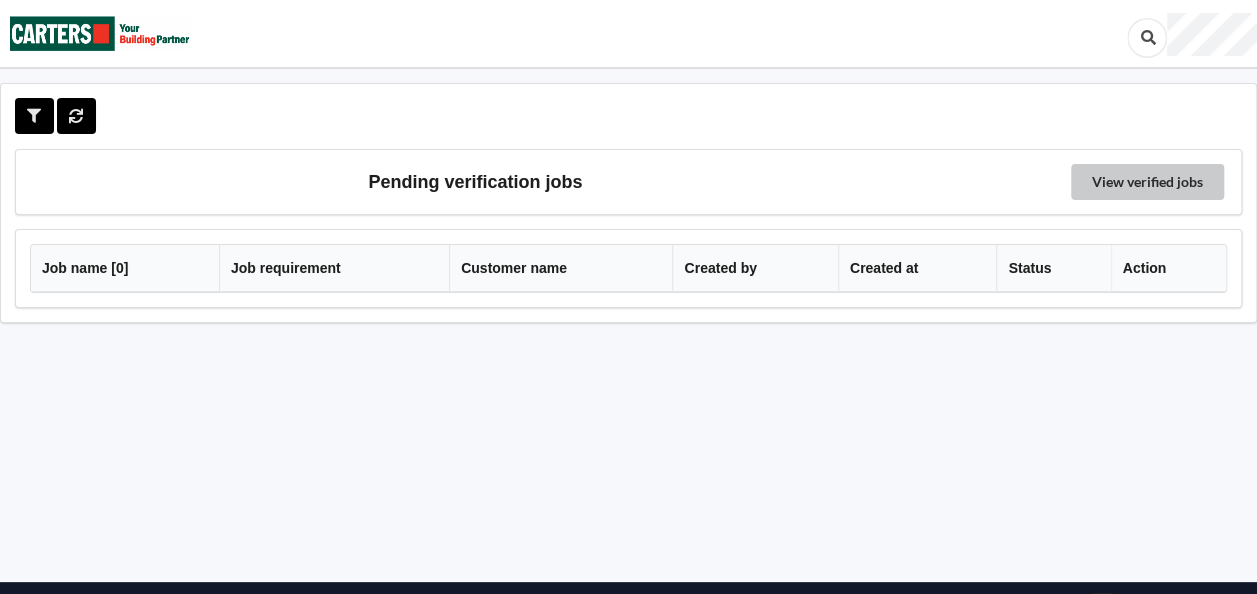 click on "View verified jobs" at bounding box center (1147, 182) 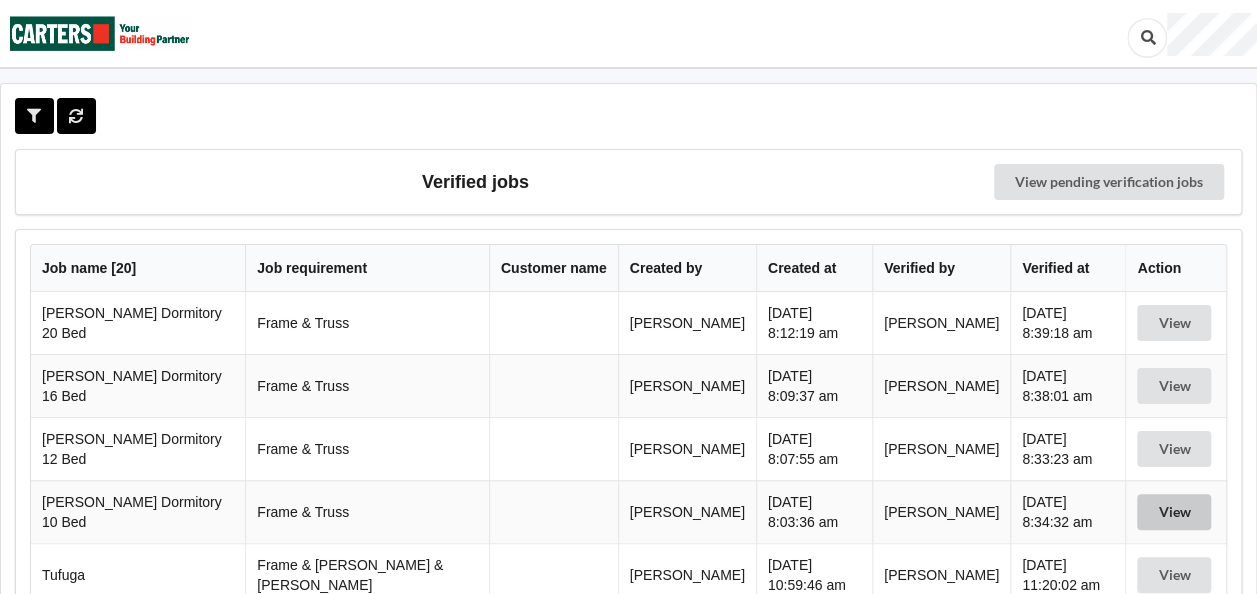 click on "View" at bounding box center [1174, 512] 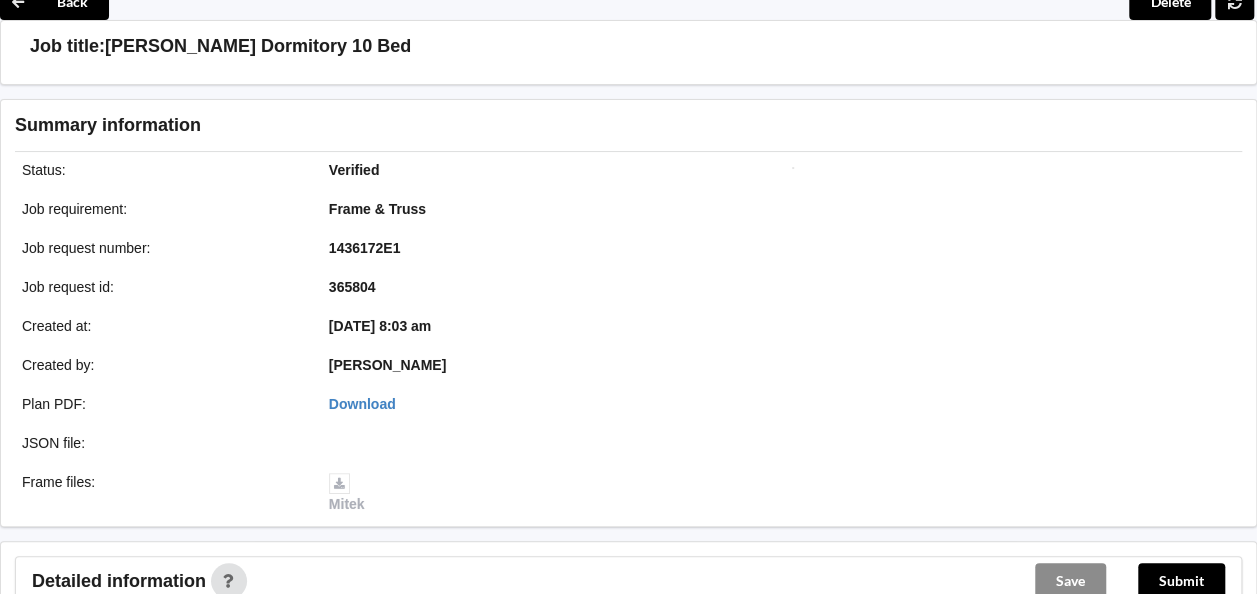 scroll, scrollTop: 0, scrollLeft: 0, axis: both 